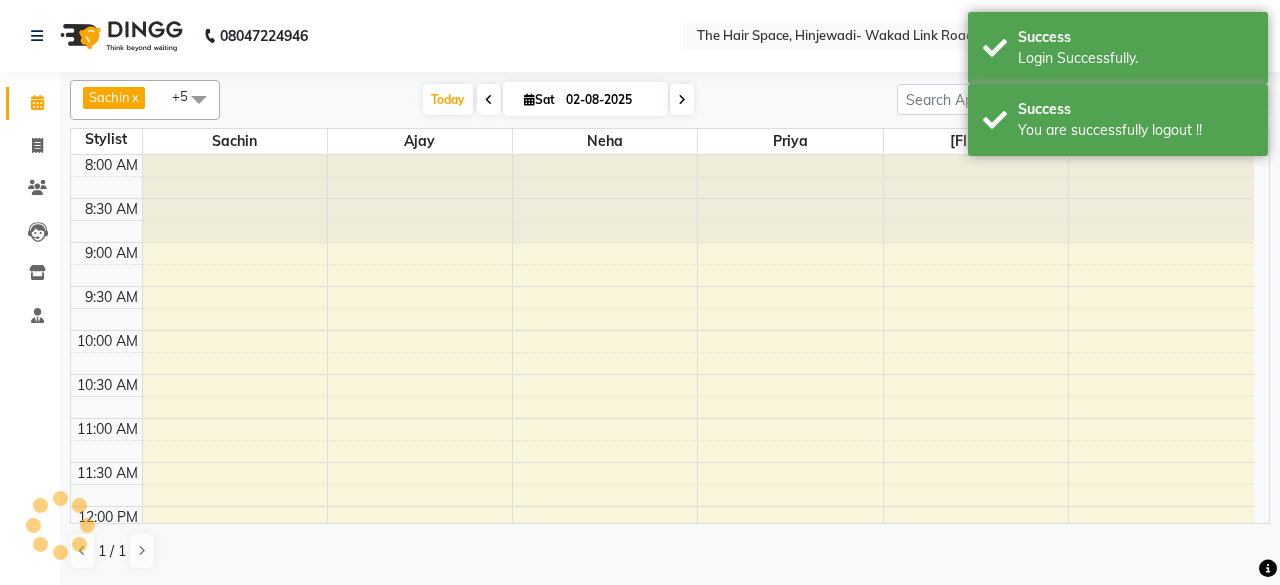 scroll, scrollTop: 0, scrollLeft: 0, axis: both 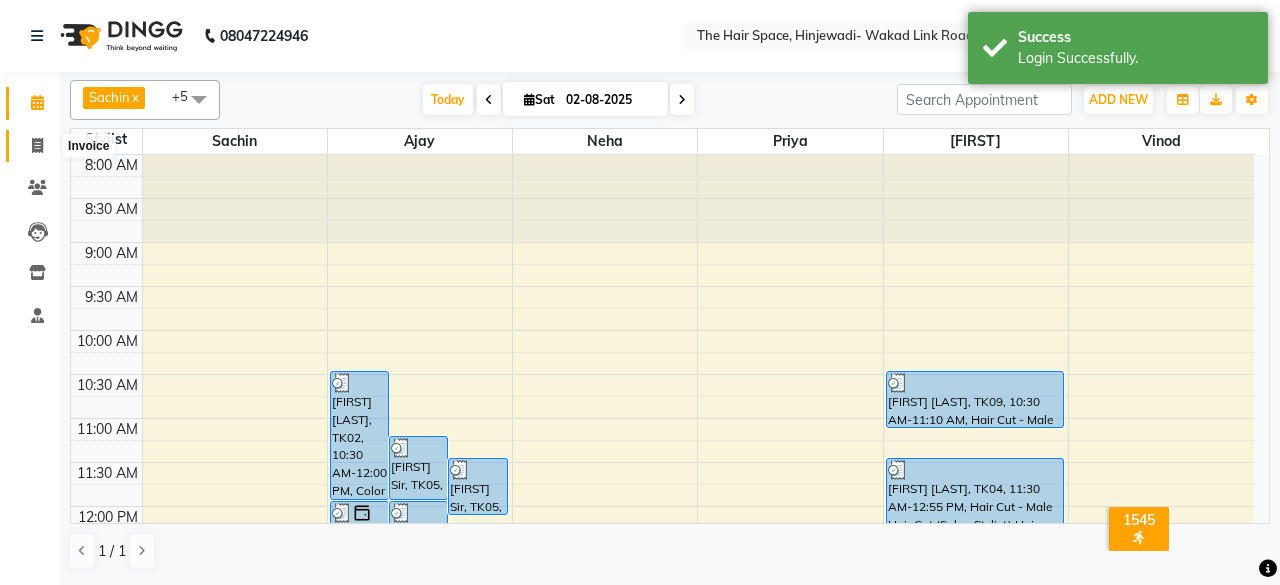 click 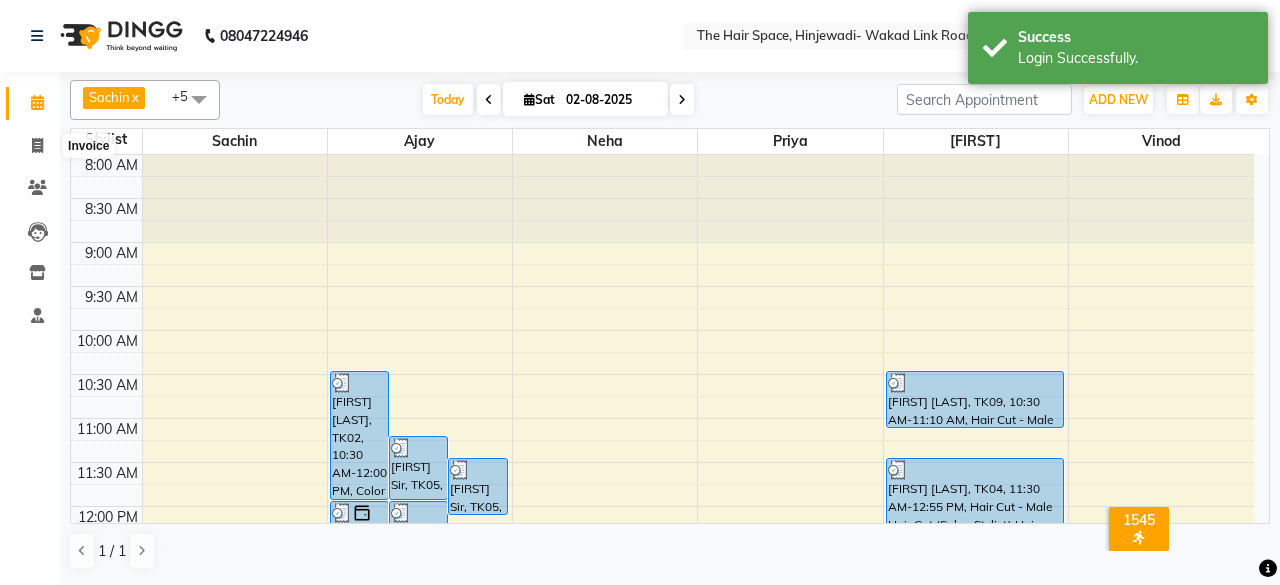 select on "6697" 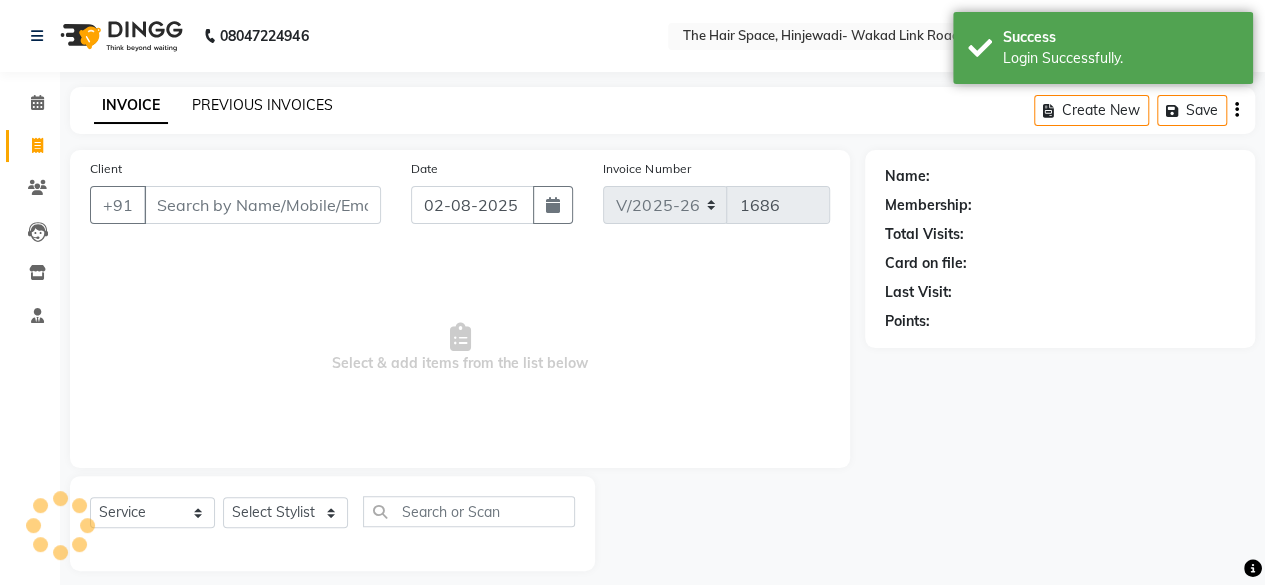 click on "PREVIOUS INVOICES" 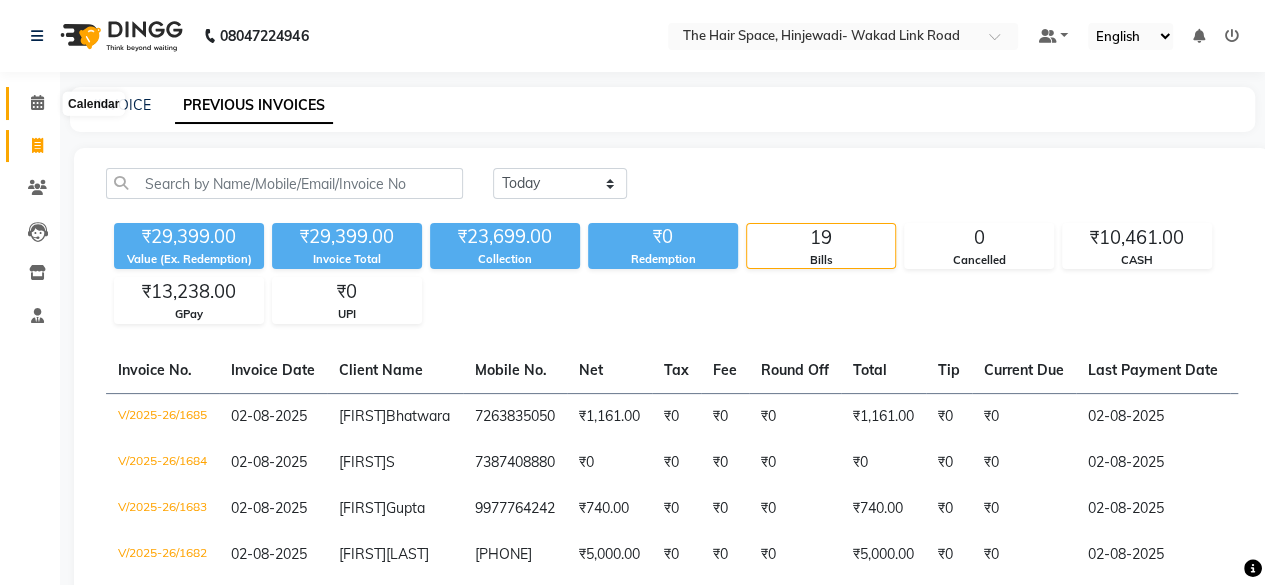 click 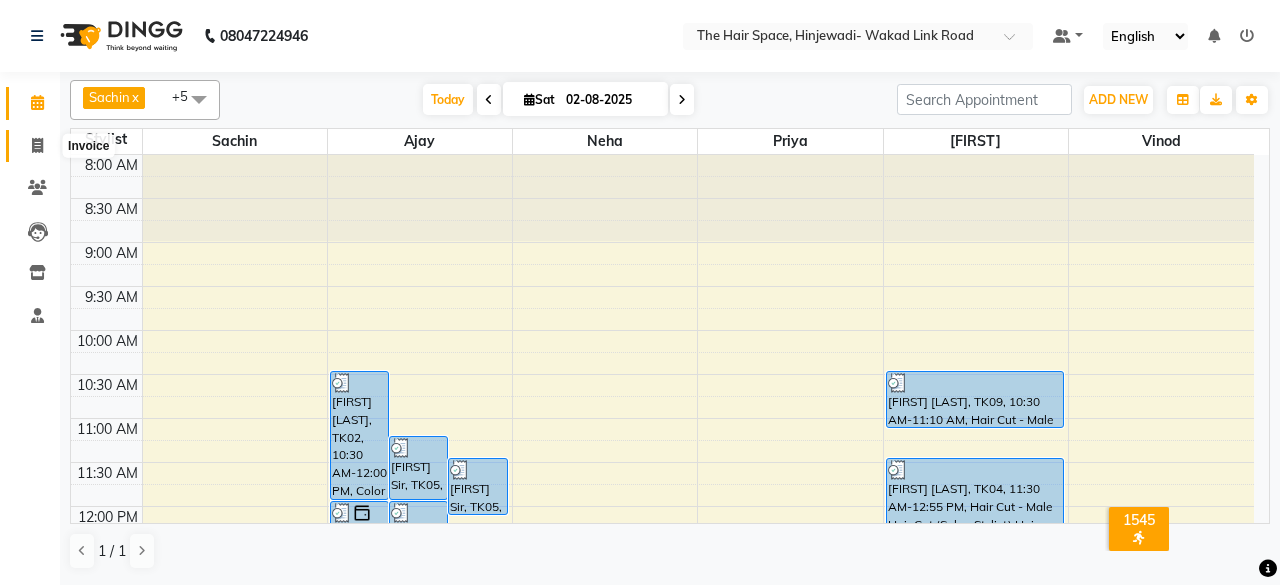 click 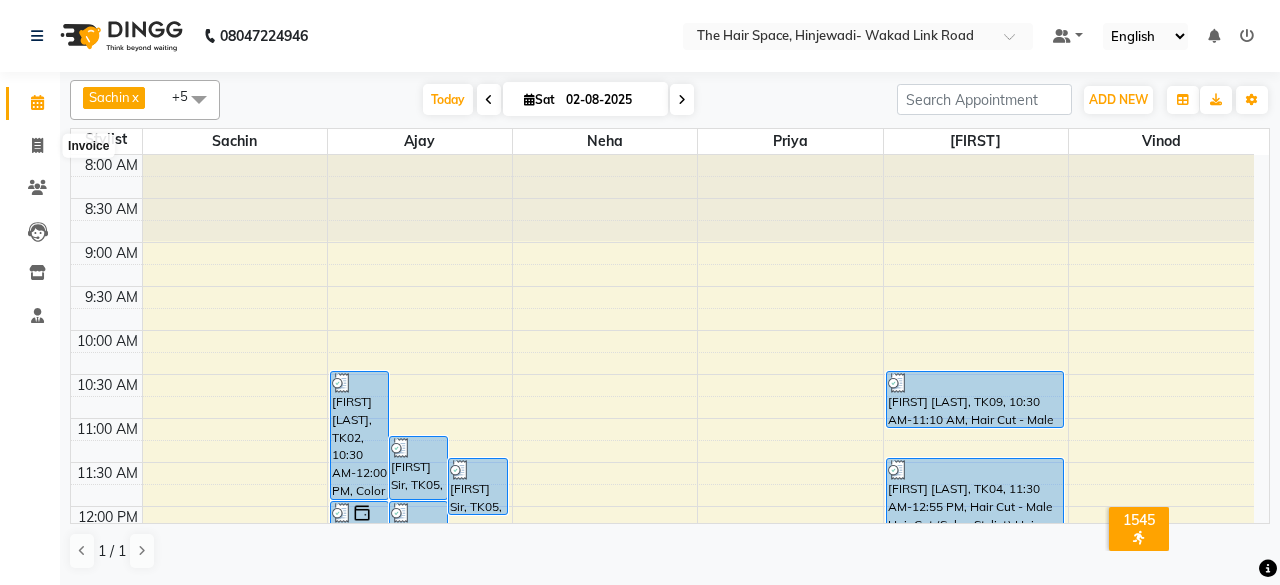 select on "service" 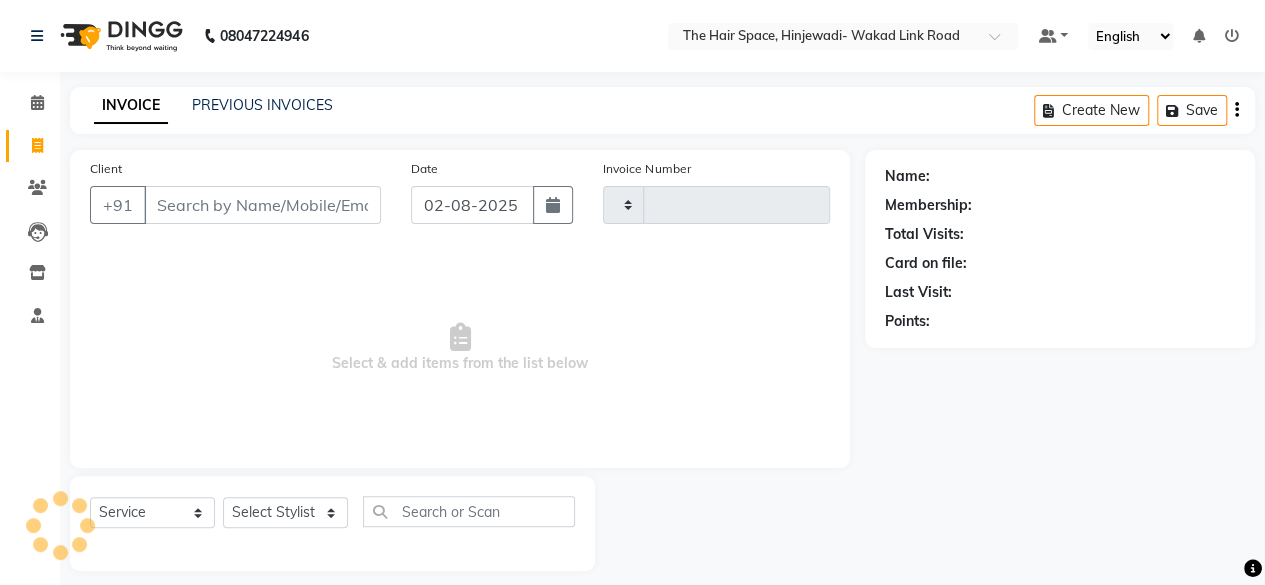 type on "1686" 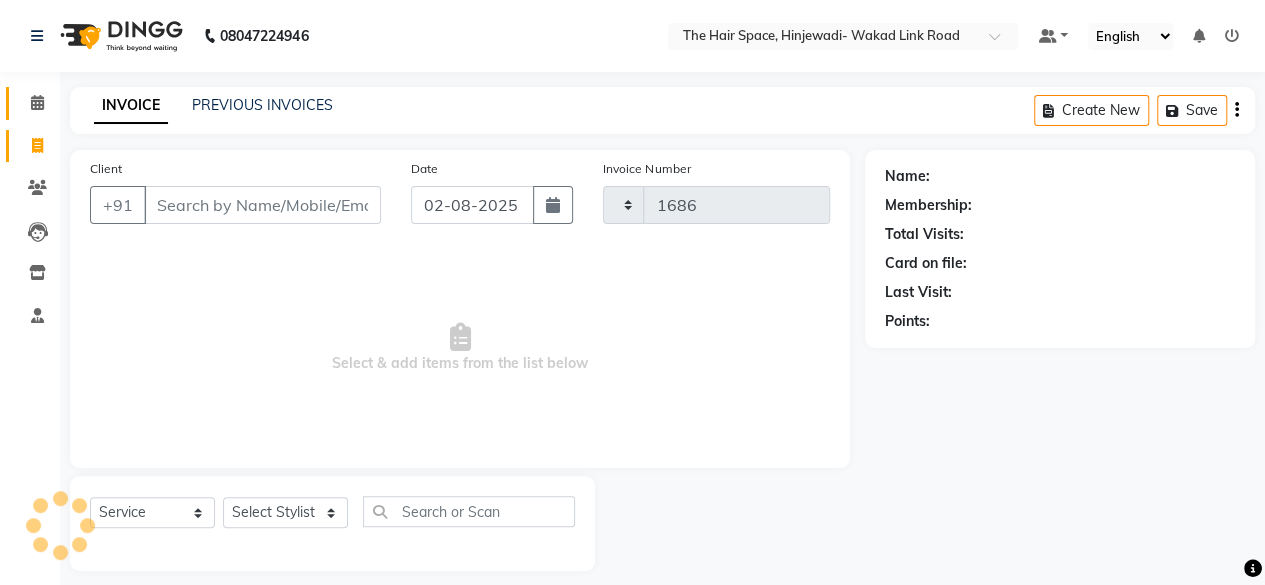 select on "6697" 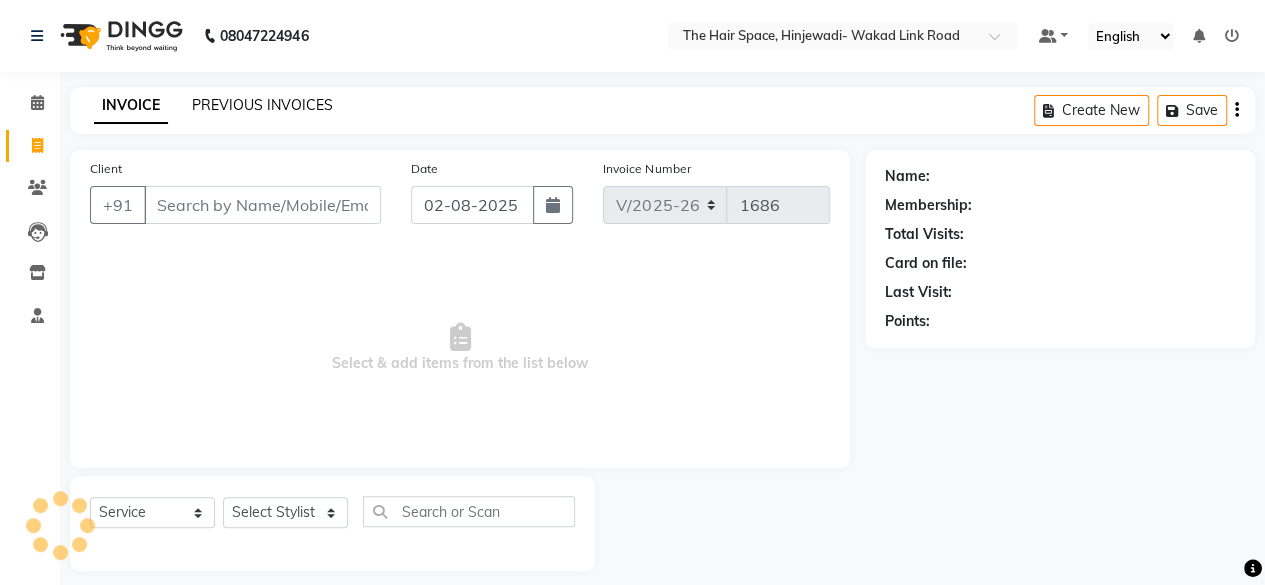 click on "PREVIOUS INVOICES" 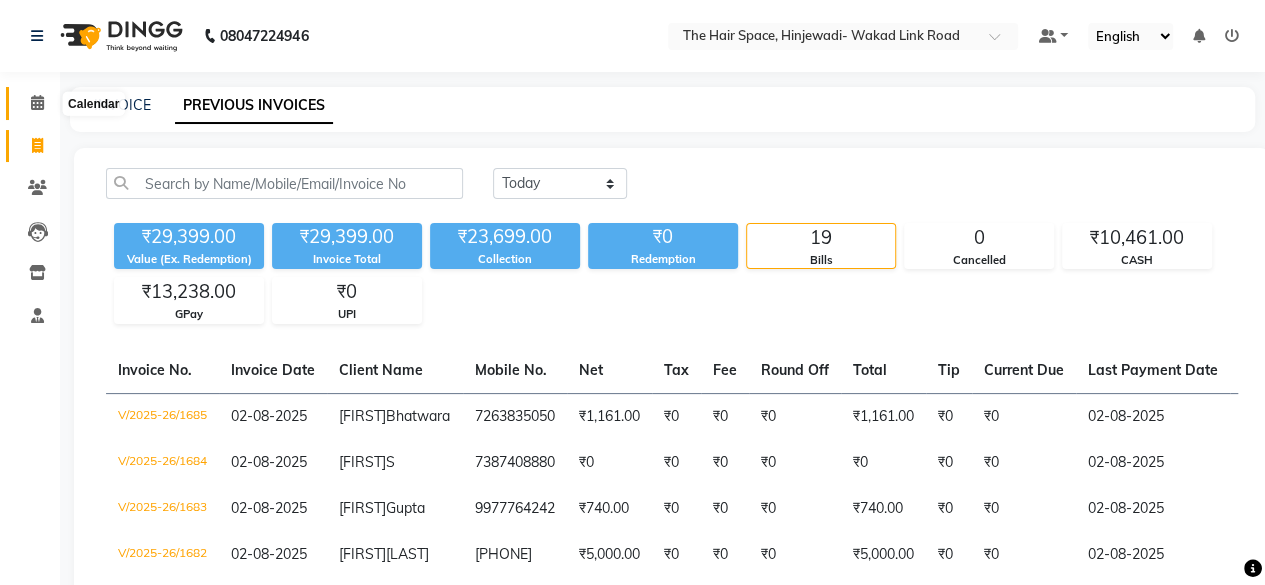 click 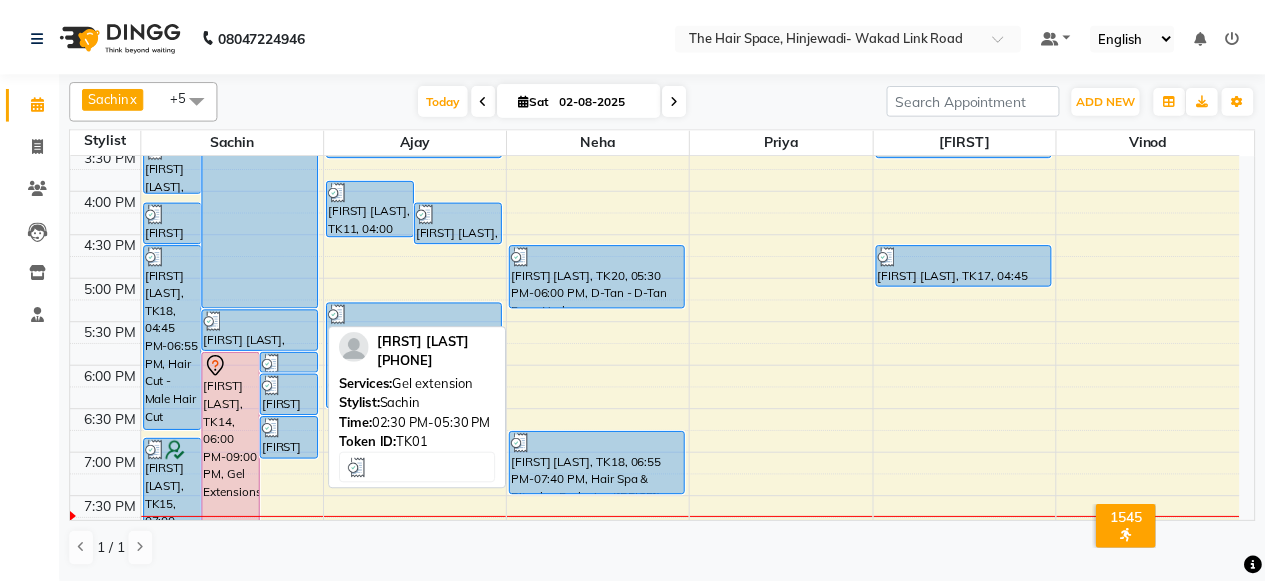 scroll, scrollTop: 700, scrollLeft: 0, axis: vertical 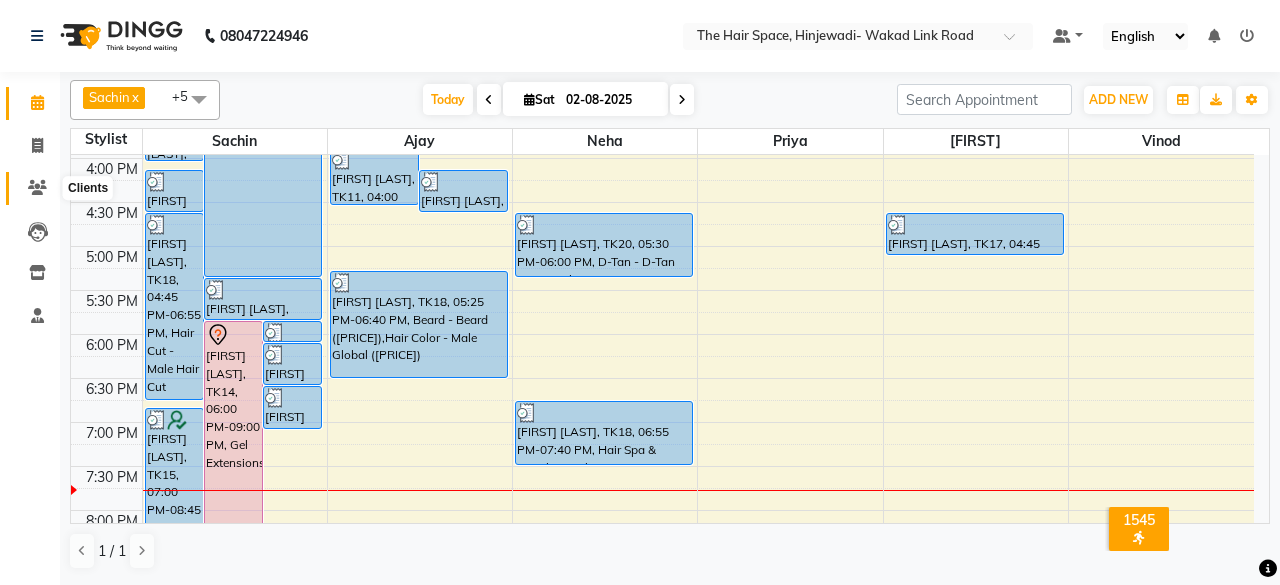 click 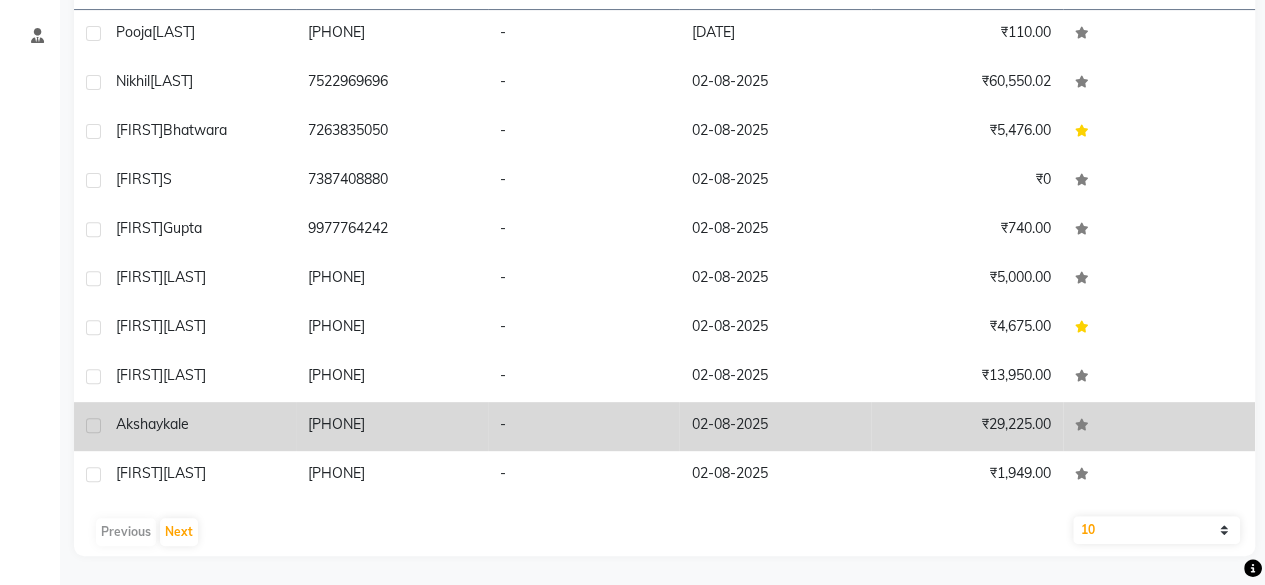 scroll, scrollTop: 0, scrollLeft: 0, axis: both 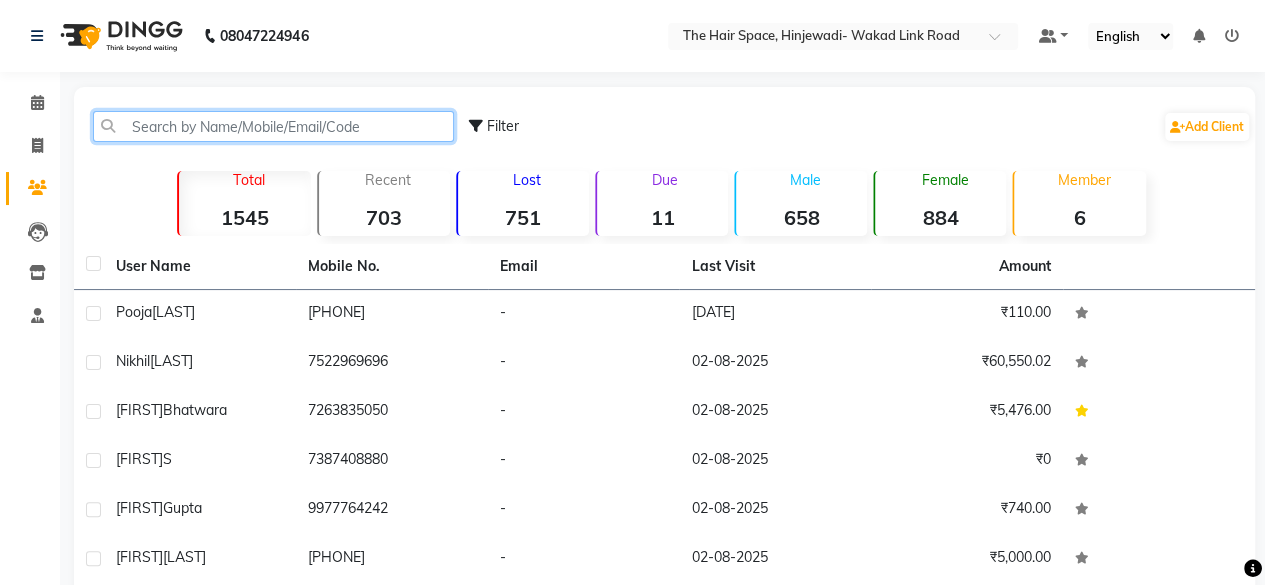 drag, startPoint x: 259, startPoint y: 131, endPoint x: 258, endPoint y: 152, distance: 21.023796 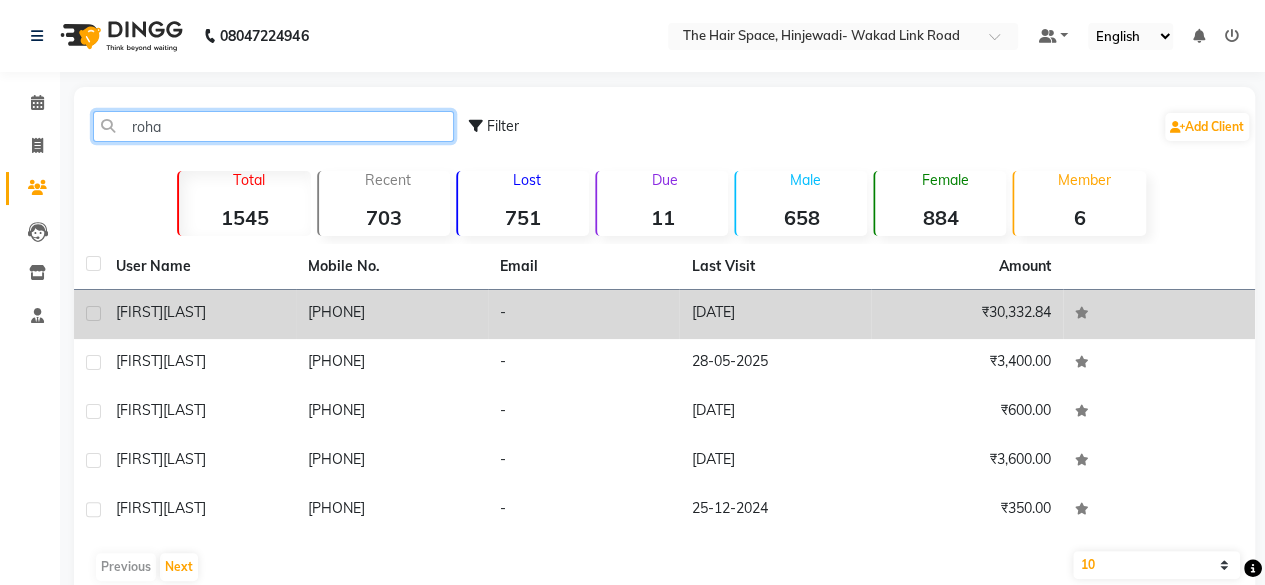 type on "roha" 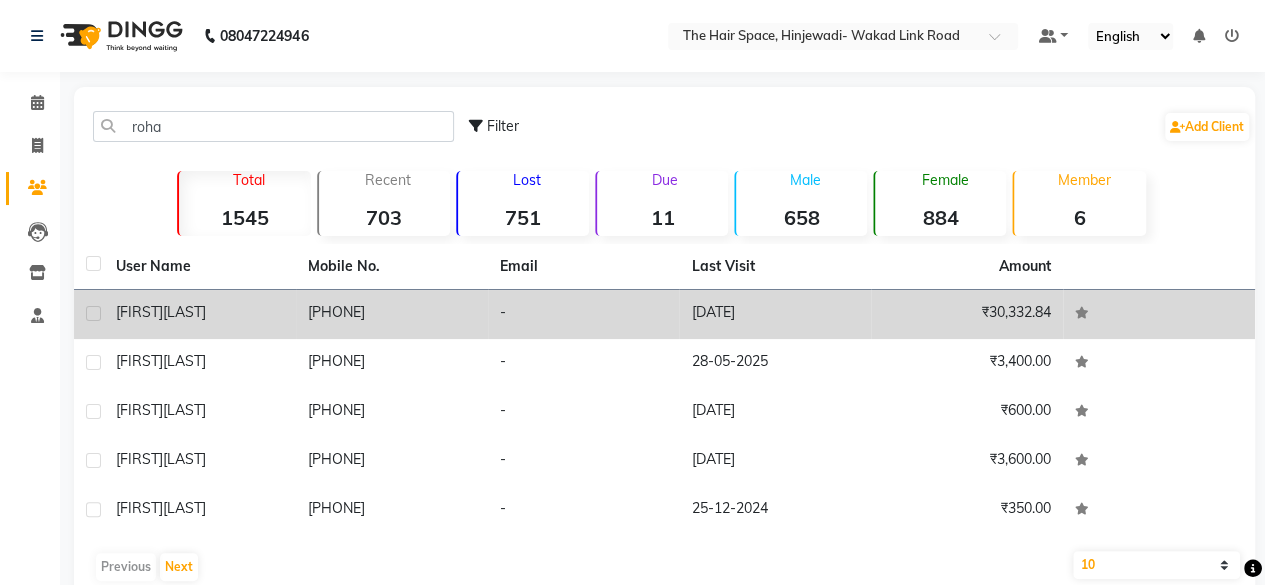 click on "[PHONE]" 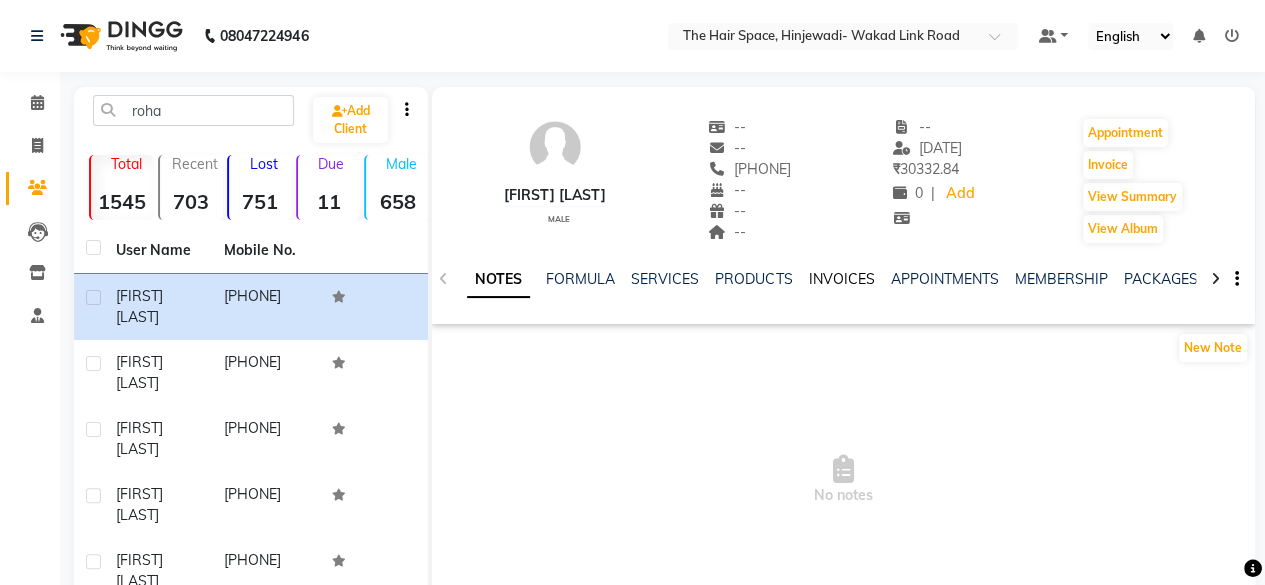 click on "INVOICES" 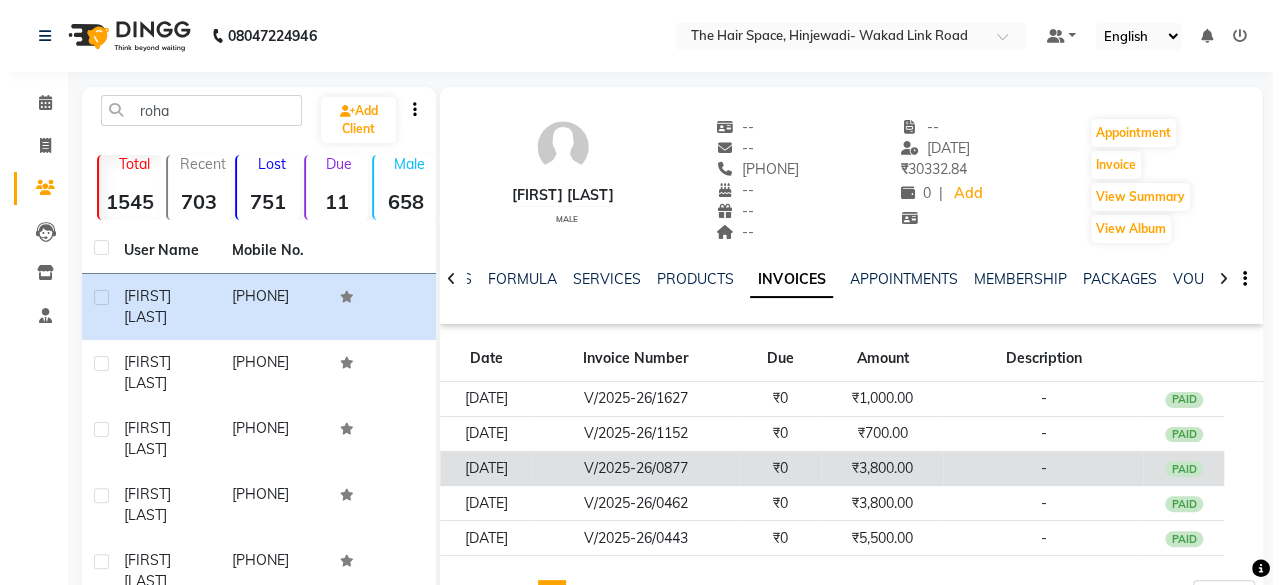 scroll, scrollTop: 132, scrollLeft: 0, axis: vertical 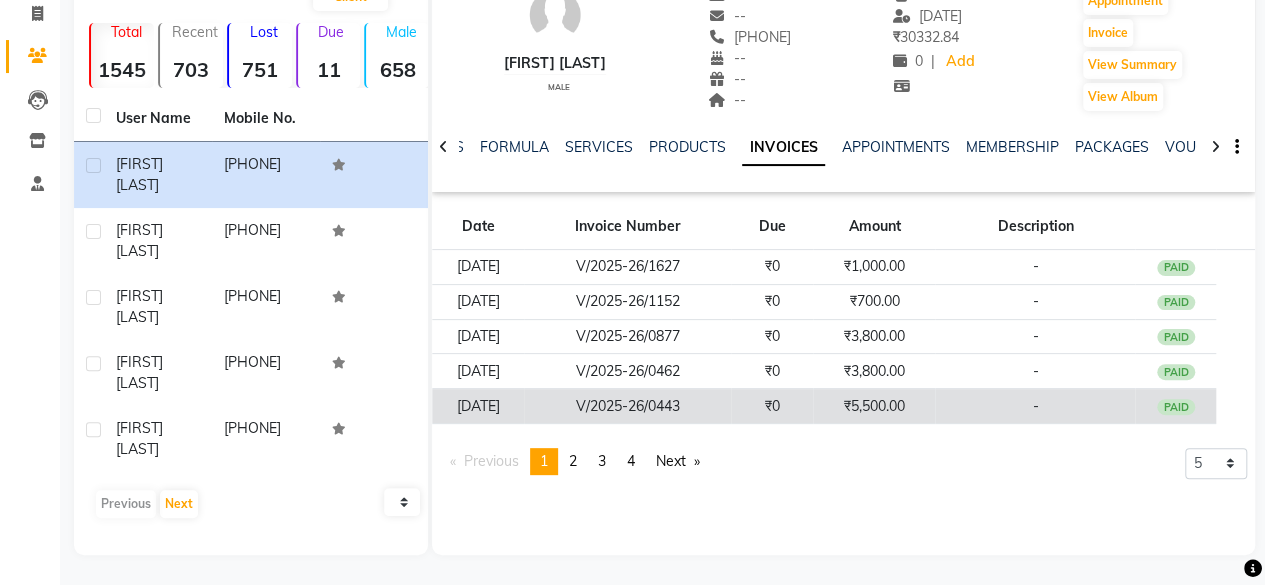 click on "V/2025-26/0443" 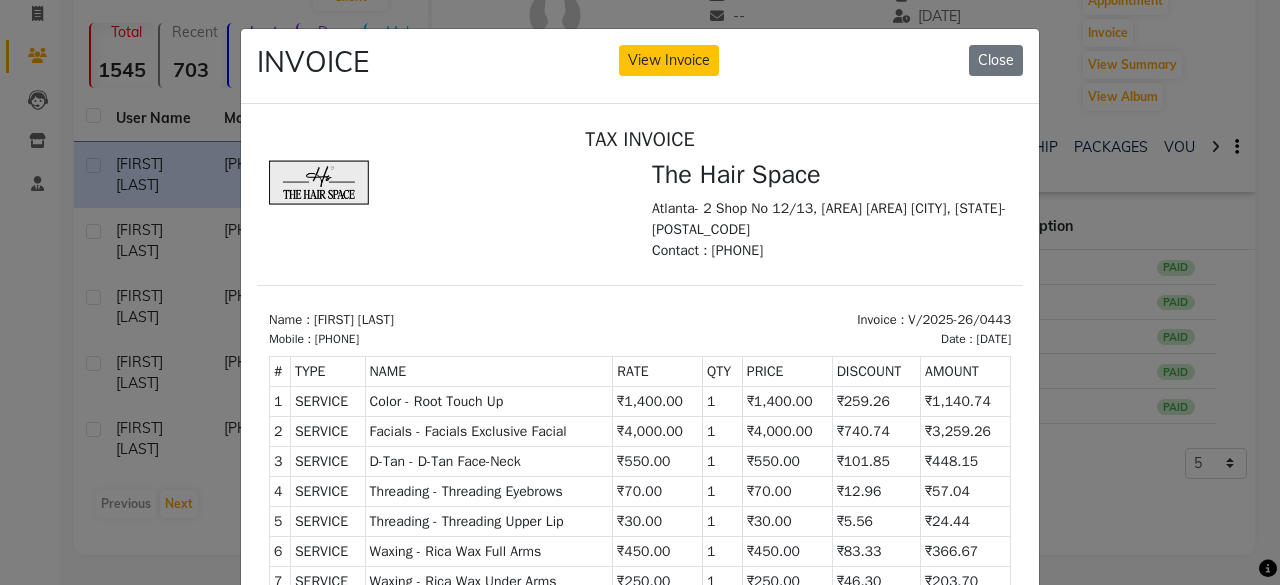 scroll, scrollTop: 16, scrollLeft: 0, axis: vertical 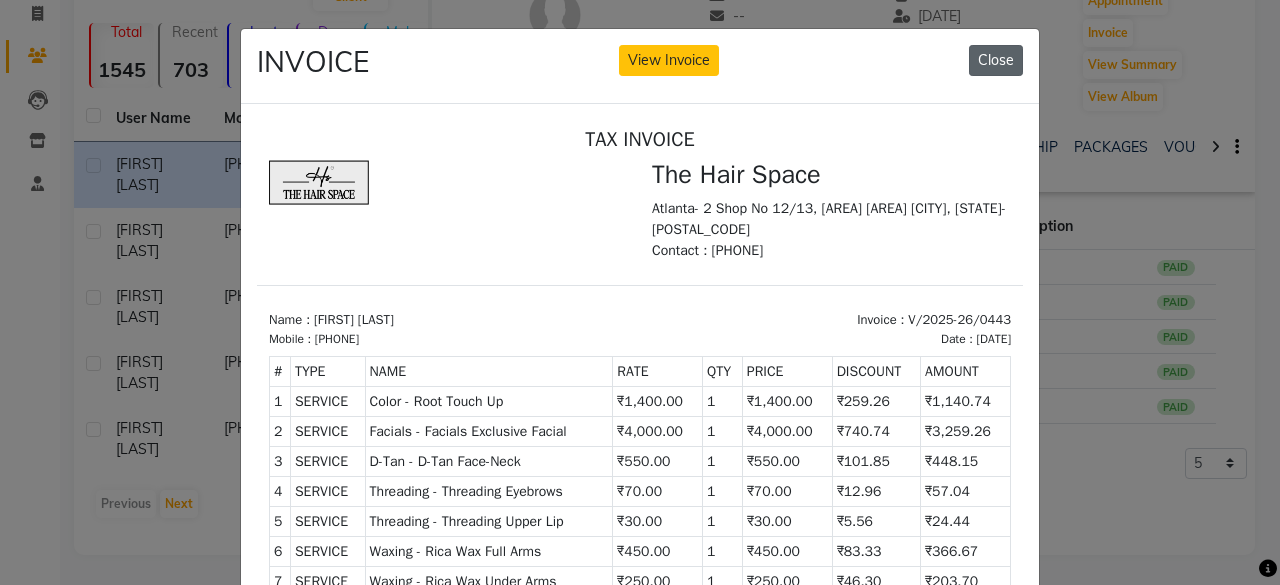click on "Close" 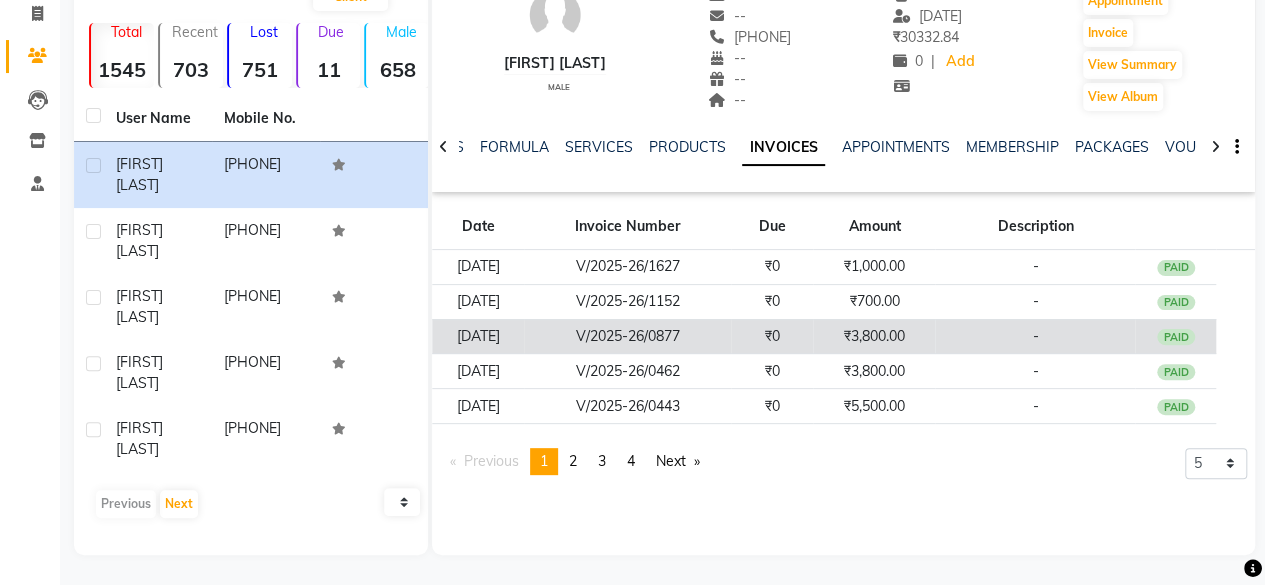 click on "V/2025-26/0877" 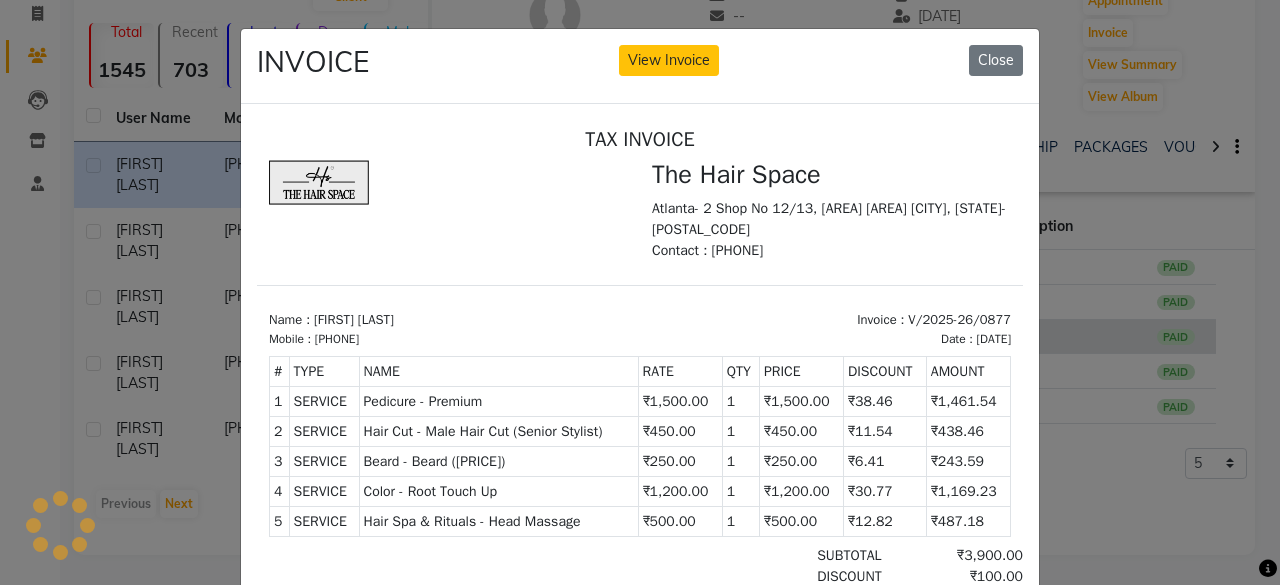 scroll, scrollTop: 0, scrollLeft: 0, axis: both 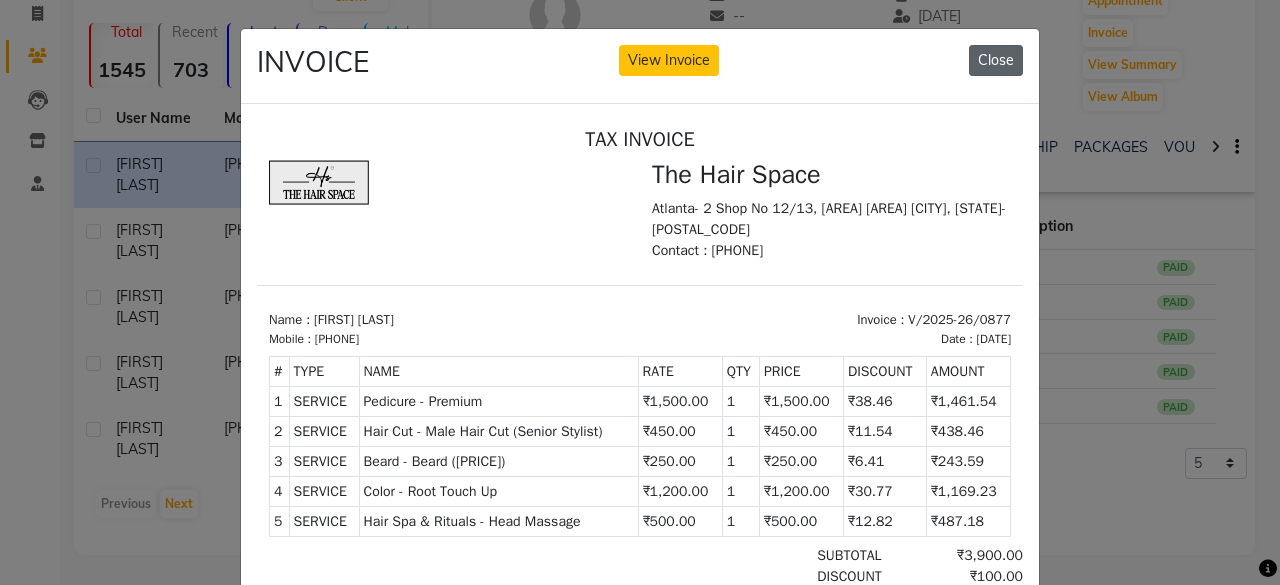 click on "Close" 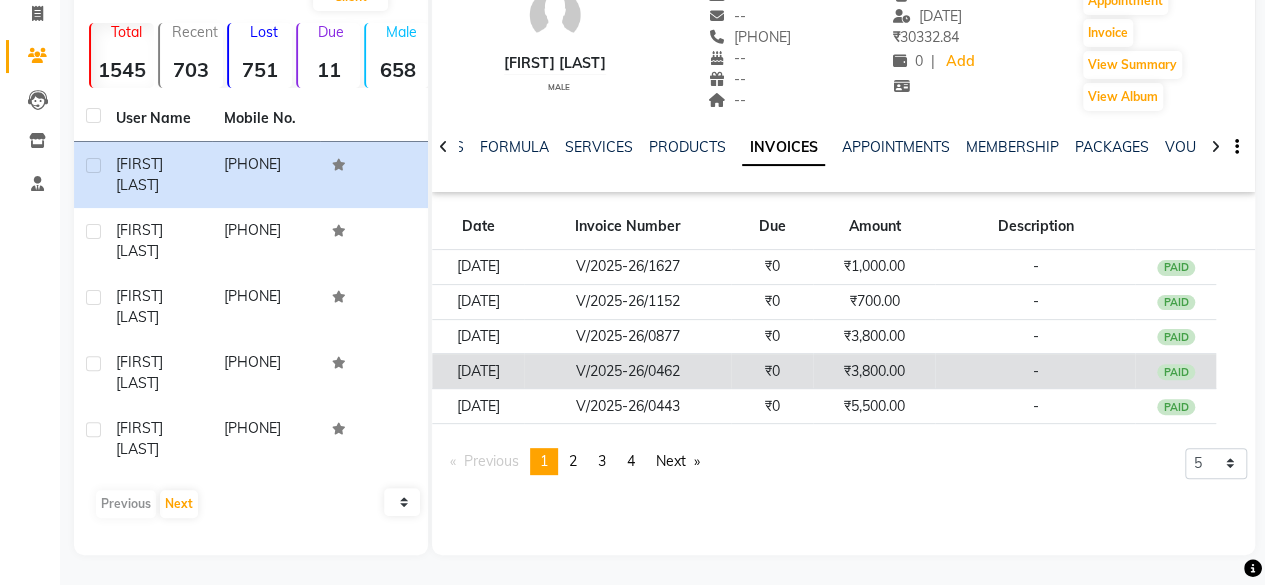 click on "V/2025-26/0462" 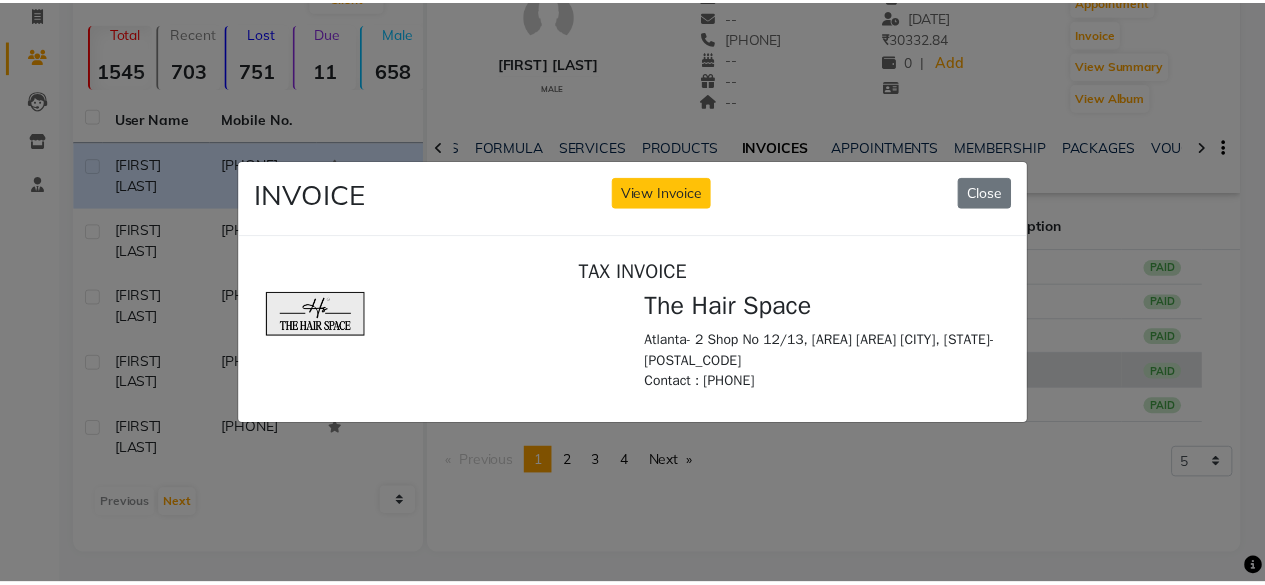 scroll, scrollTop: 0, scrollLeft: 0, axis: both 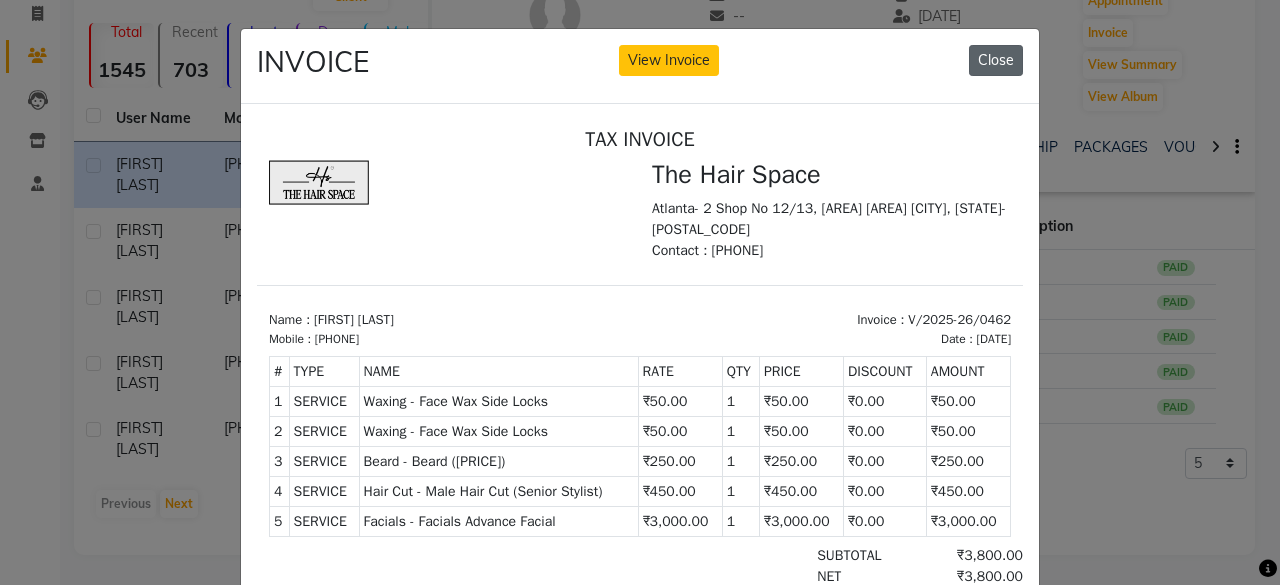 click on "Close" 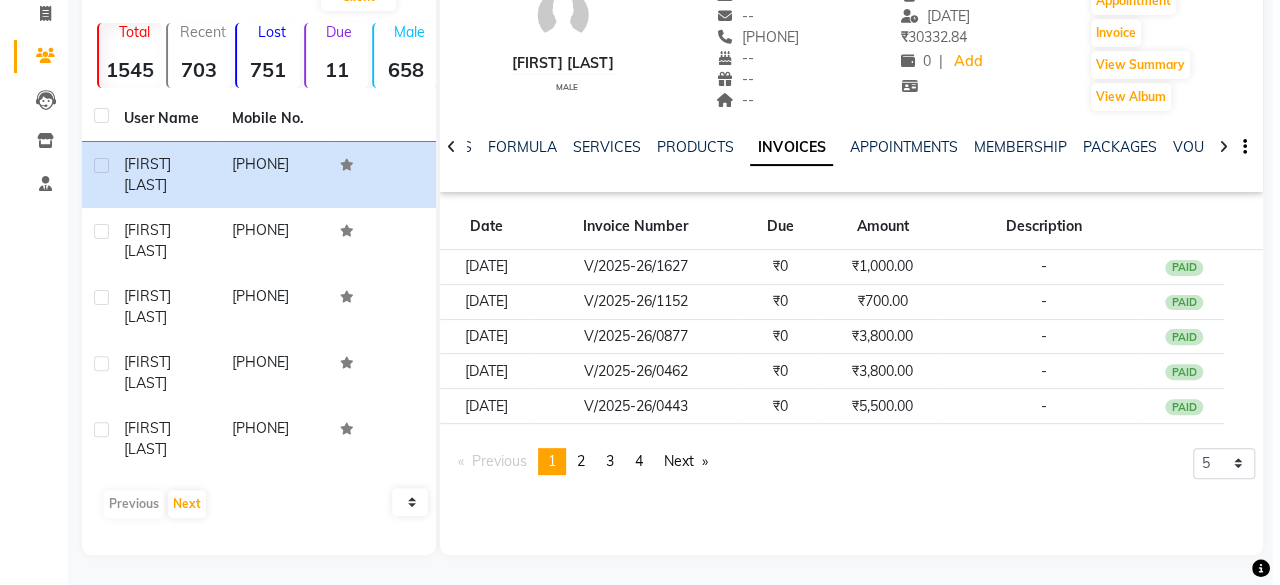 scroll, scrollTop: 0, scrollLeft: 0, axis: both 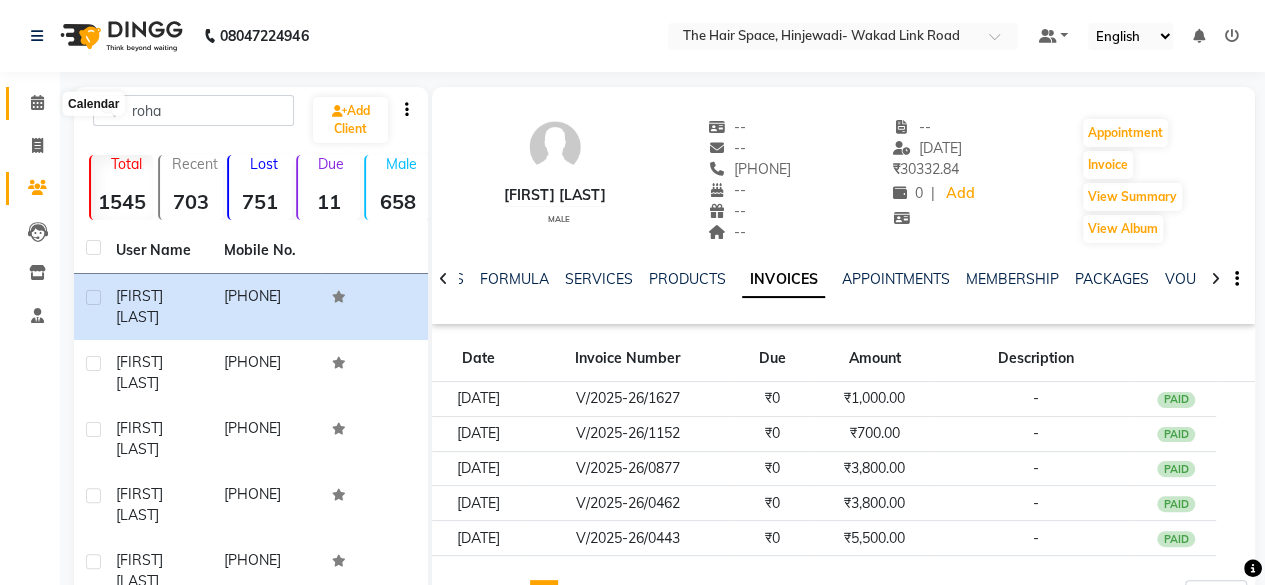 click 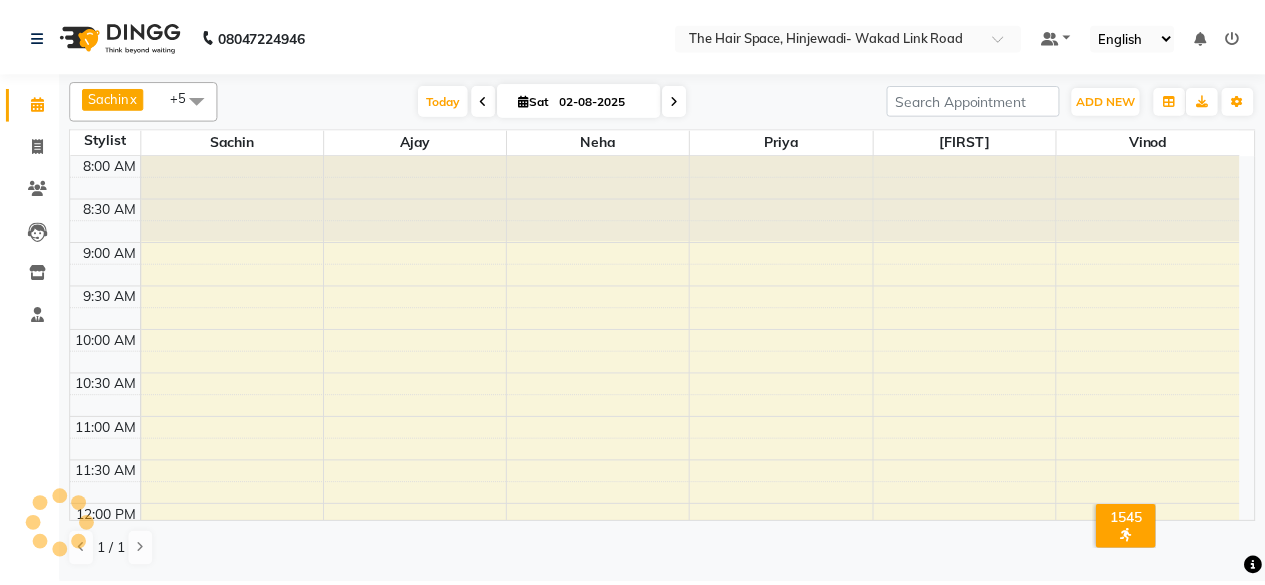 scroll, scrollTop: 0, scrollLeft: 0, axis: both 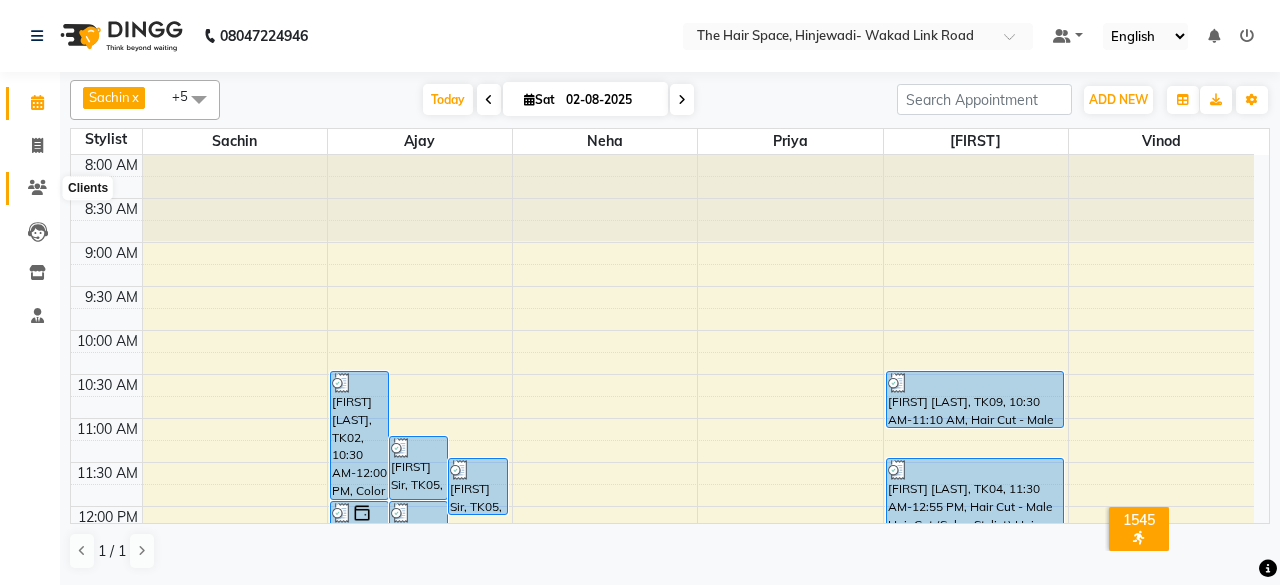click 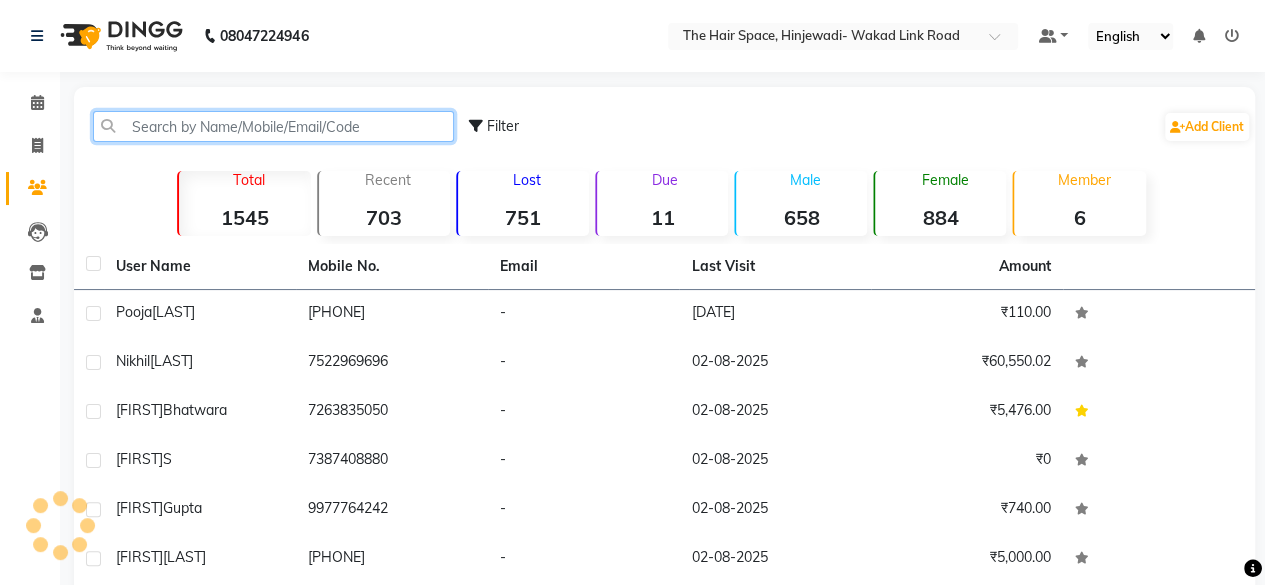click 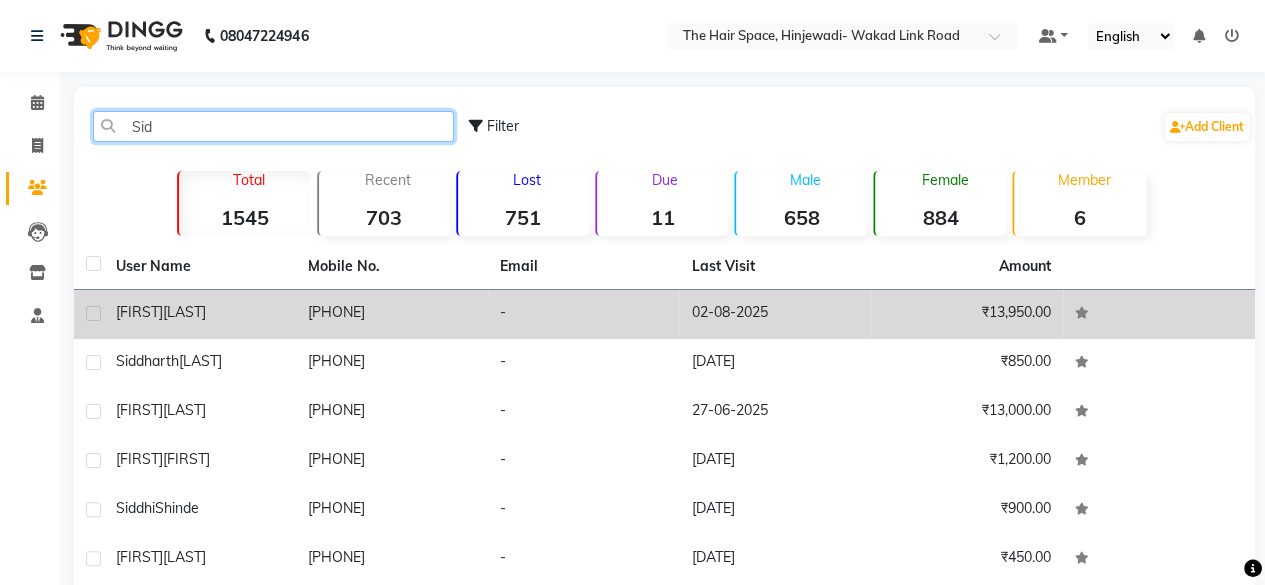 type on "Sid" 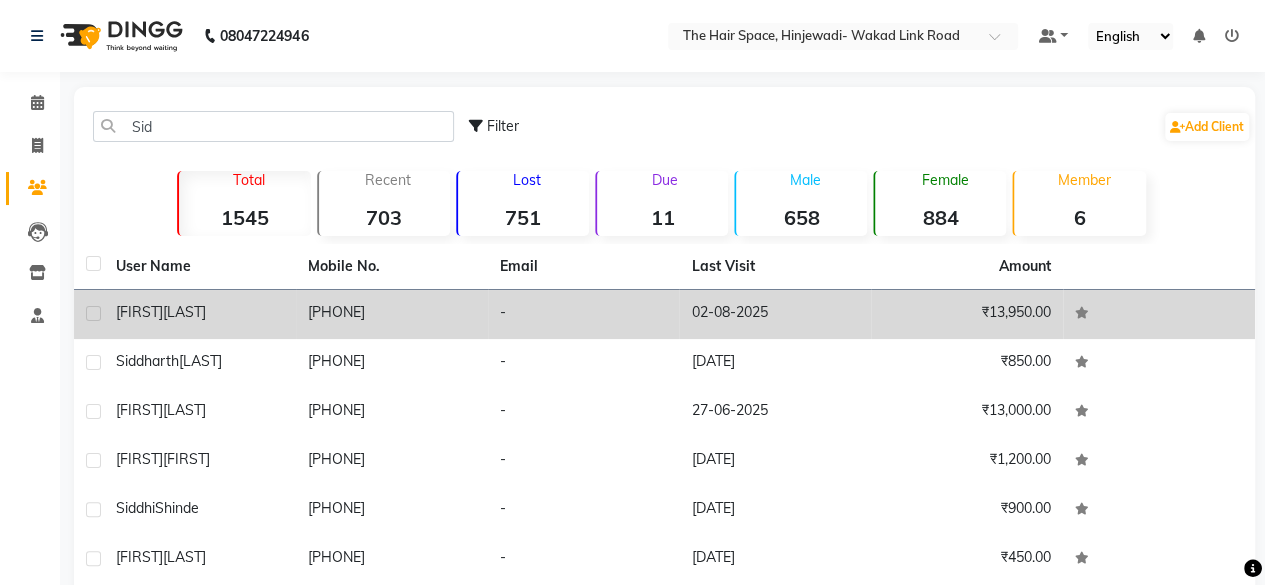 click on "[PHONE]" 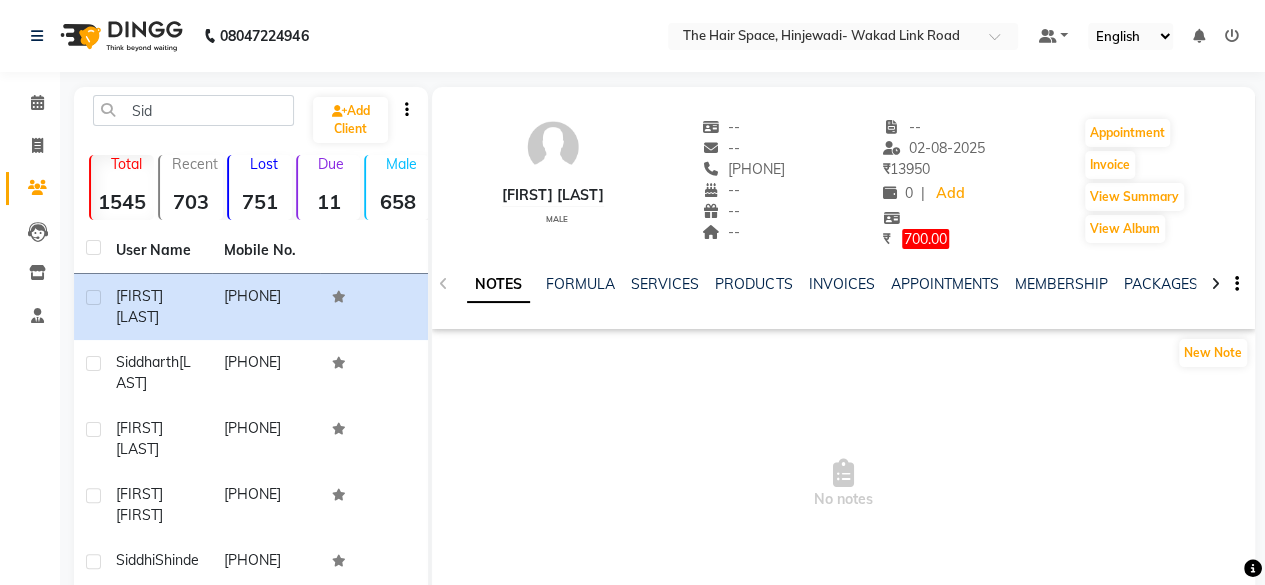 scroll, scrollTop: 153, scrollLeft: 0, axis: vertical 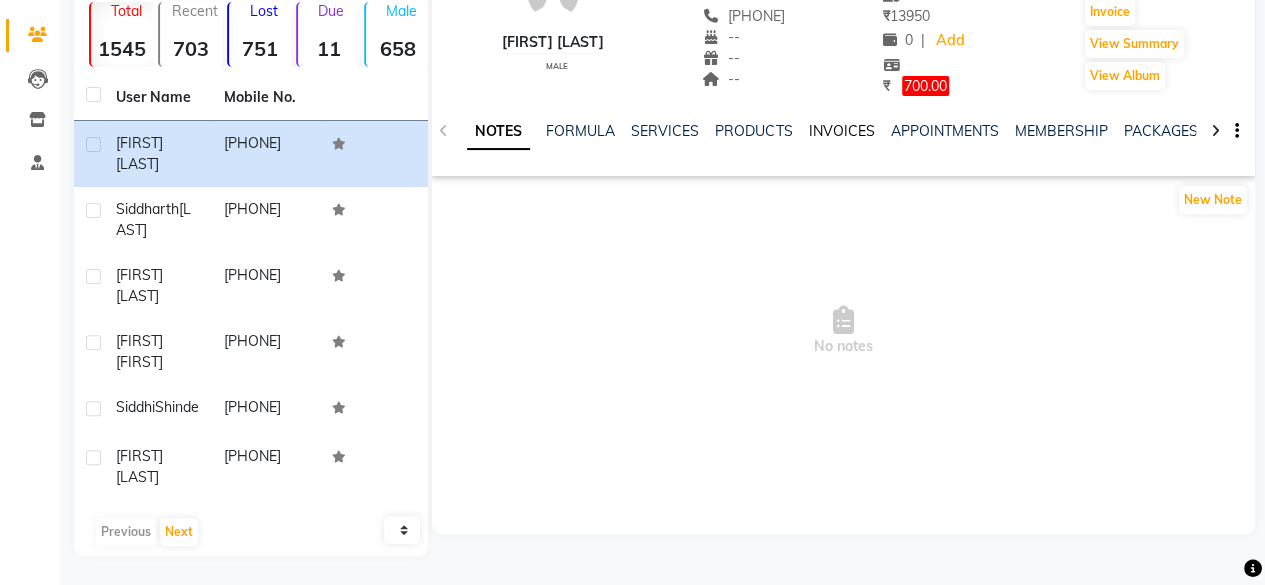 click on "INVOICES" 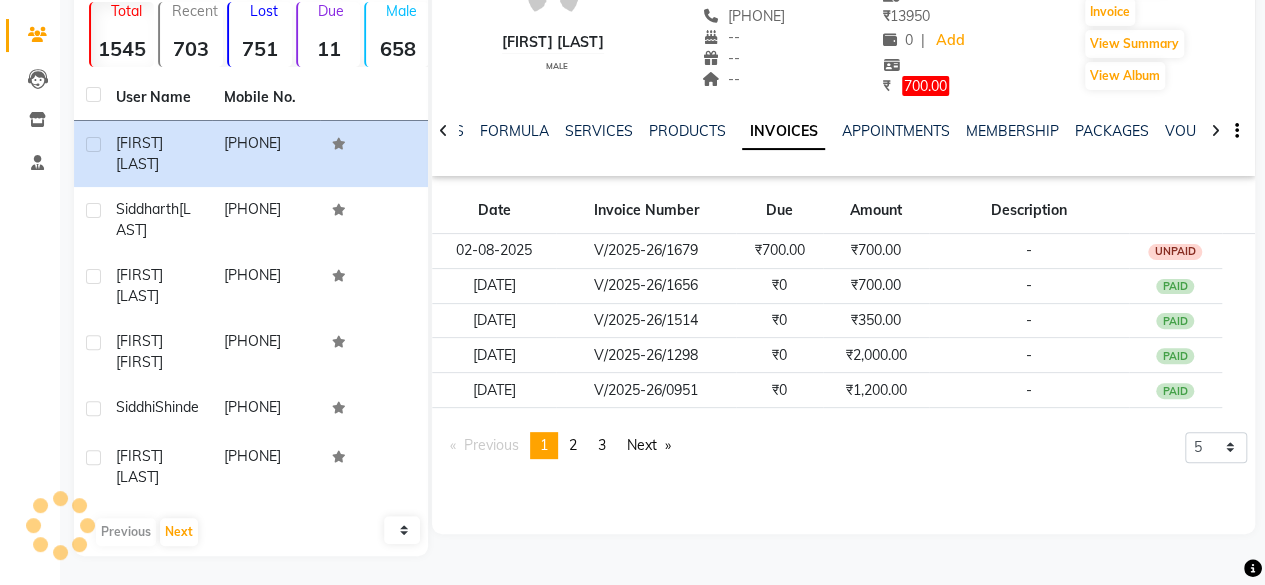 scroll, scrollTop: 0, scrollLeft: 0, axis: both 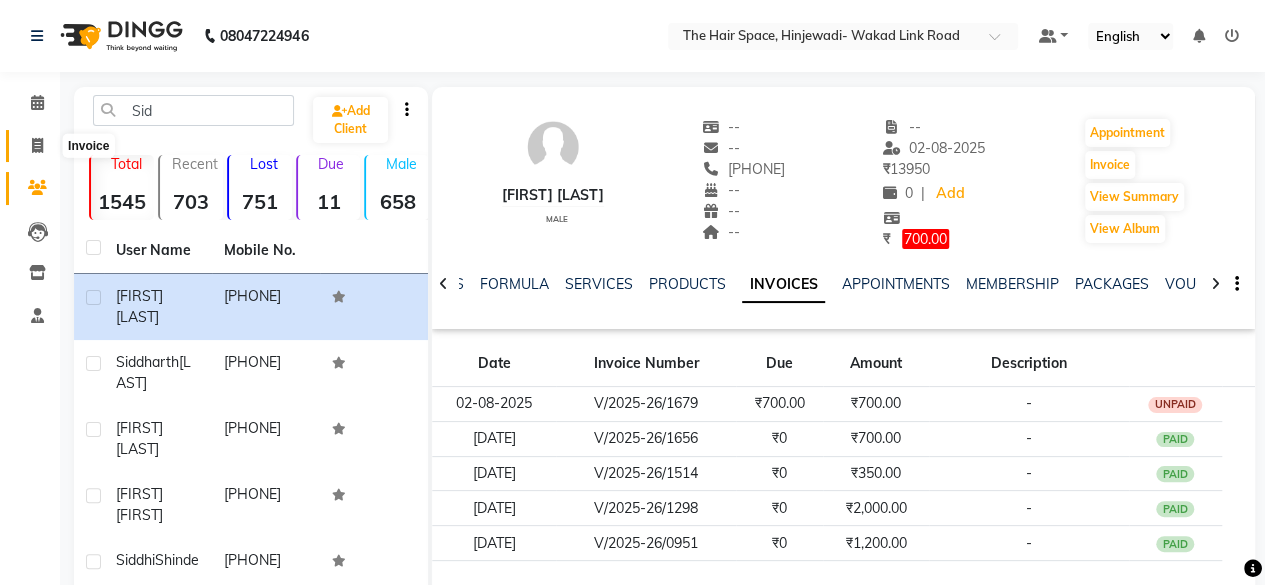 click 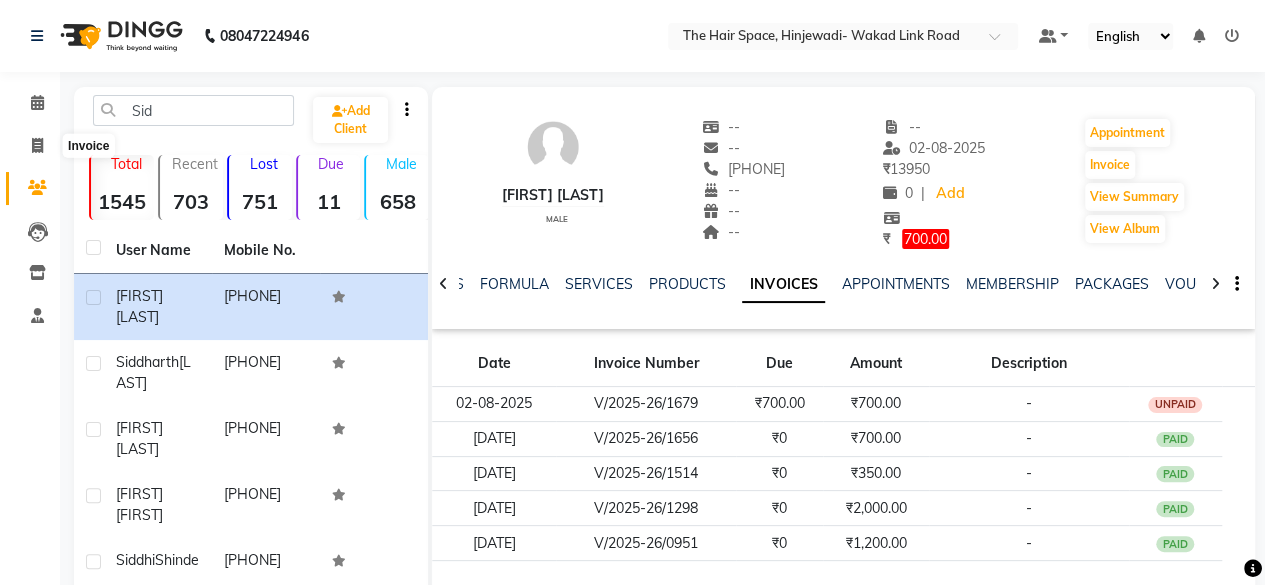 select on "6697" 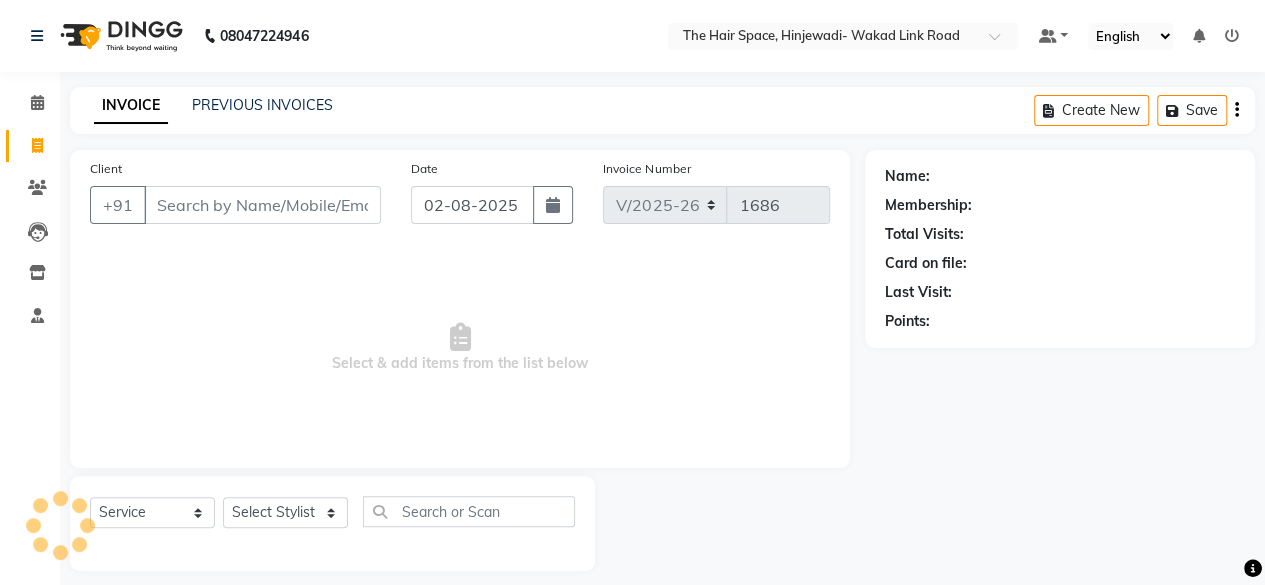 scroll, scrollTop: 15, scrollLeft: 0, axis: vertical 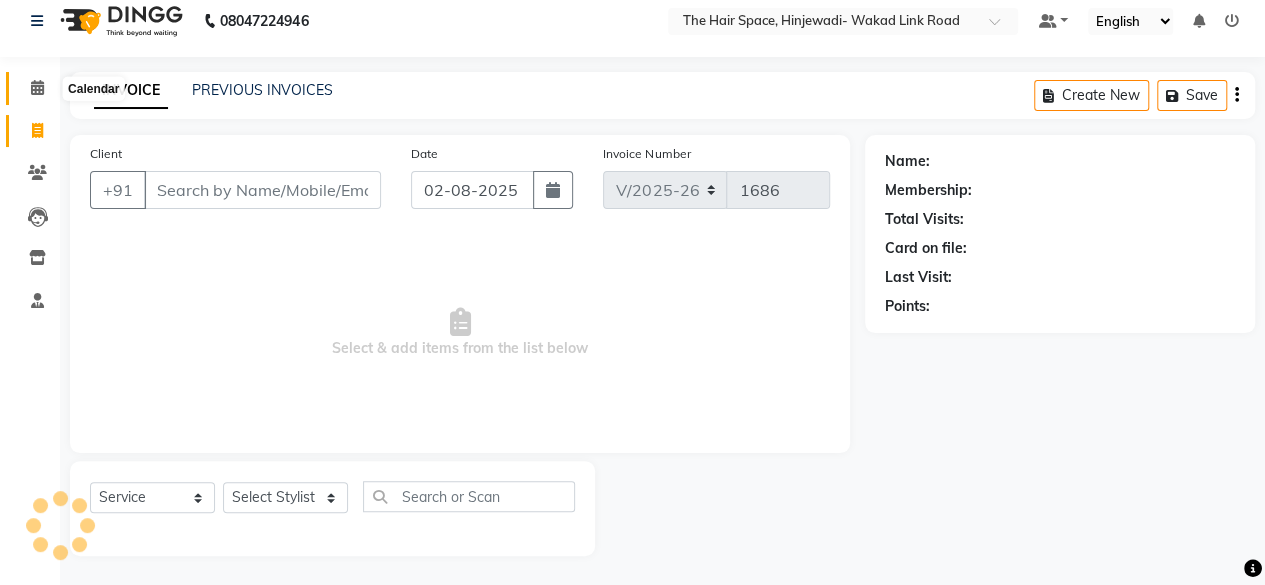 click 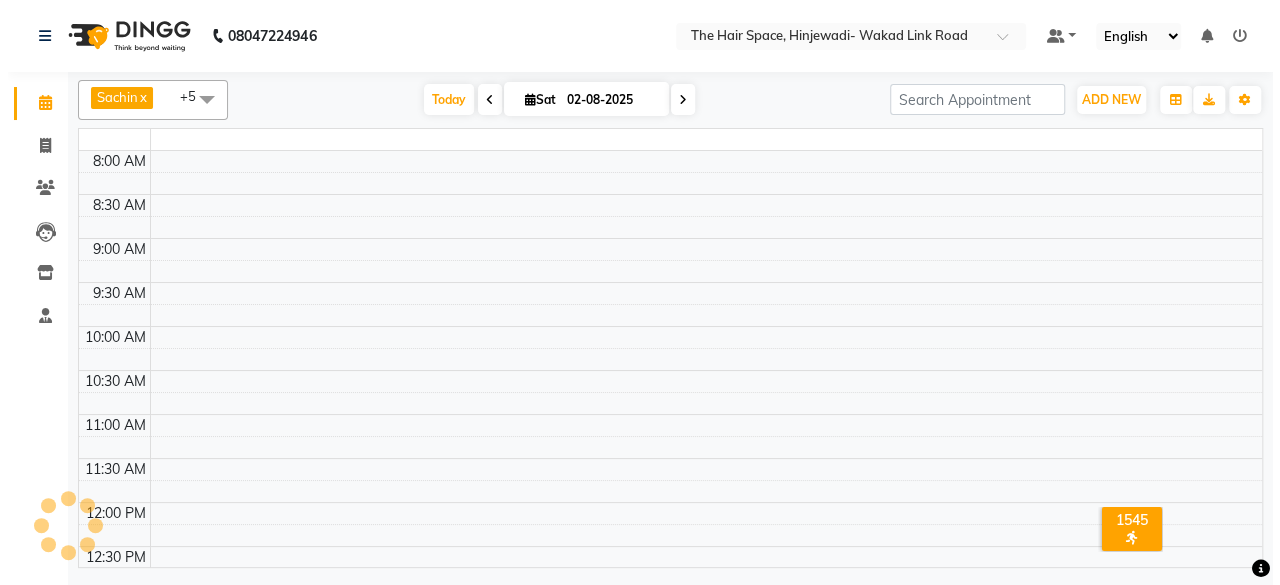 scroll, scrollTop: 0, scrollLeft: 0, axis: both 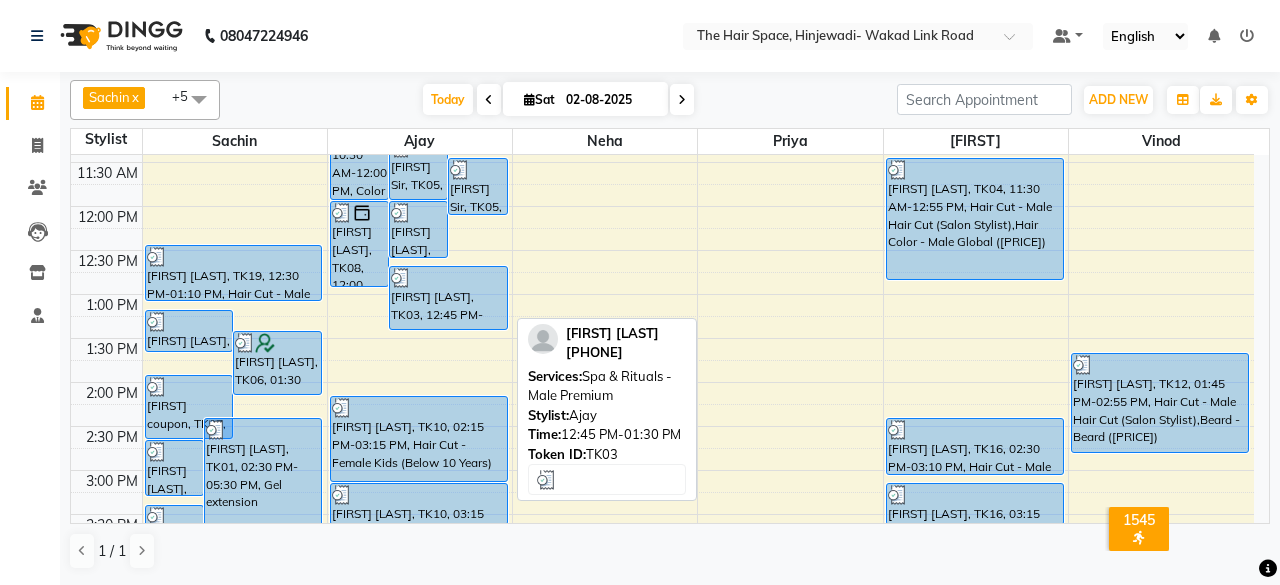 click at bounding box center [448, 278] 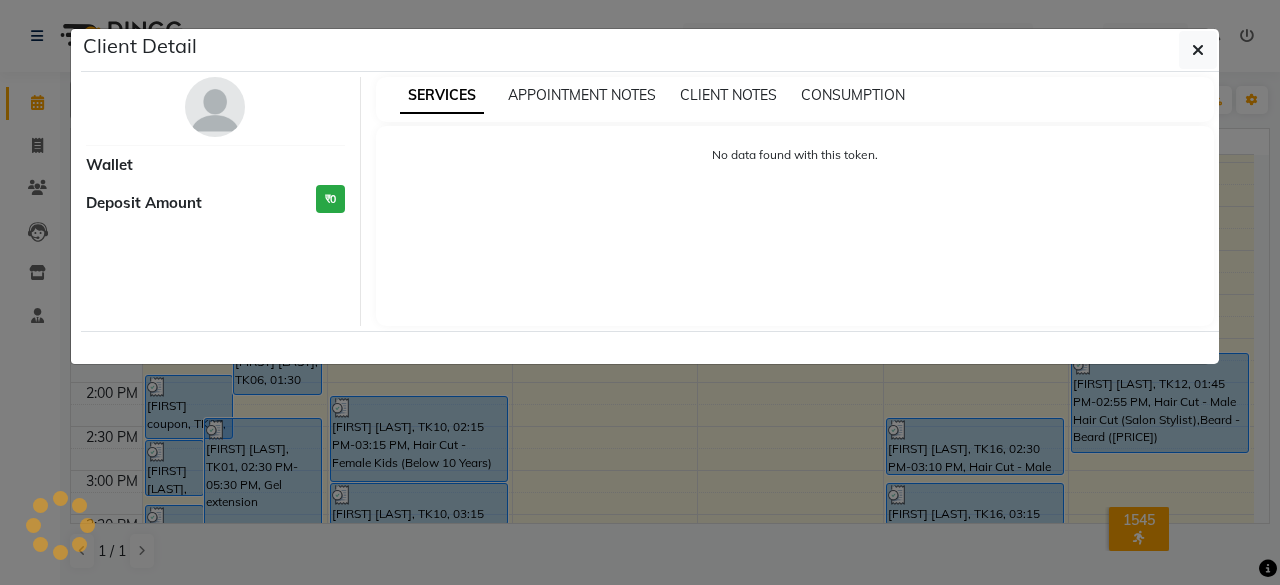 click at bounding box center (215, 107) 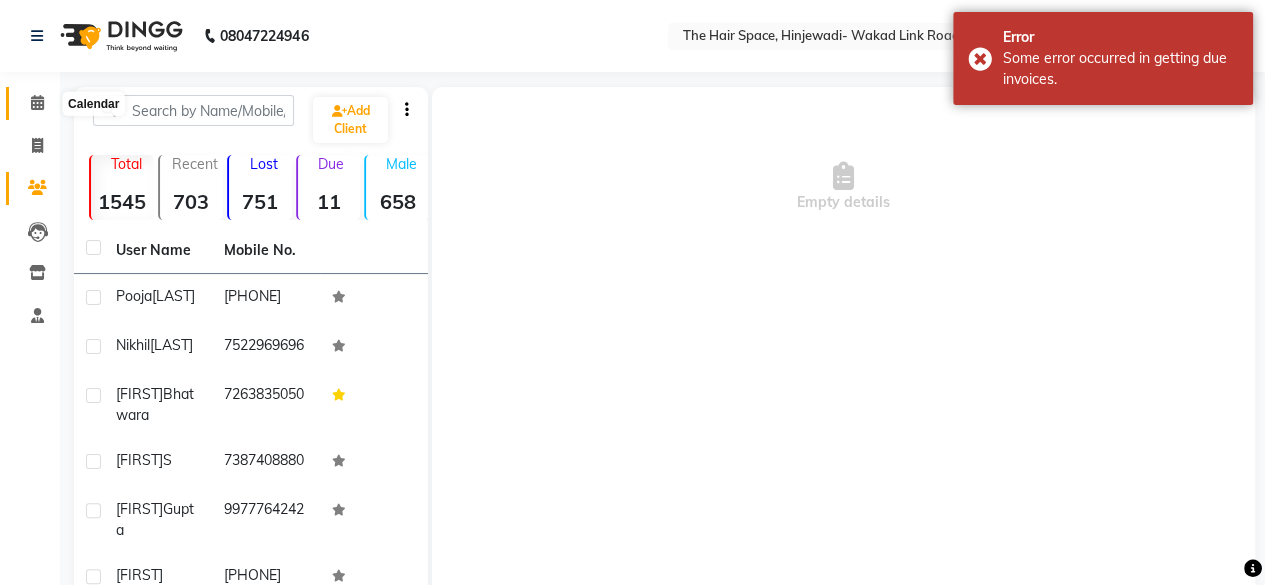 click 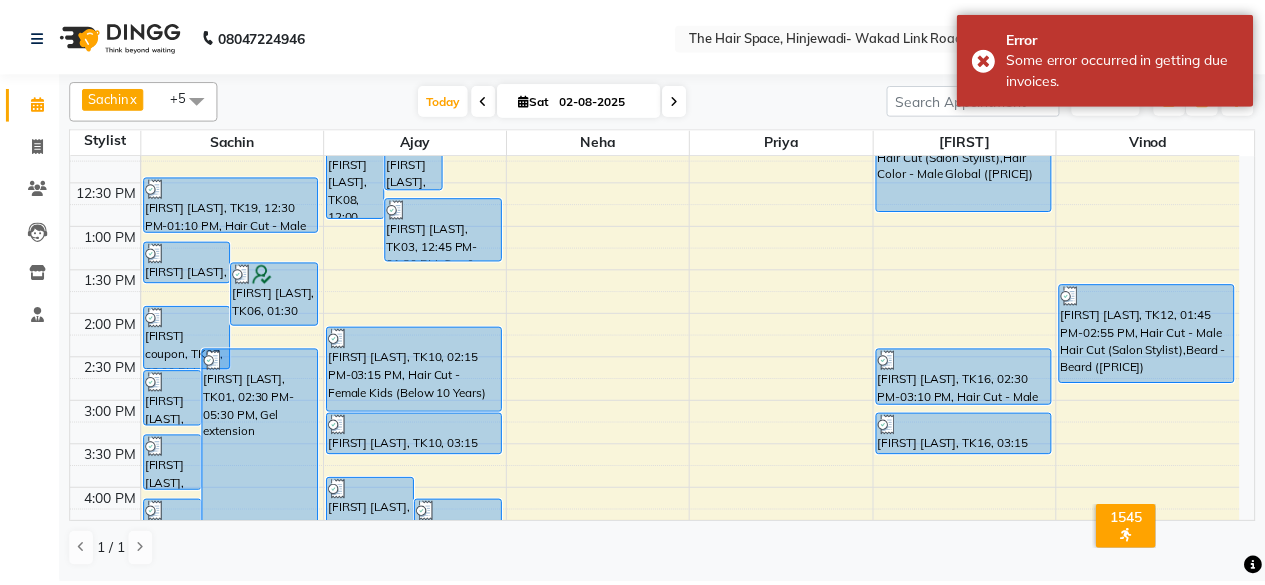 scroll, scrollTop: 400, scrollLeft: 0, axis: vertical 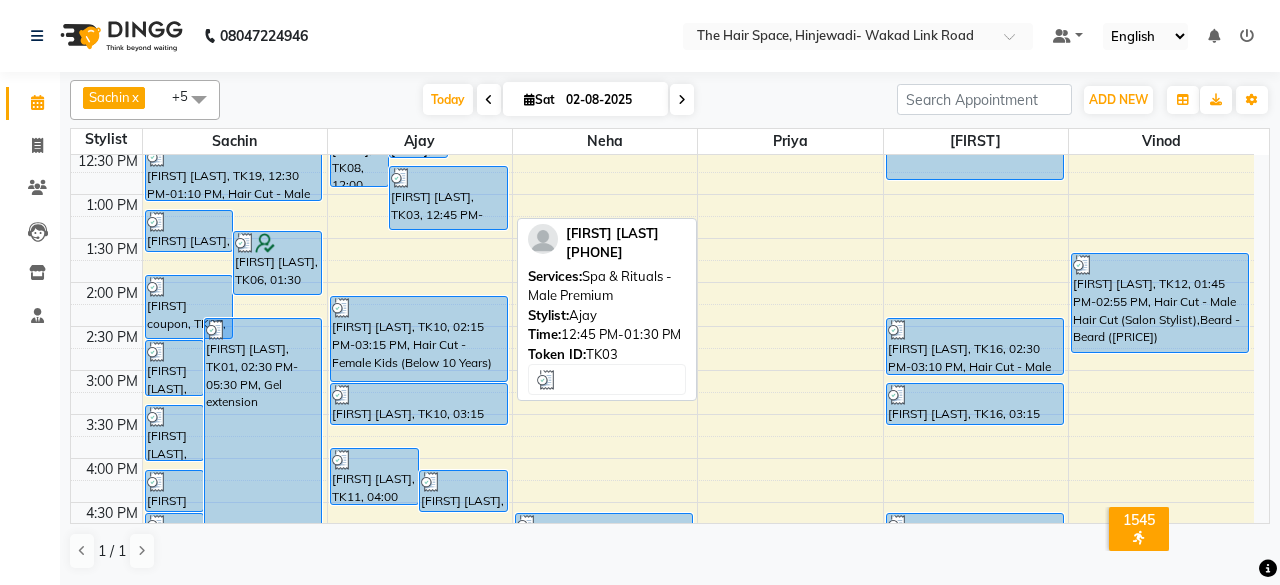 click at bounding box center (448, 178) 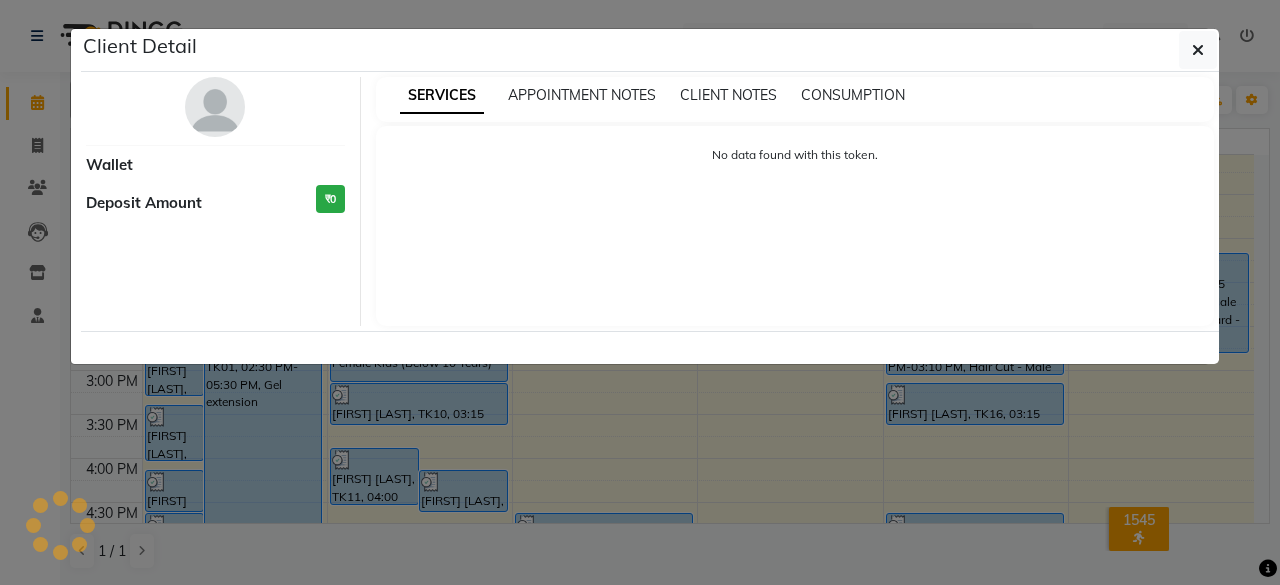 select on "3" 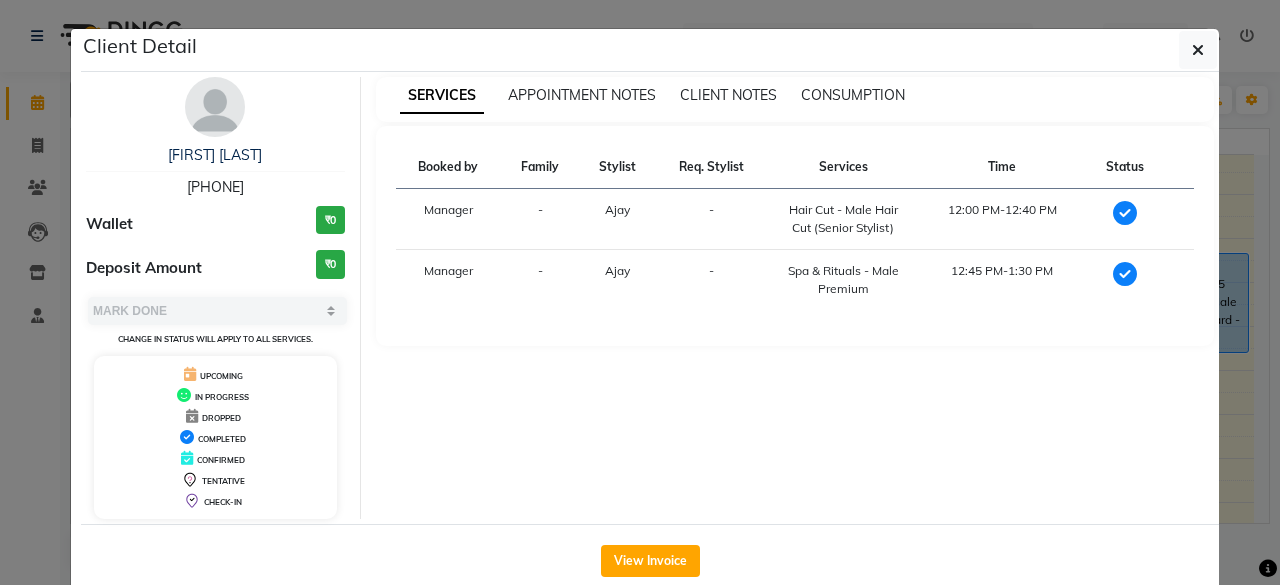 click at bounding box center (215, 107) 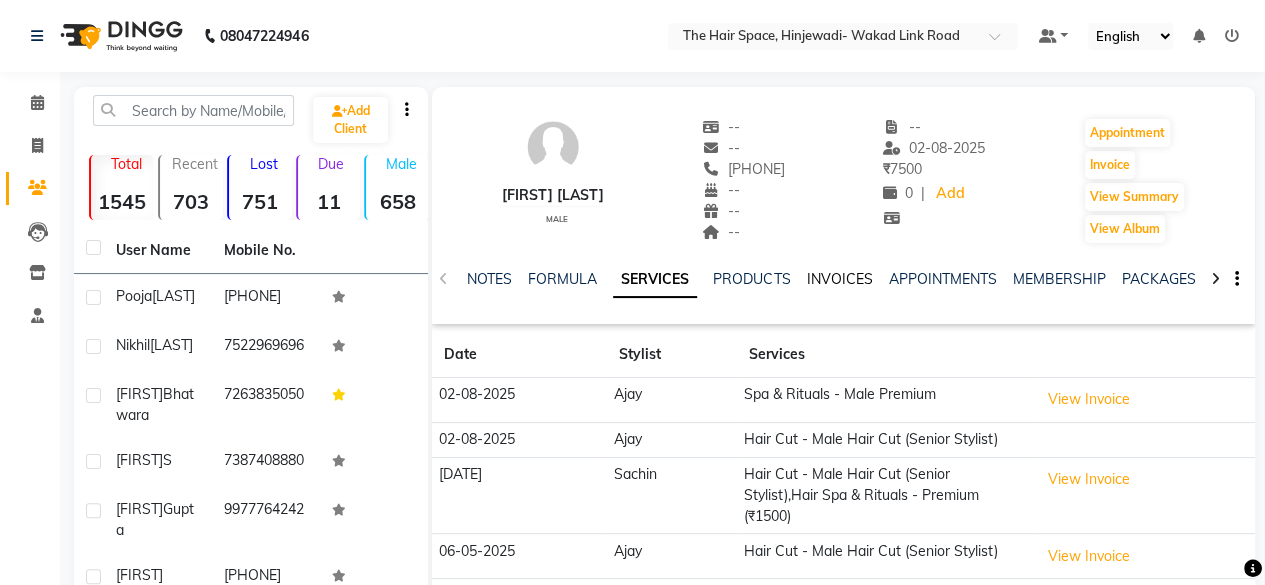click on "INVOICES" 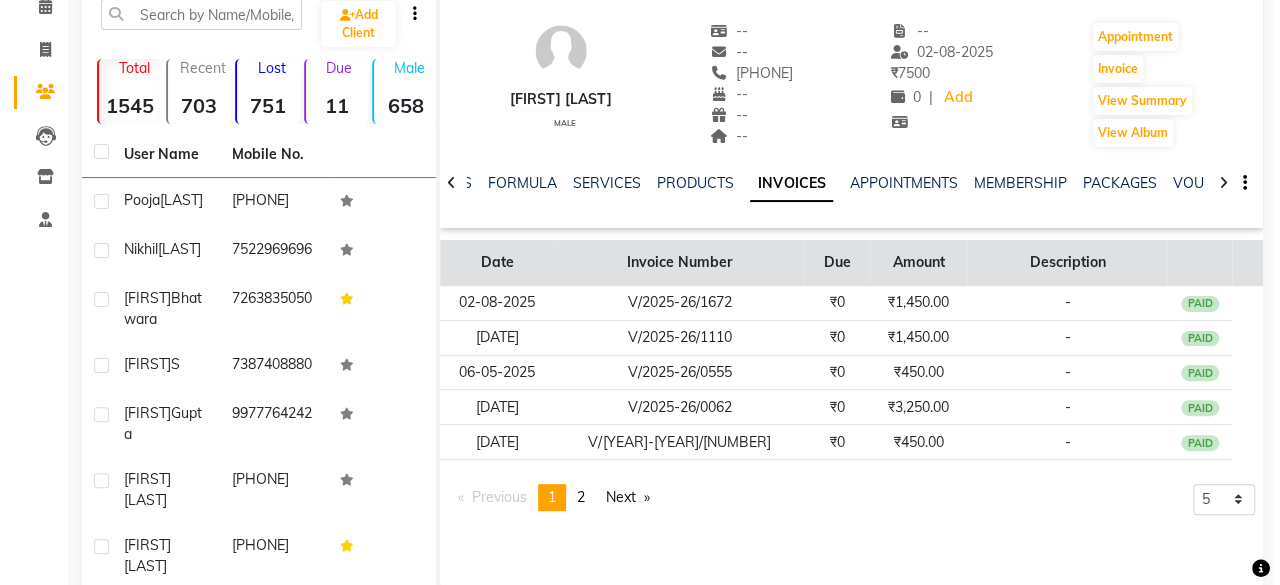scroll, scrollTop: 100, scrollLeft: 0, axis: vertical 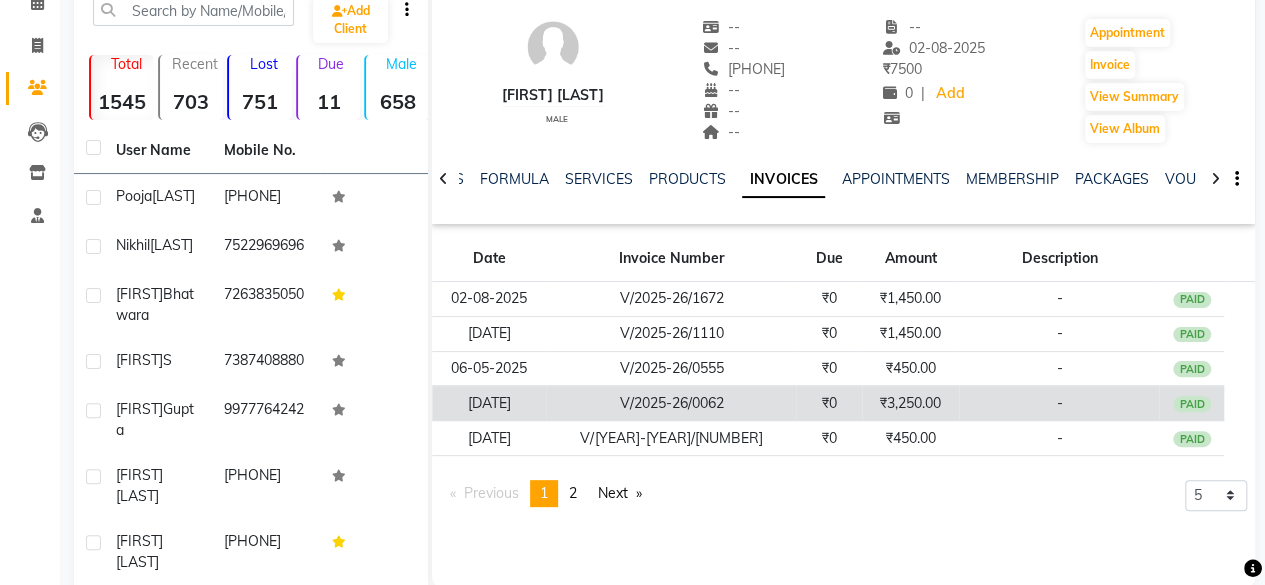 click on "V/2025-26/0062" 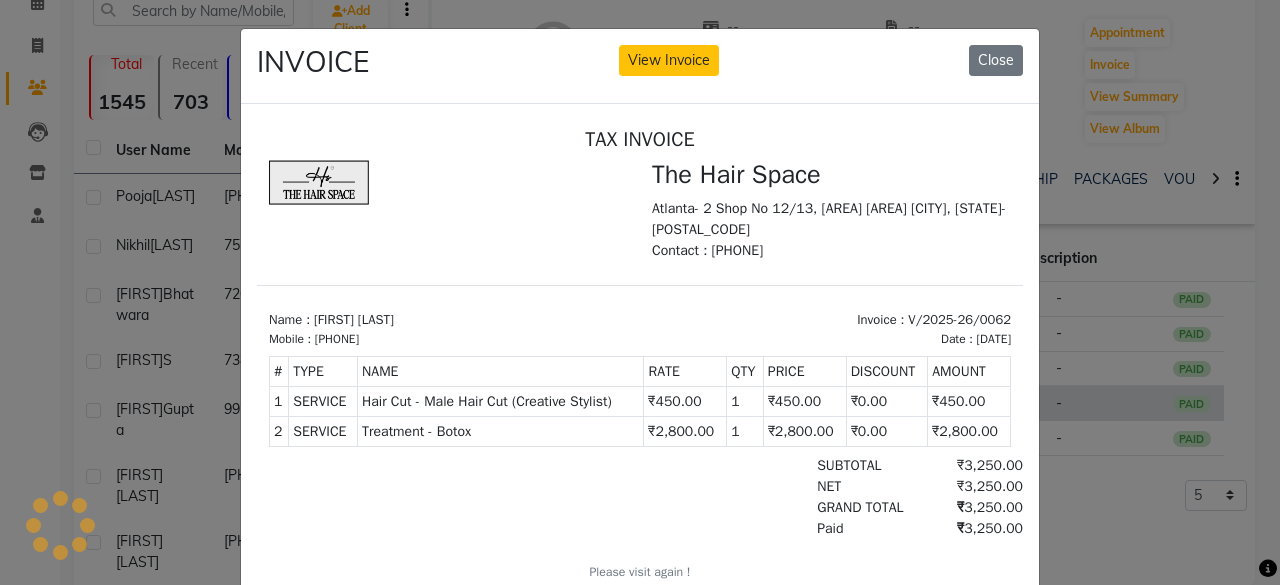 scroll, scrollTop: 0, scrollLeft: 0, axis: both 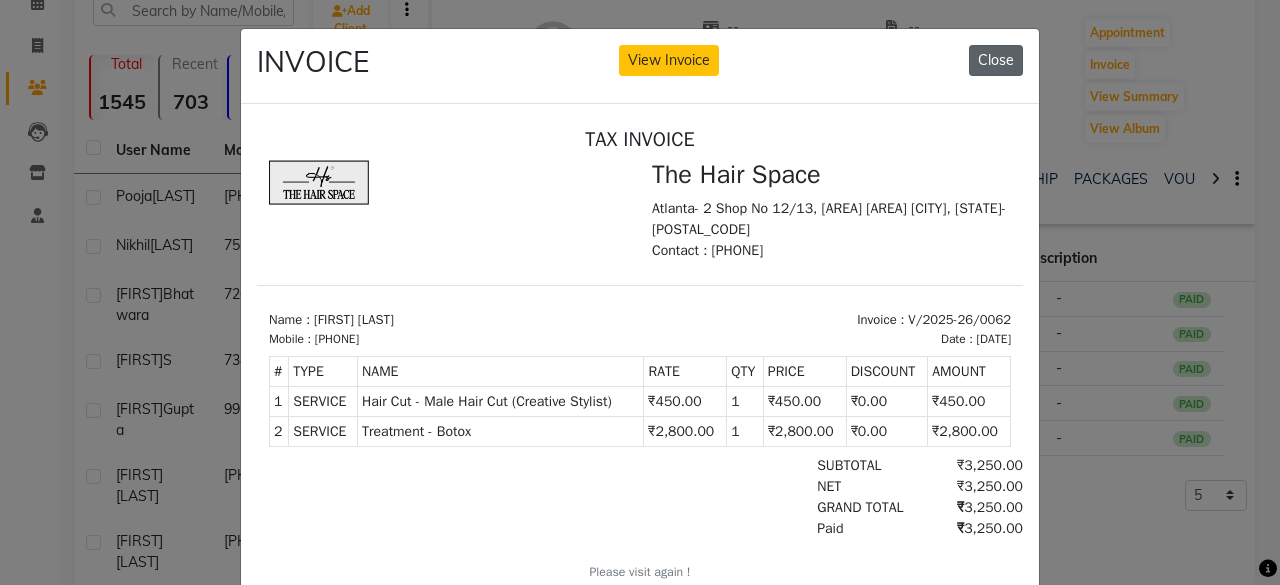 click on "Close" 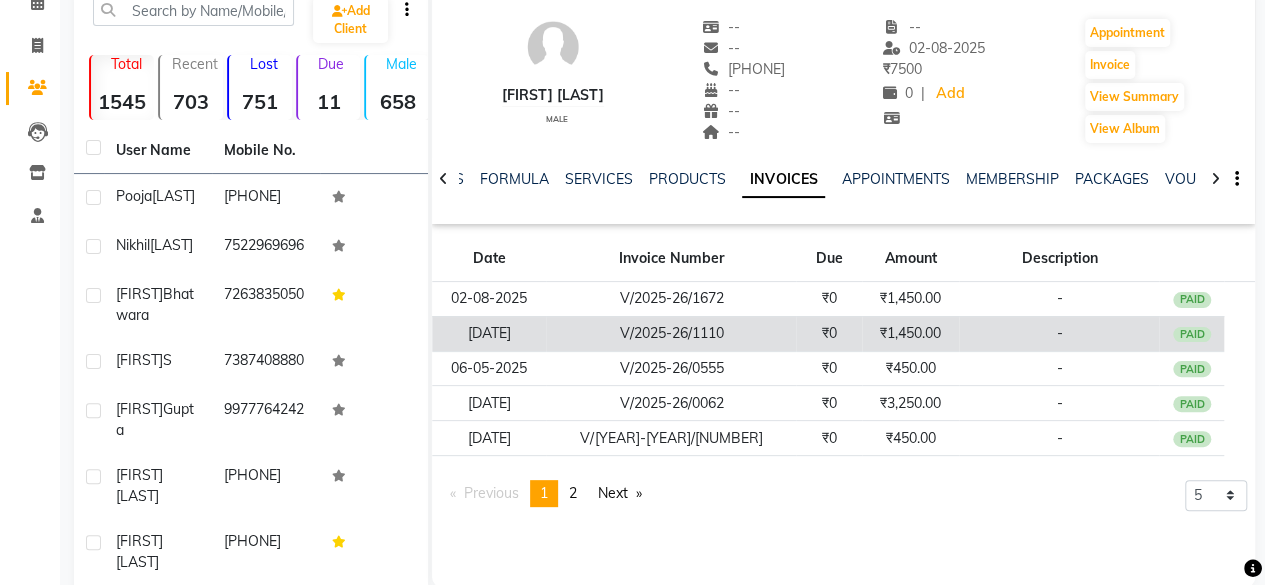 click on "V/2025-26/1110" 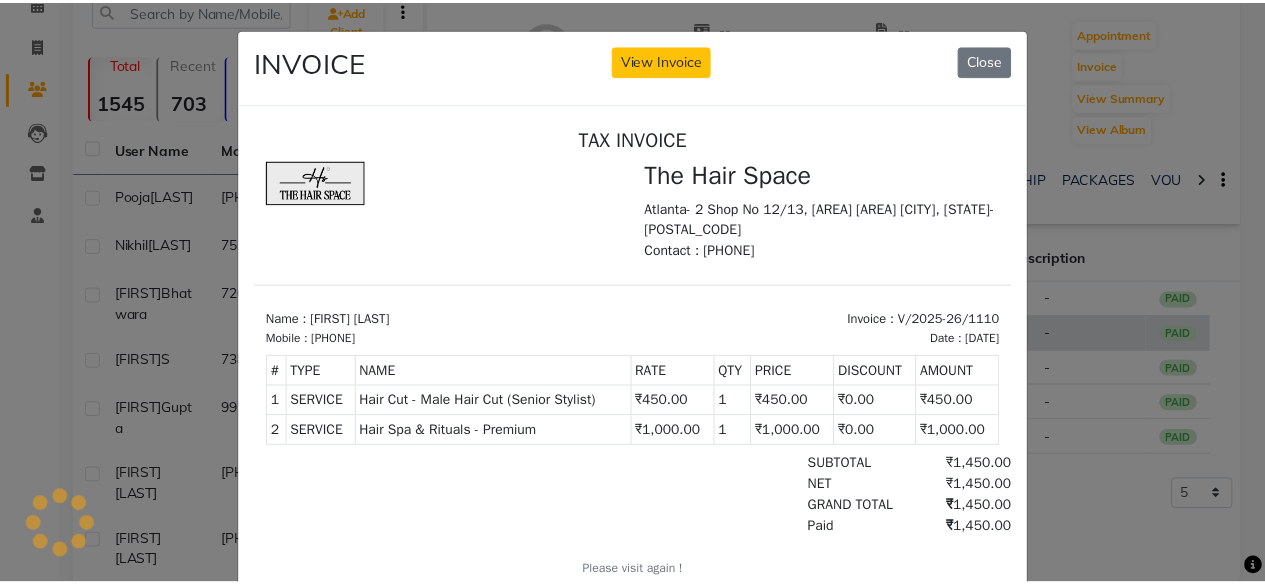 scroll, scrollTop: 0, scrollLeft: 0, axis: both 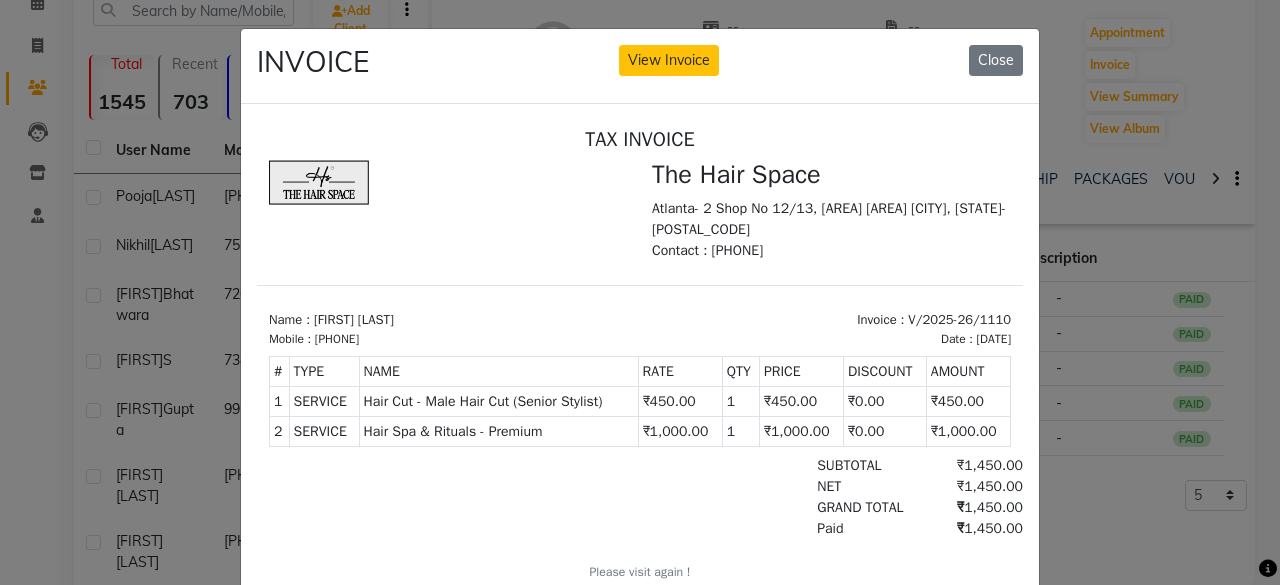 click on "Close" 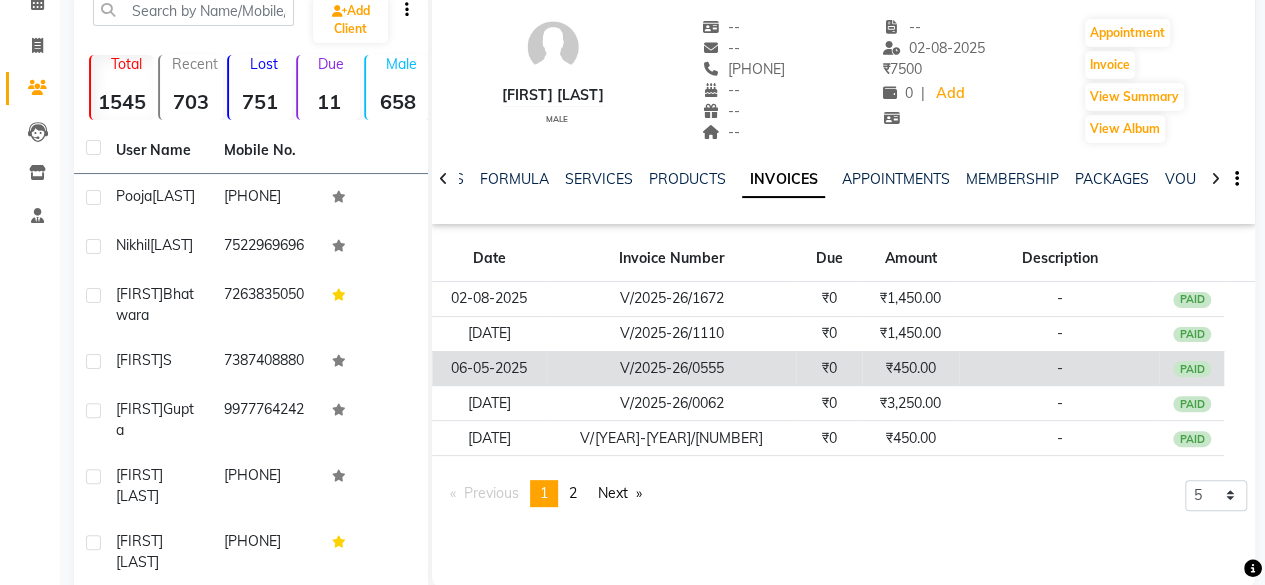 scroll, scrollTop: 0, scrollLeft: 0, axis: both 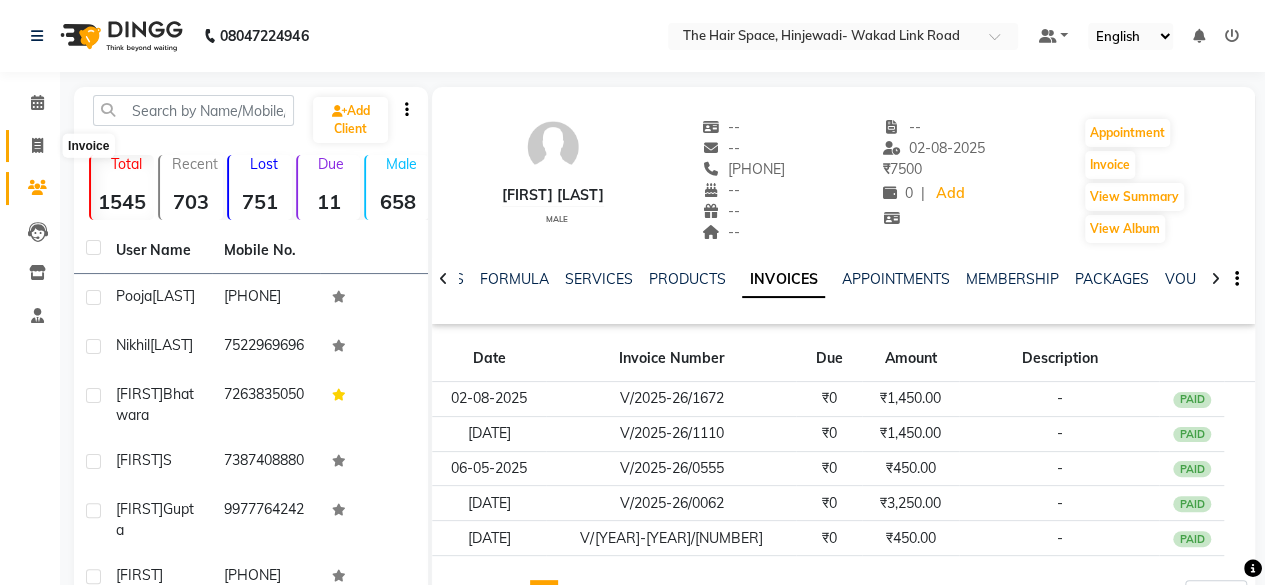 click 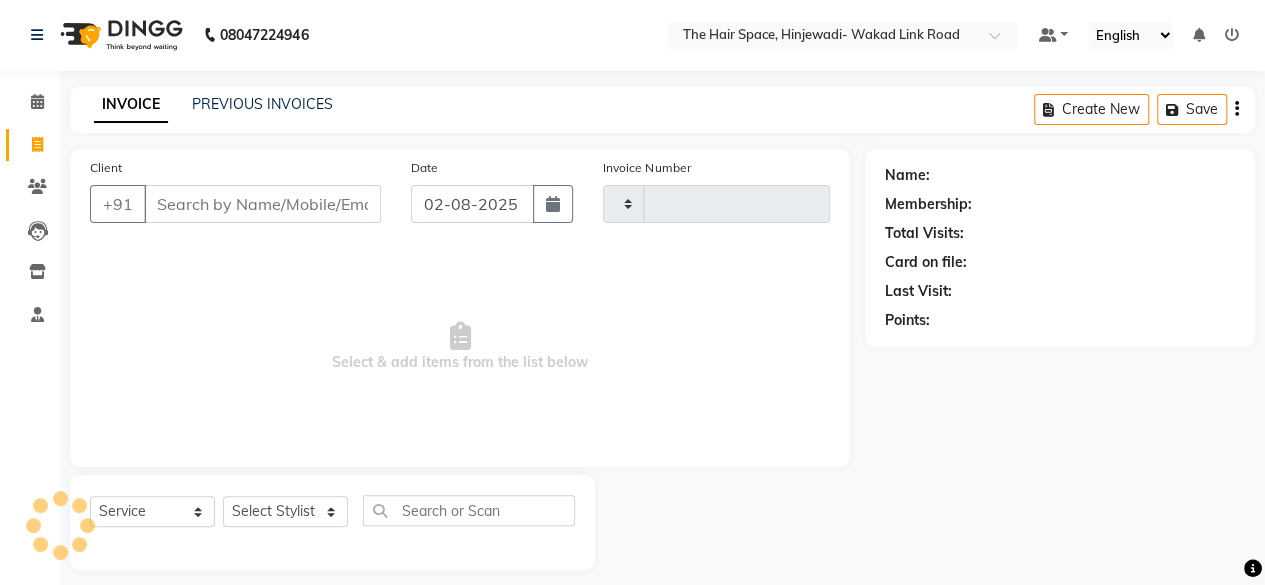 scroll, scrollTop: 15, scrollLeft: 0, axis: vertical 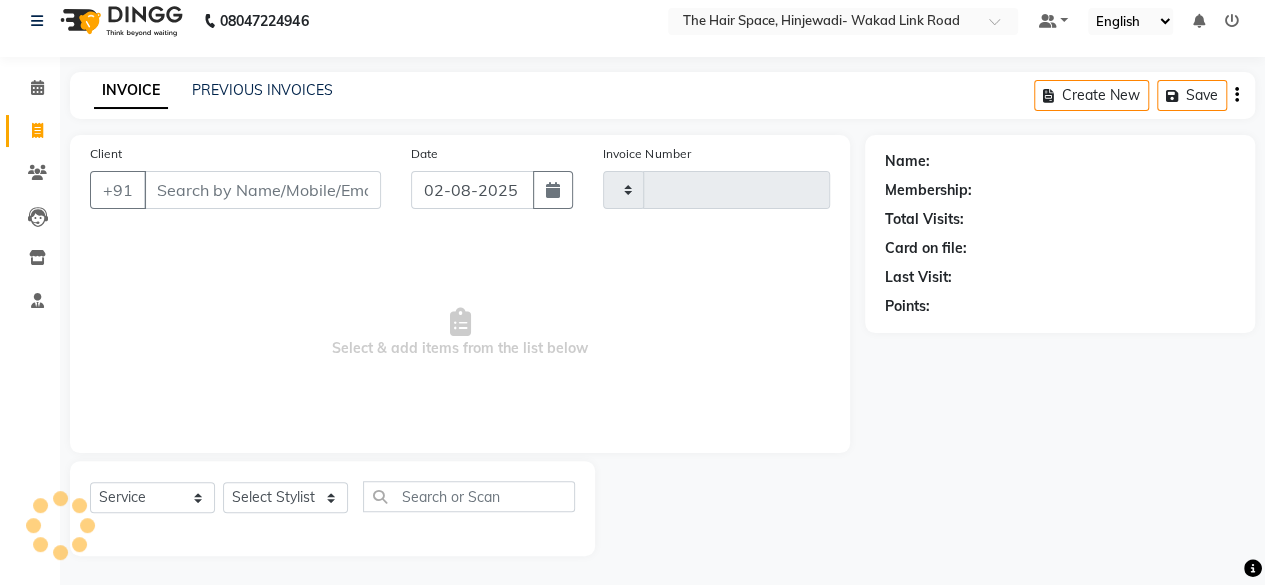 type on "1686" 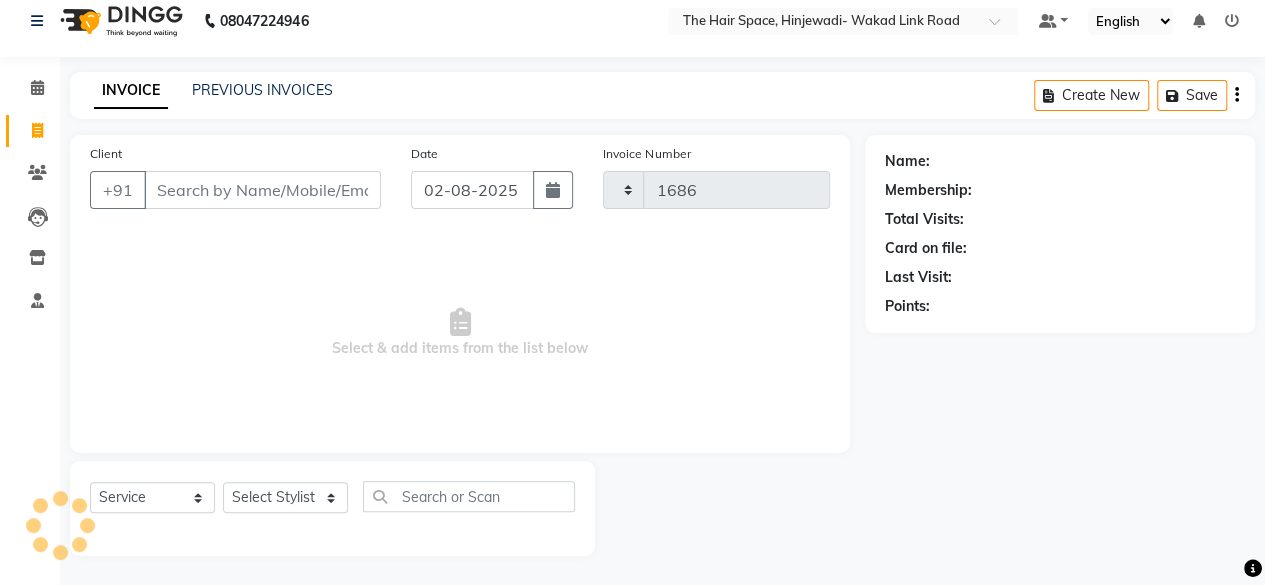 select on "6697" 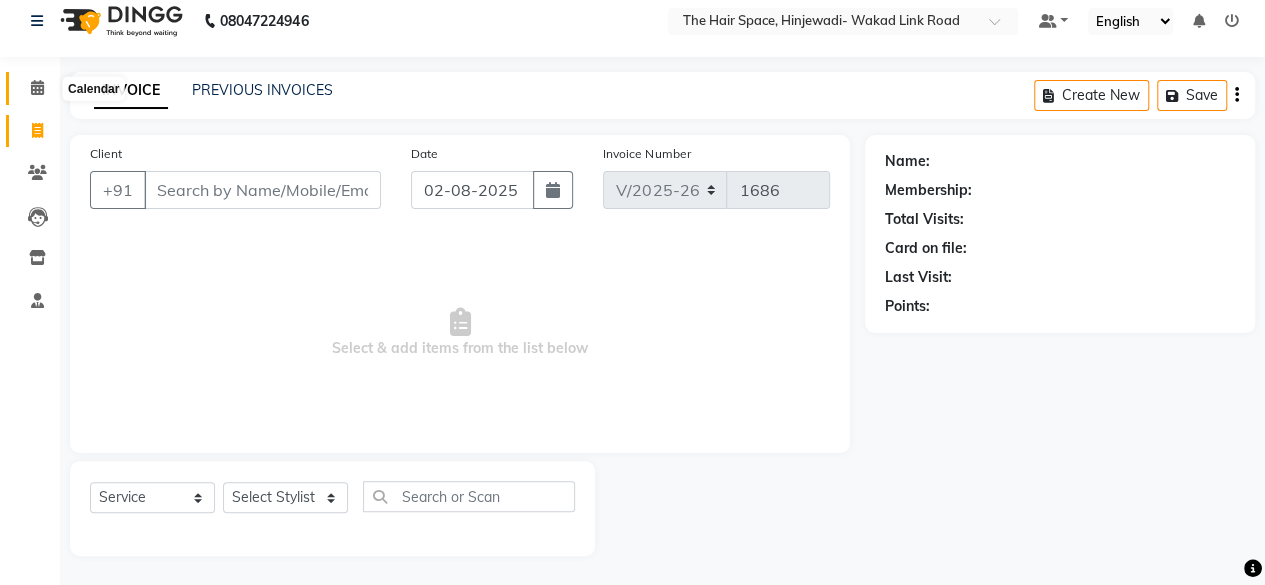 click 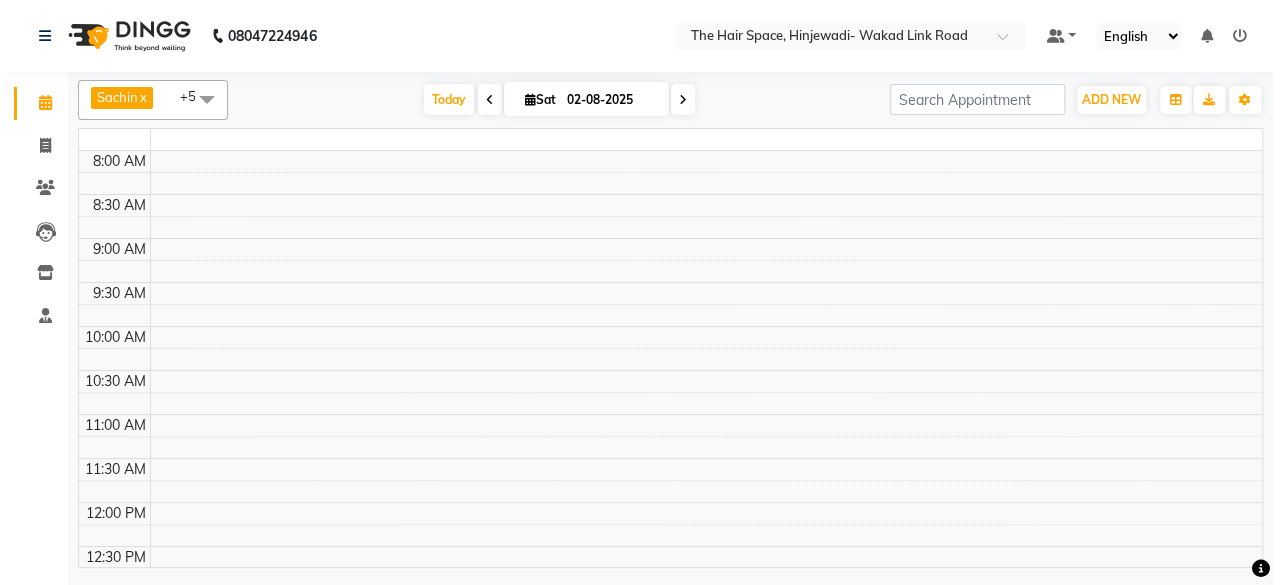 scroll, scrollTop: 0, scrollLeft: 0, axis: both 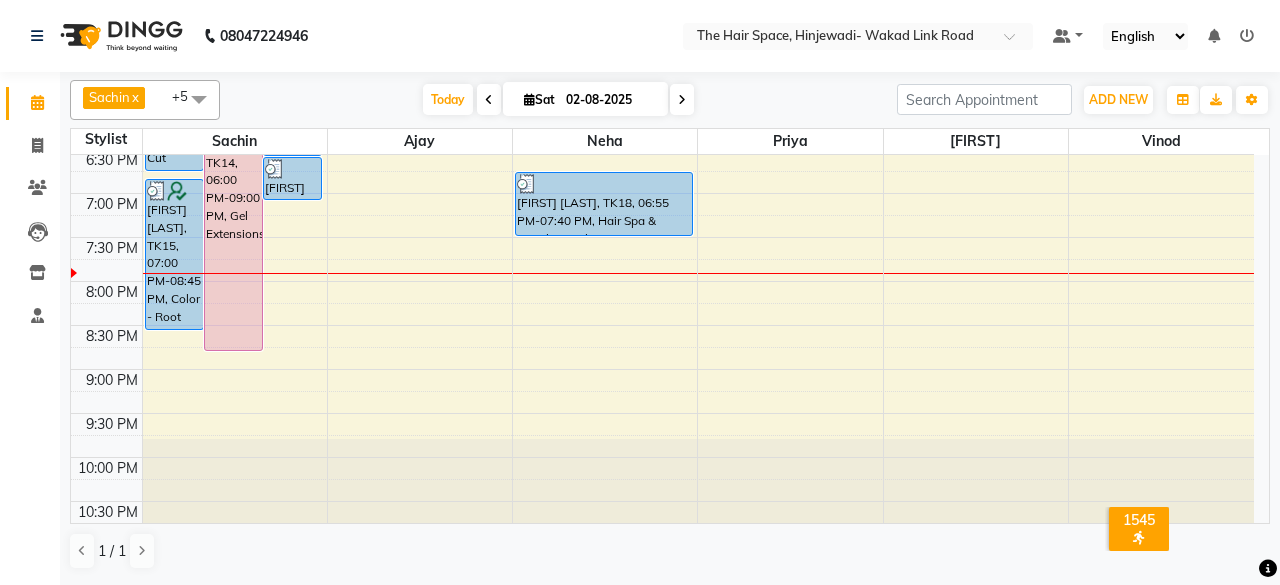 click on "8:00 AM 8:30 AM 9:00 AM 9:30 AM 10:00 AM 10:30 AM 11:00 AM 11:30 AM 12:00 PM 12:30 PM 1:00 PM 1:30 PM 2:00 PM 2:30 PM 3:00 PM 3:30 PM 4:00 PM 4:30 PM 5:00 PM 5:30 PM 6:00 PM 6:30 PM 7:00 PM 7:30 PM 8:00 PM 8:30 PM 9:00 PM 9:30 PM 10:00 PM 10:30 PM [FIRST] [LAST], TK18, 04:45 PM-06:55 PM, Hair Cut - Male Hair Cut (Senior Stylist),Color - Global ([PRICE]) [FIRST] [LAST], TK14, 06:00 PM-09:00 PM, Gel Extensions [FIRST] [LAST], TK20, 06:00 PM-06:15 PM, Threading - Threading Upper Lip [FIRST] [LAST], TK13, 06:15 PM-06:45 PM, Waxing - Rica Wax Under Arms [FIRST] [LAST], TK13, 06:45 PM-07:15 PM, Waxing - Rica Wax Full Arms [FIRST] [LAST], TK01, 02:30 PM-05:30 PM, Gel extension [FIRST] [LAST], TK20, 05:30 PM-06:00 PM, Threading - Threading Eyebrows [FIRST] [LAST], TK15, 07:00 PM-08:45 PM, Color - Root Touch Up,Threading - Threading Eyebrows ([PRICE]),Threading - Threading Upper Lip ([PRICE]) [FIRST] [LAST], TK19, 01:15 PM-01:45 PM, Beard - Beard" at bounding box center (662, -115) 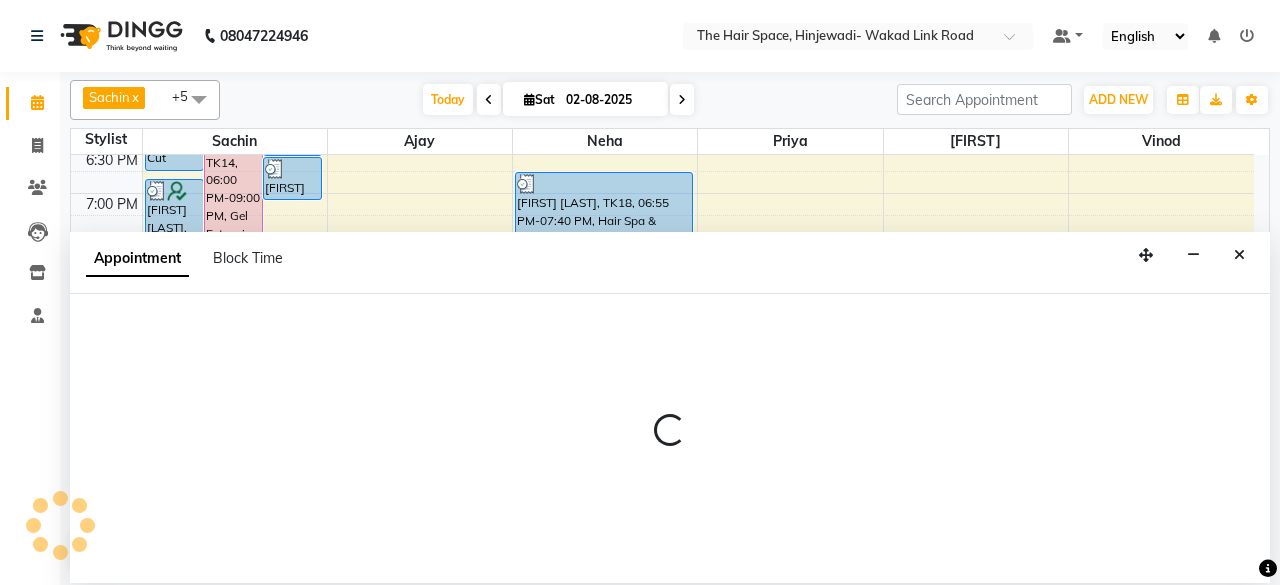 select on "78024" 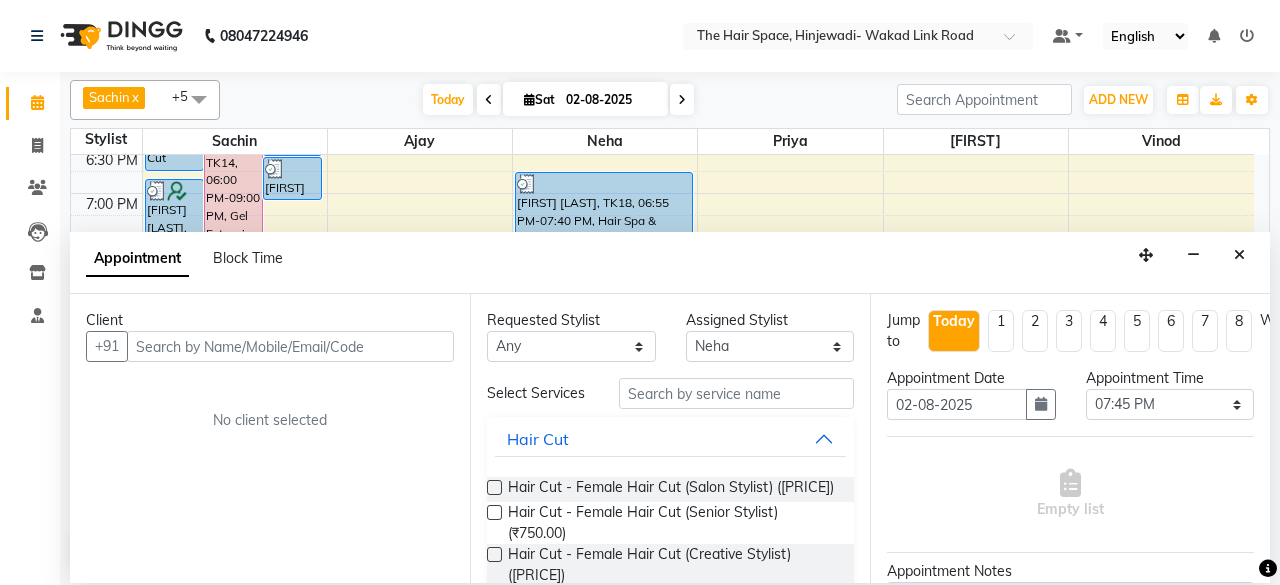click at bounding box center [290, 346] 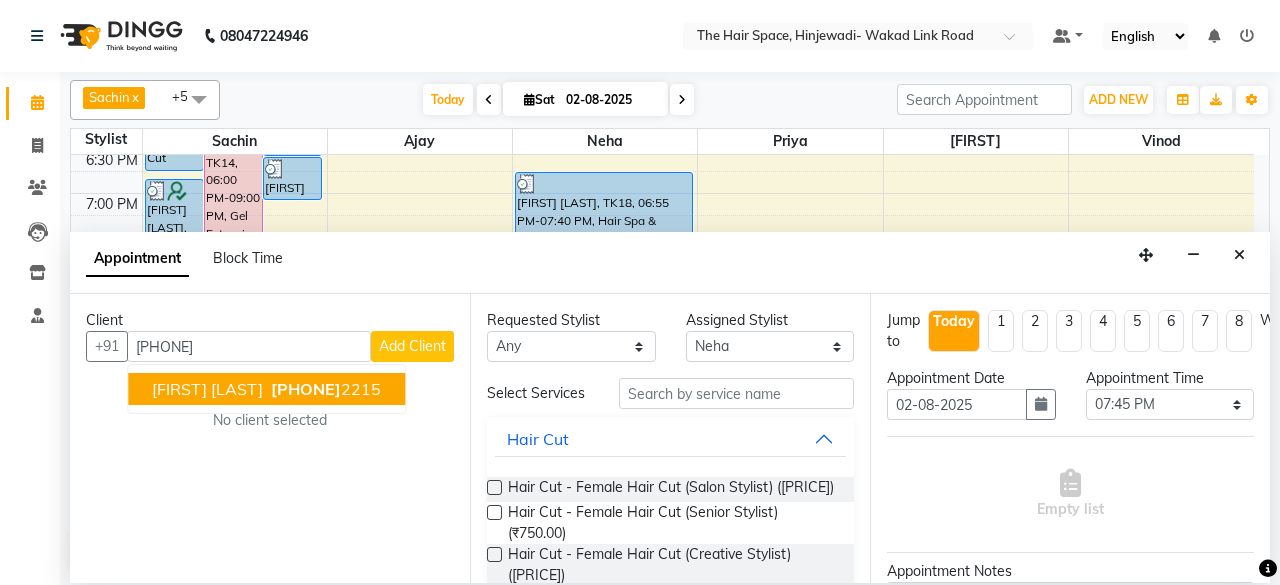 click on "[PHONE]" at bounding box center [306, 389] 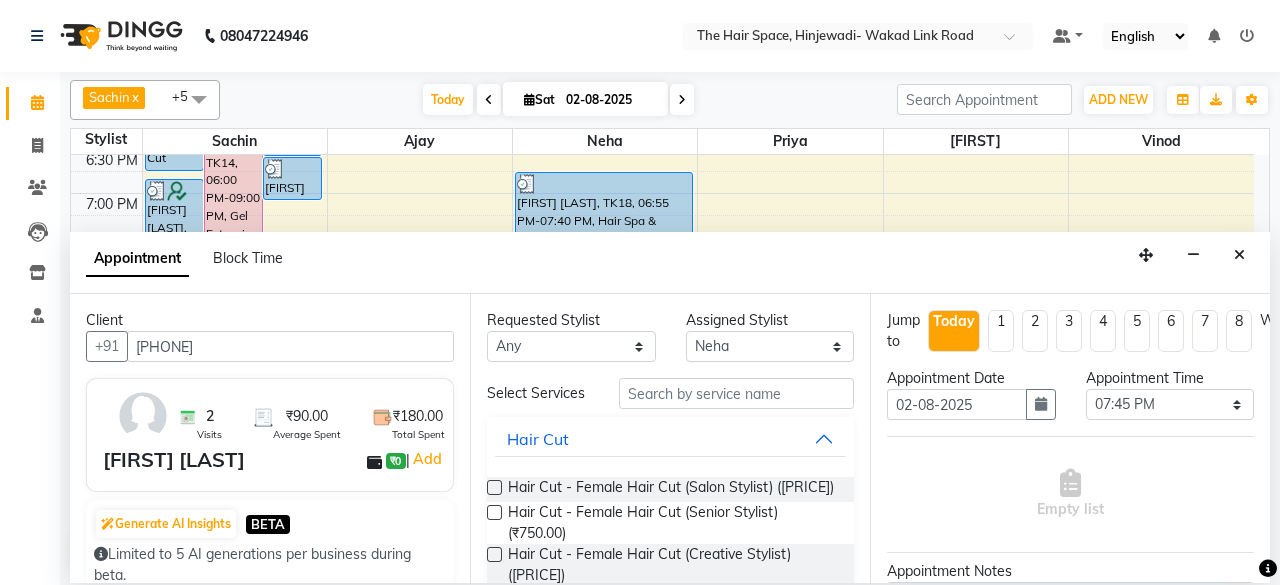 type on "[PHONE]" 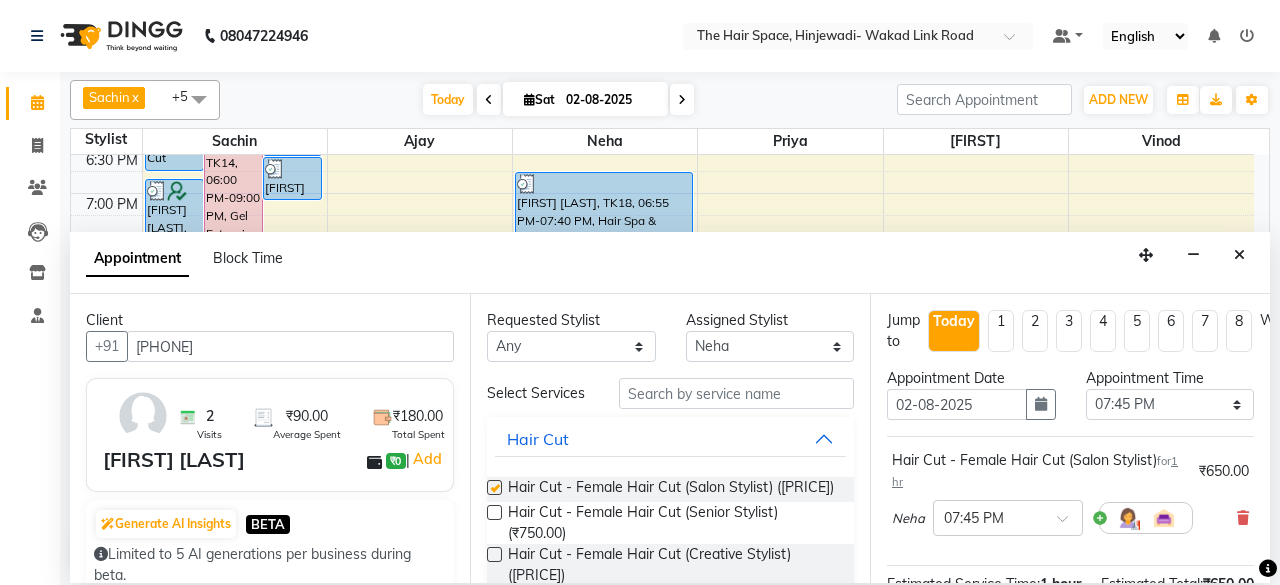checkbox on "false" 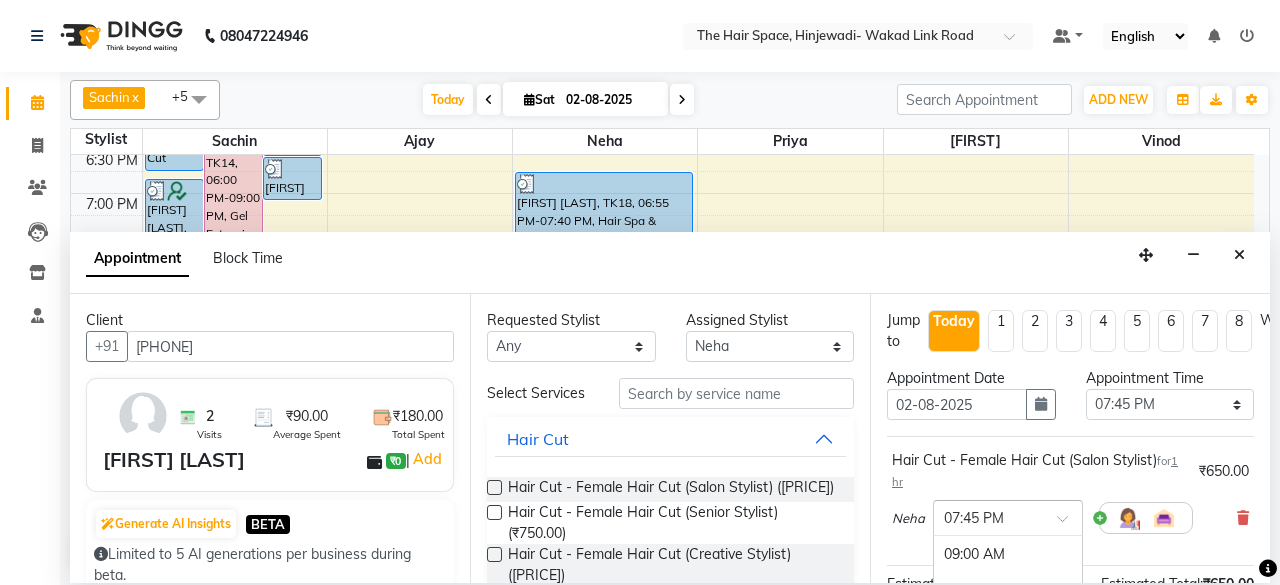 scroll, scrollTop: 1600, scrollLeft: 0, axis: vertical 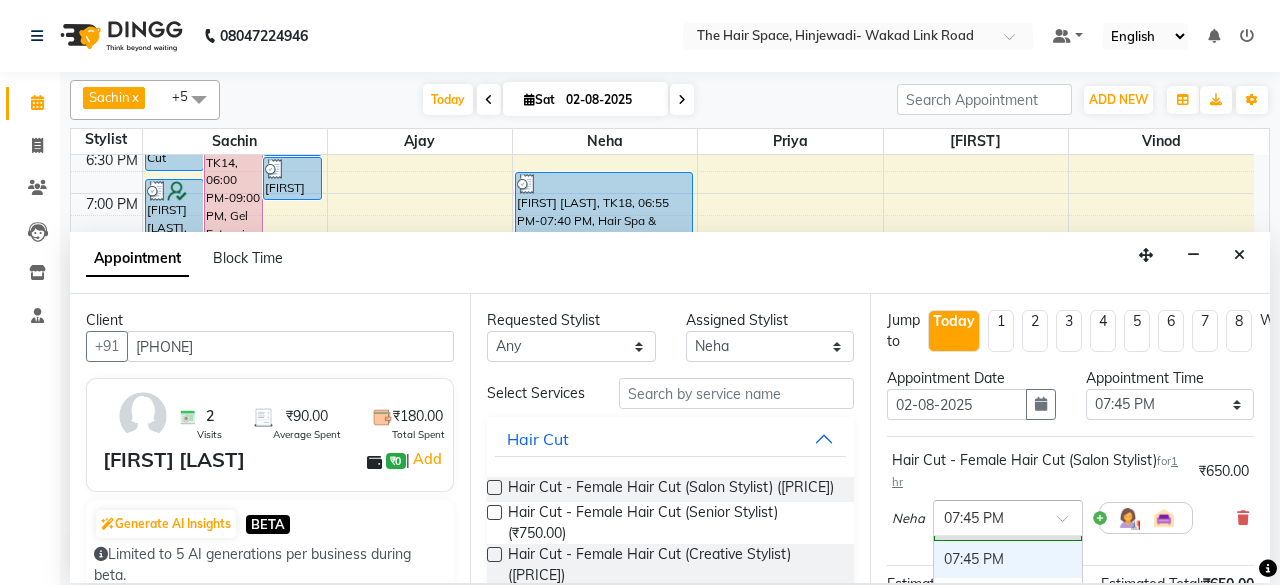 drag, startPoint x: 966, startPoint y: 501, endPoint x: 994, endPoint y: 453, distance: 55.569775 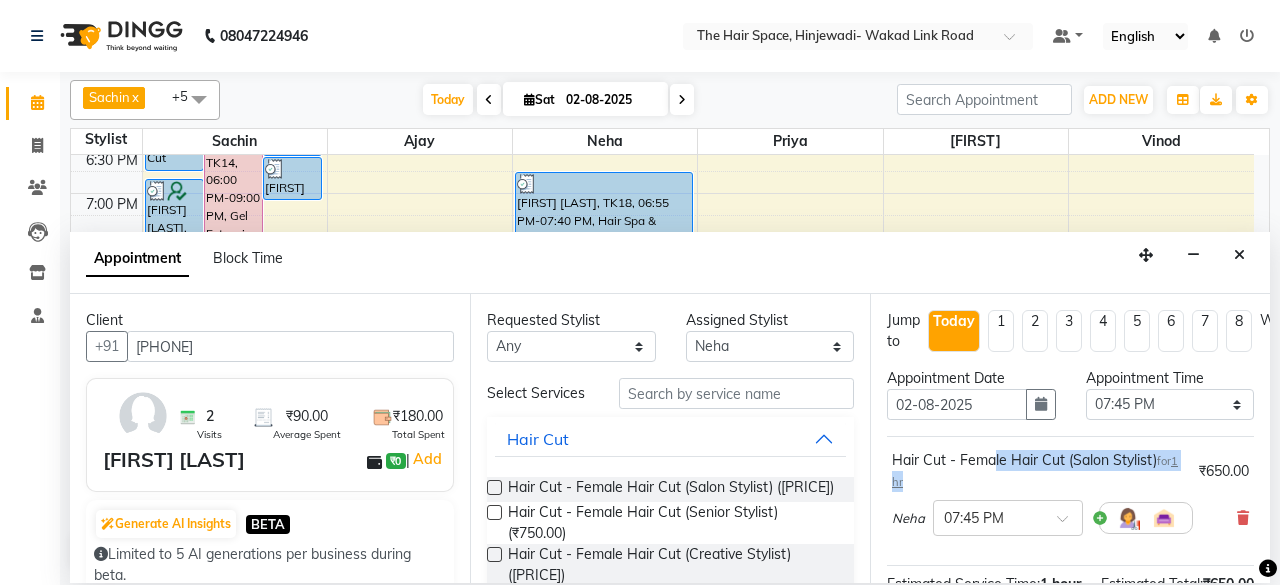 drag, startPoint x: 994, startPoint y: 453, endPoint x: 994, endPoint y: 486, distance: 33 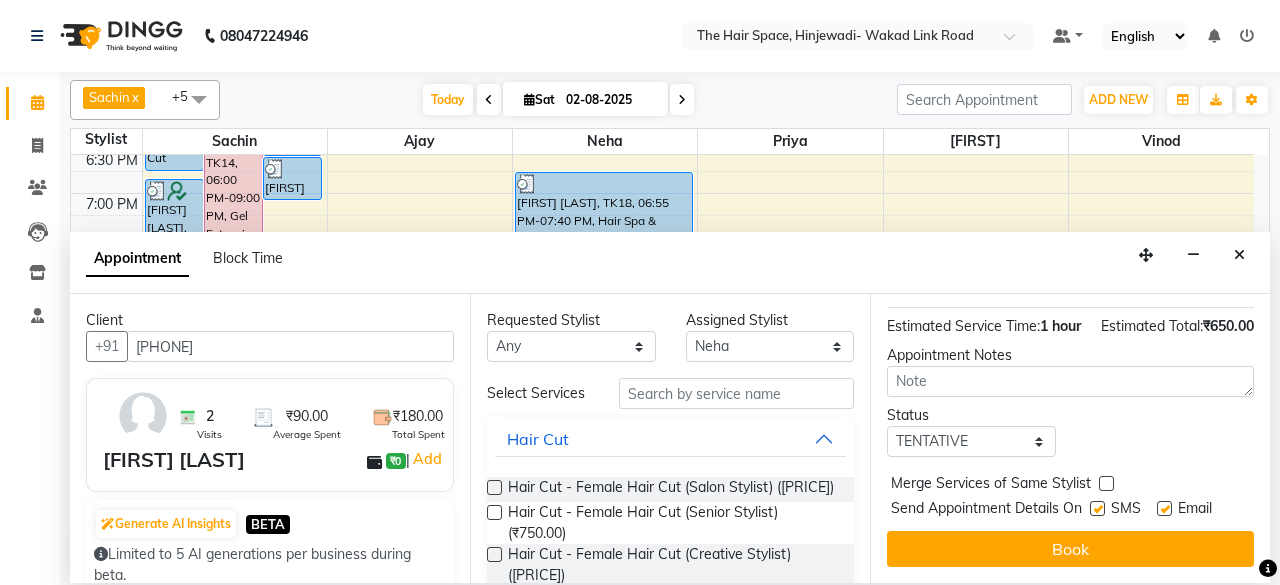 scroll, scrollTop: 293, scrollLeft: 0, axis: vertical 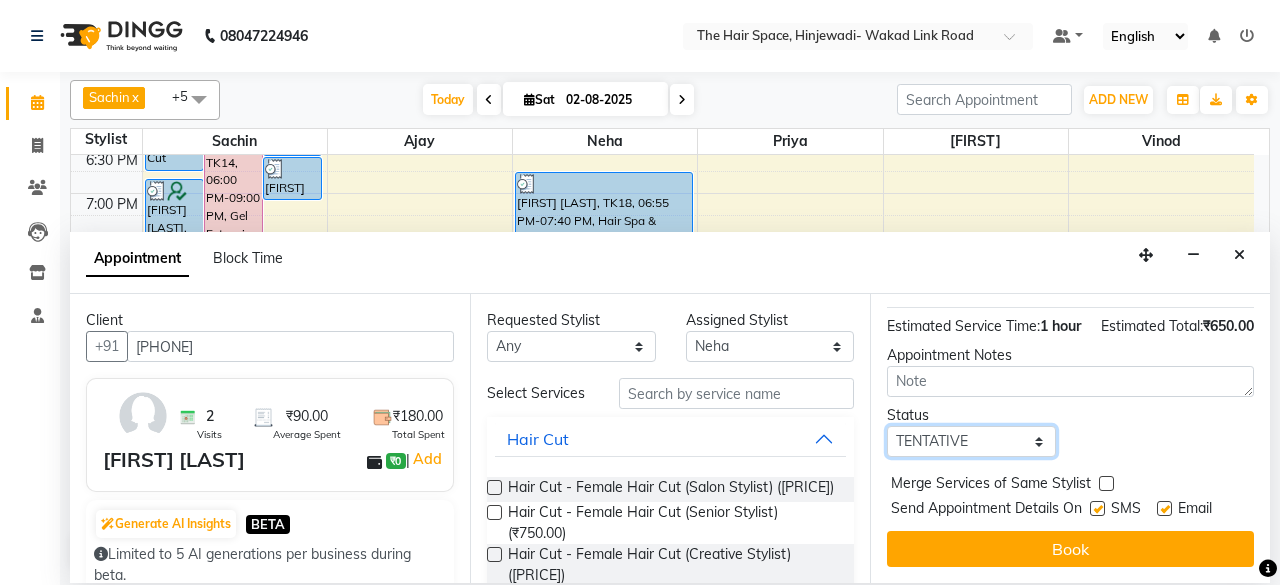 click on "Select TENTATIVE CONFIRM CHECK-IN UPCOMING" at bounding box center [971, 441] 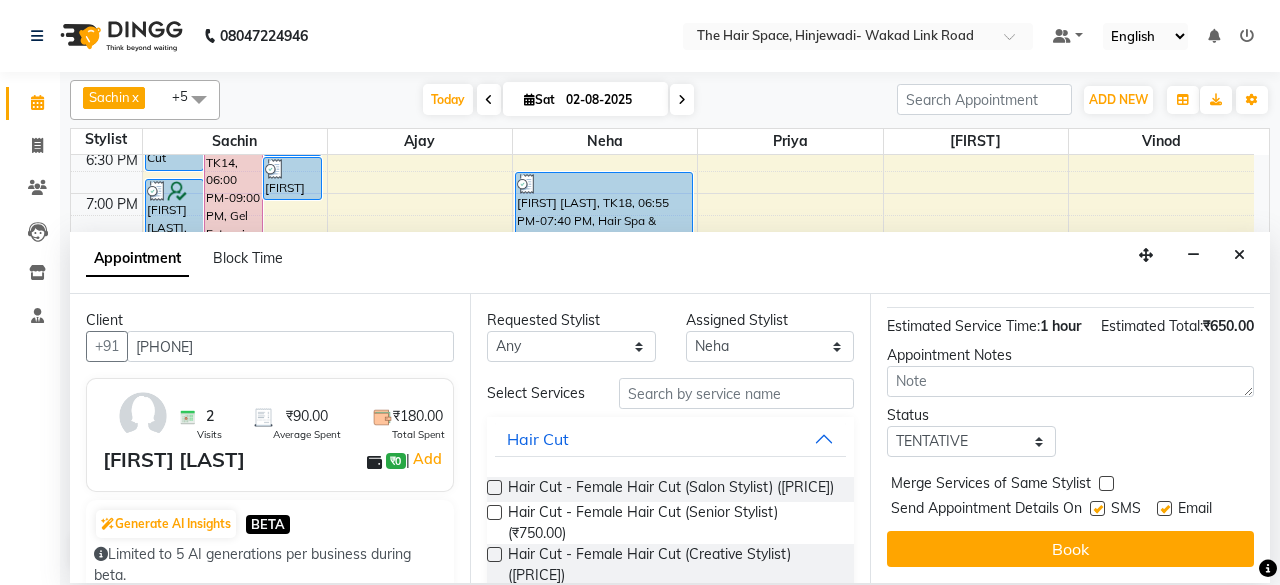 click on "Status Select TENTATIVE CONFIRM CHECK-IN UPCOMING" at bounding box center (1070, 431) 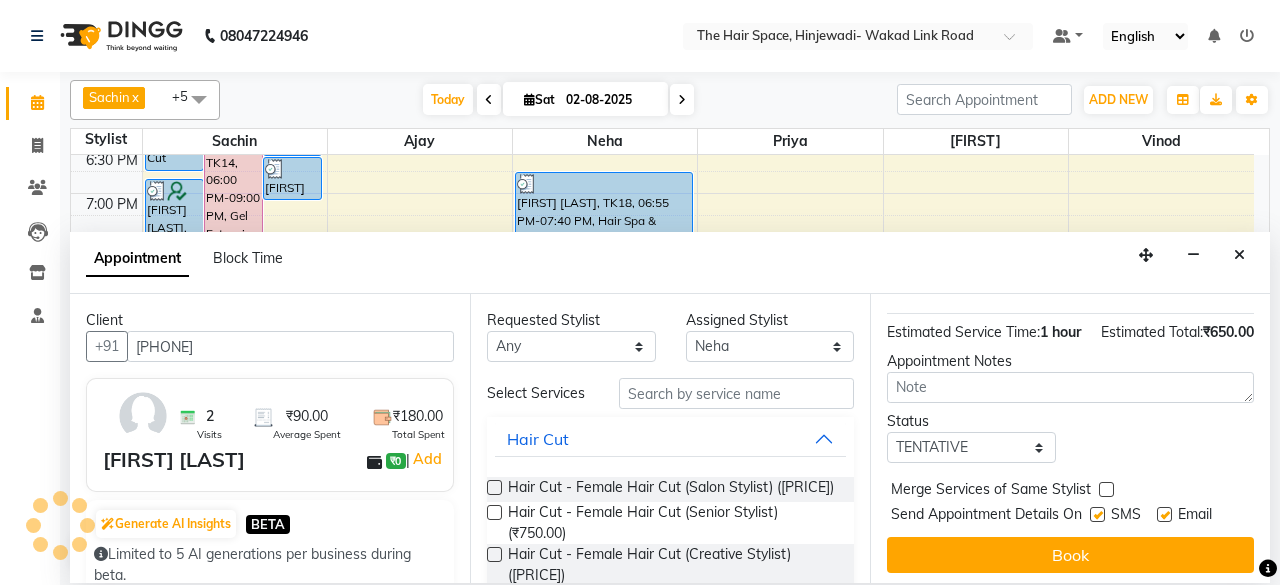 scroll, scrollTop: 223, scrollLeft: 0, axis: vertical 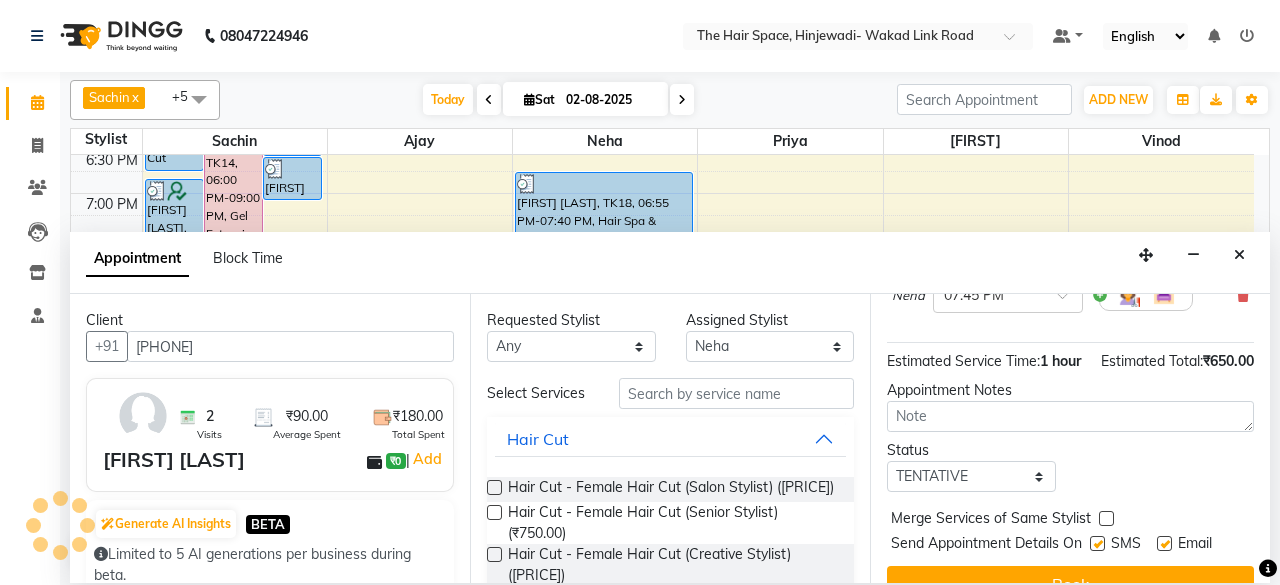 click on "Appointment Notes" at bounding box center [1070, 390] 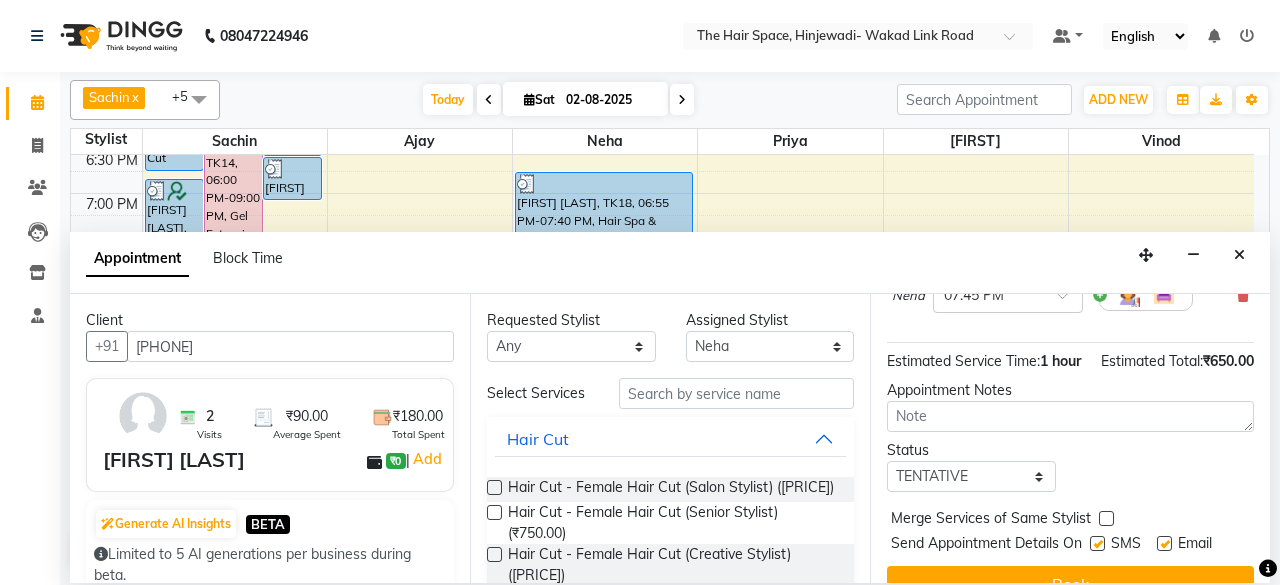 click on "Appointment Notes" at bounding box center [1070, 390] 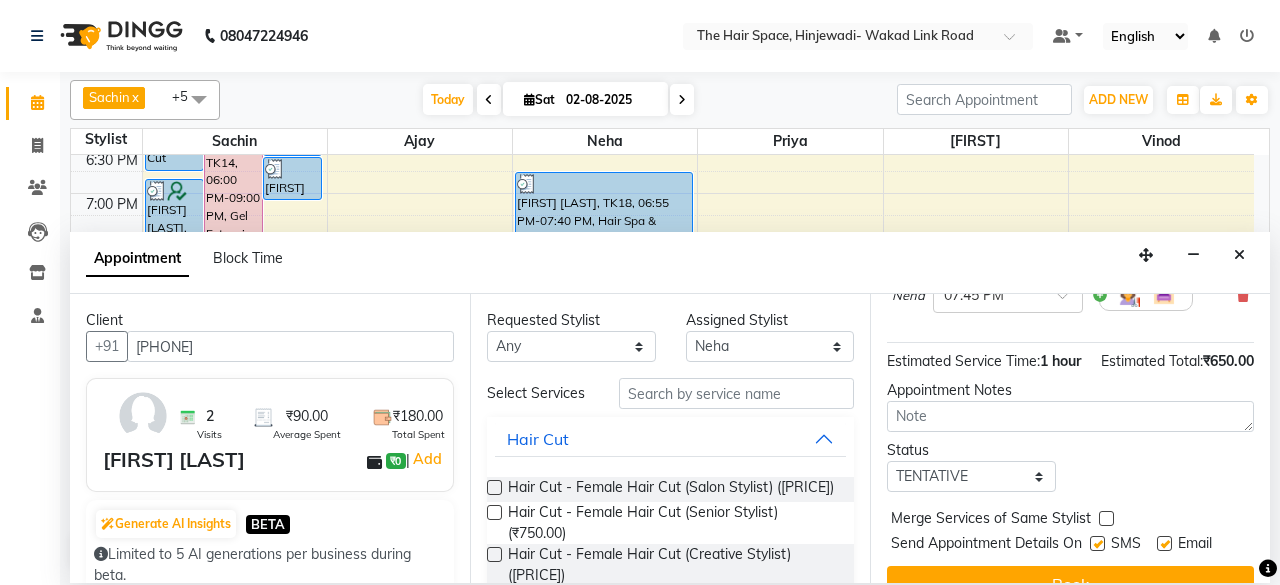 click on "Appointment Notes" at bounding box center (1070, 390) 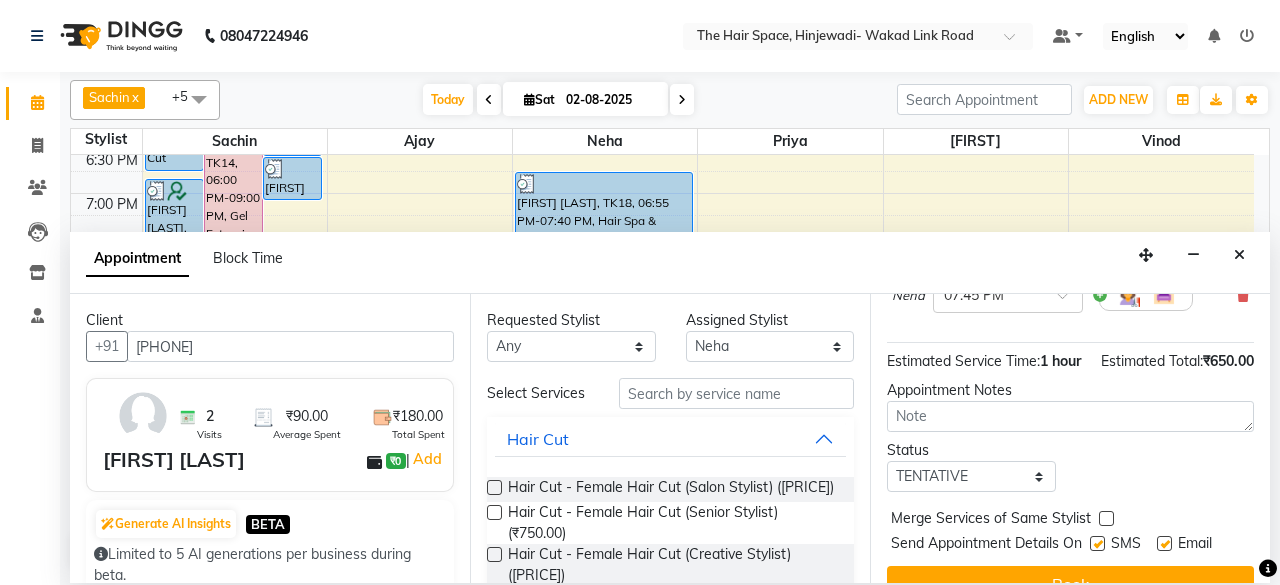 click on "Status Select TENTATIVE CONFIRM CHECK-IN UPCOMING" at bounding box center [1070, 466] 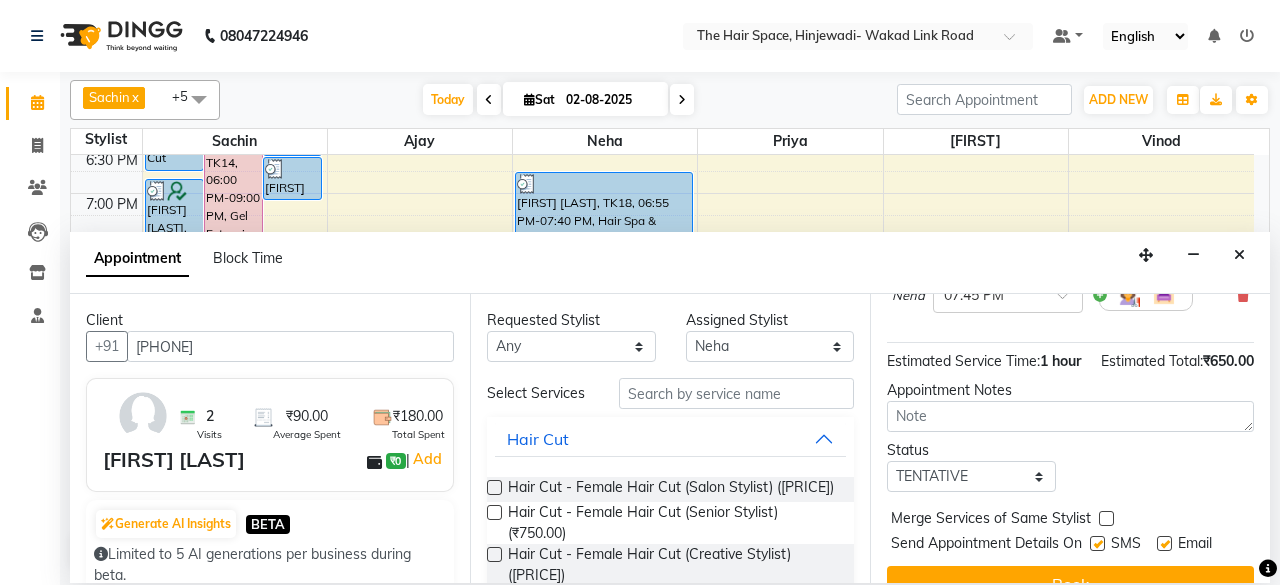 scroll, scrollTop: 216, scrollLeft: 0, axis: vertical 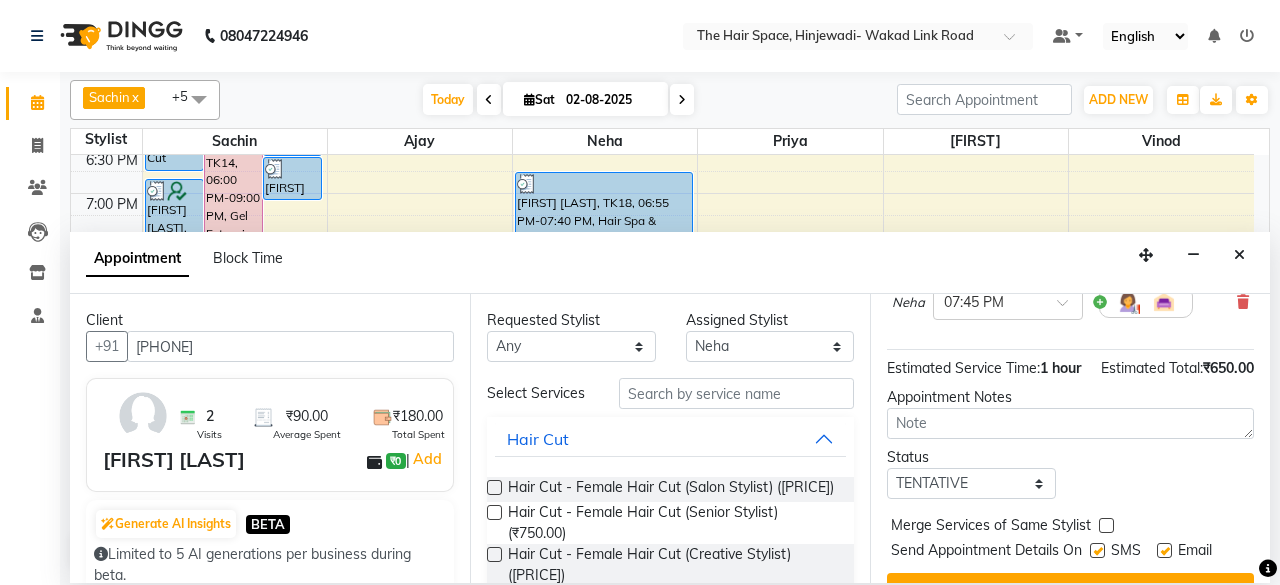 click on "Status Select TENTATIVE CONFIRM CHECK-IN UPCOMING" at bounding box center (1070, 473) 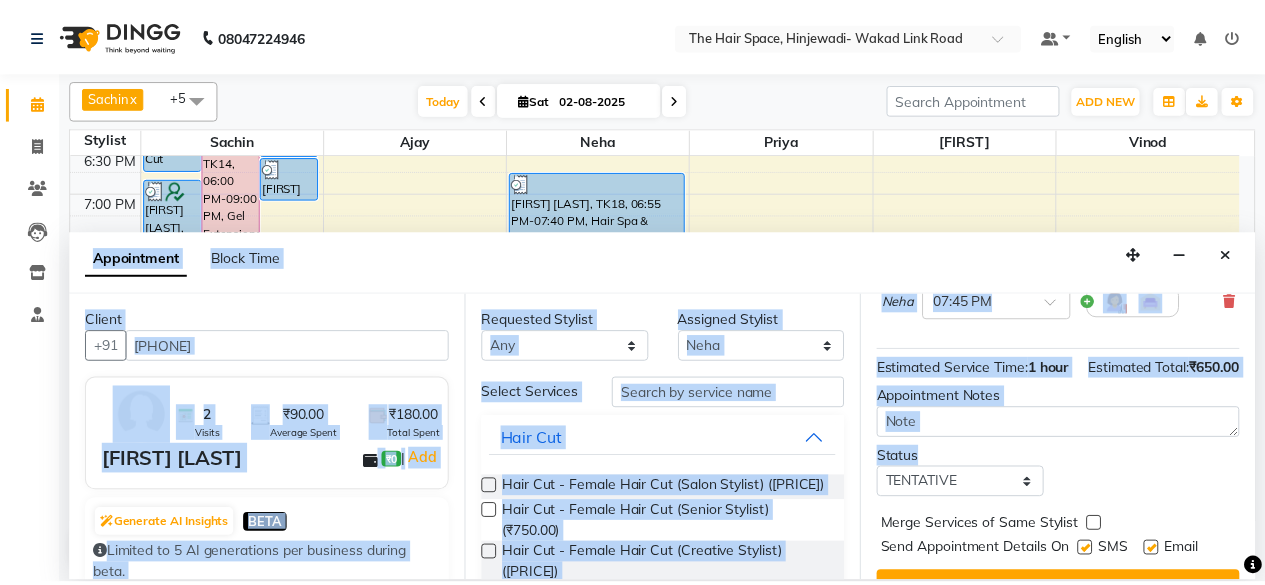 scroll, scrollTop: 293, scrollLeft: 0, axis: vertical 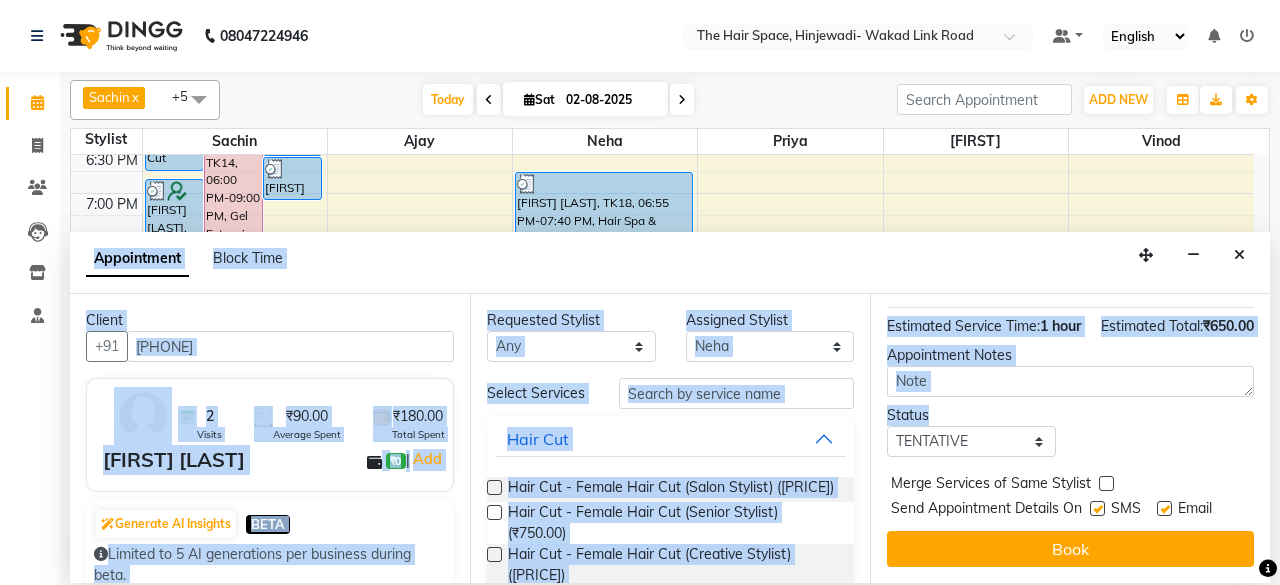drag, startPoint x: 1083, startPoint y: 508, endPoint x: 1079, endPoint y: 605, distance: 97.082436 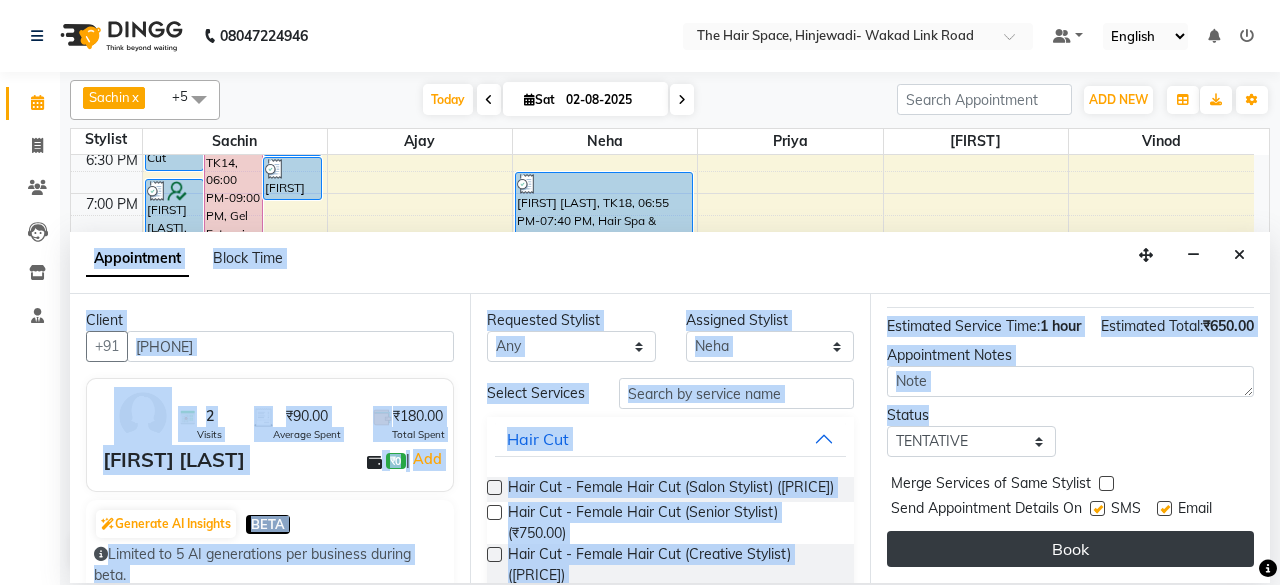 click on "Book" at bounding box center [1070, 549] 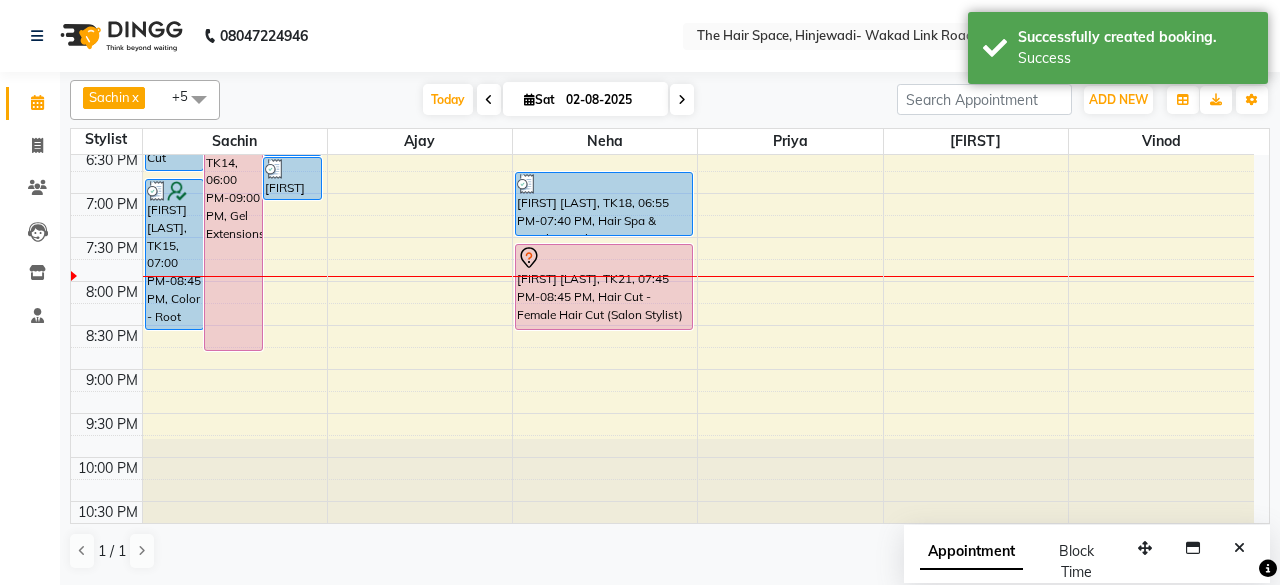 drag, startPoint x: 1279, startPoint y: 301, endPoint x: 309, endPoint y: -9, distance: 1018.332 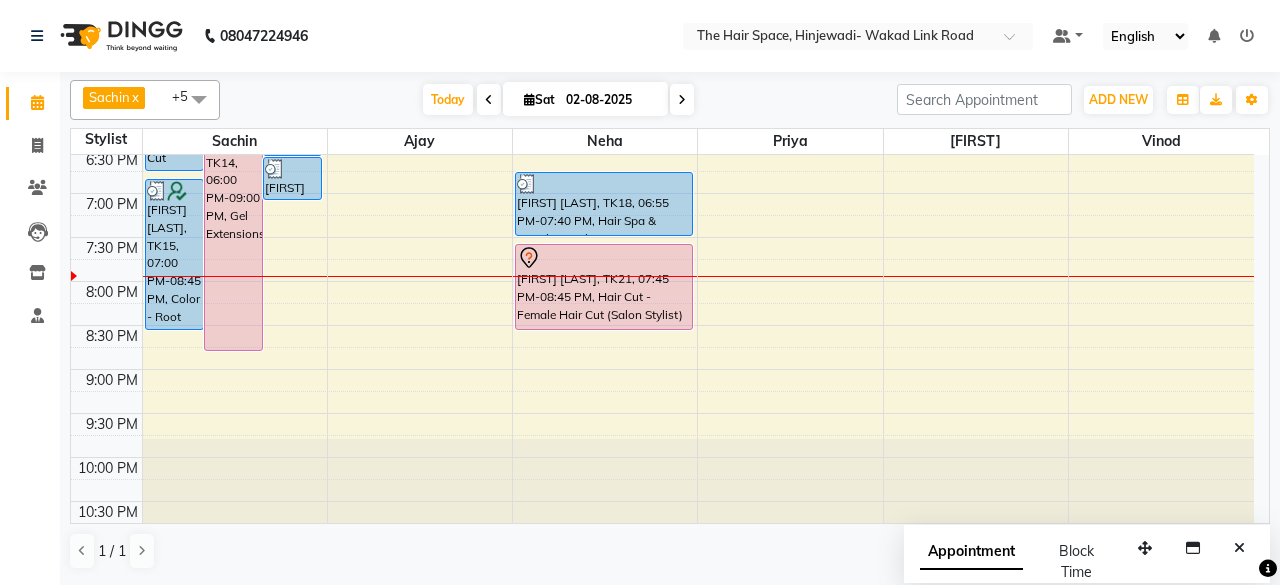 click on "8:00 AM 8:30 AM 9:00 AM 9:30 AM 10:00 AM 10:30 AM 11:00 AM 11:30 AM 12:00 PM 12:30 PM 1:00 PM 1:30 PM 2:00 PM 2:30 PM 3:00 PM 3:30 PM 4:00 PM 4:30 PM 5:00 PM 5:30 PM 6:00 PM 6:30 PM 7:00 PM 7:30 PM 8:00 PM 8:30 PM 9:00 PM 9:30 PM 10:00 PM 10:30 PM [FIRST] [LAST], TK18, 04:45 PM-06:55 PM, Hair Cut - Male Hair Cut (Senior Stylist),Color - Global ([PRICE]) [FIRST] [LAST], TK14, 06:00 PM-09:00 PM, Gel Extensions [FIRST] [LAST], TK20, 06:00 PM-06:15 PM, Threading - Threading Upper Lip [FIRST] [LAST], TK13, 06:15 PM-06:45 PM, Waxing - Rica Wax Under Arms [FIRST] [LAST], TK13, 06:45 PM-07:15 PM, Waxing - Rica Wax Full Arms [FIRST] [LAST], TK01, 02:30 PM-05:30 PM, Gel extension [FIRST] [LAST], TK20, 05:30 PM-06:00 PM, Threading - Threading Eyebrows [FIRST] [LAST], TK15, 07:00 PM-08:45 PM, Color - Root Touch Up,Threading - Threading Eyebrows ([PRICE]),Threading - Threading Upper Lip ([PRICE]) [FIRST] [LAST], TK19, 01:15 PM-01:45 PM, Beard - Beard" at bounding box center [662, -115] 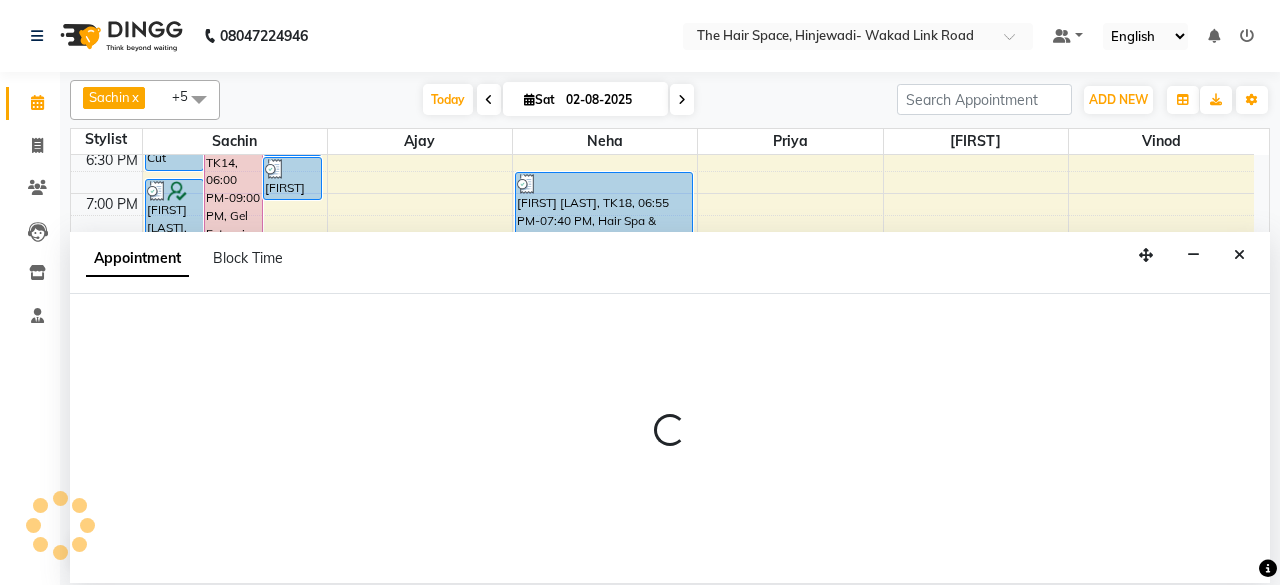 select on "84665" 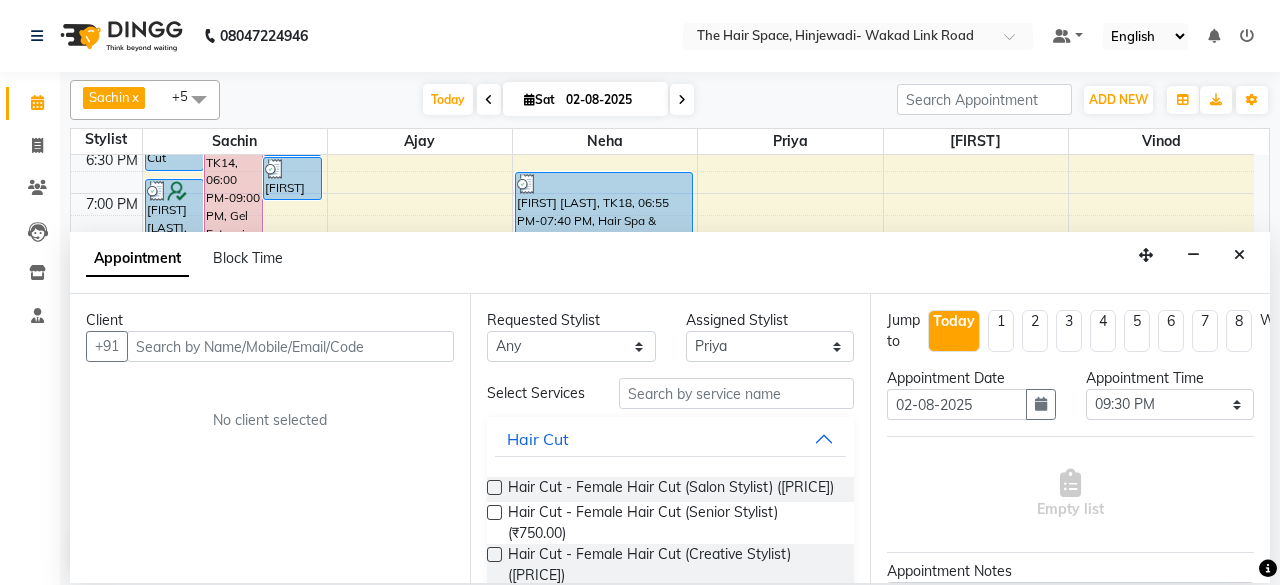 click at bounding box center [1239, 255] 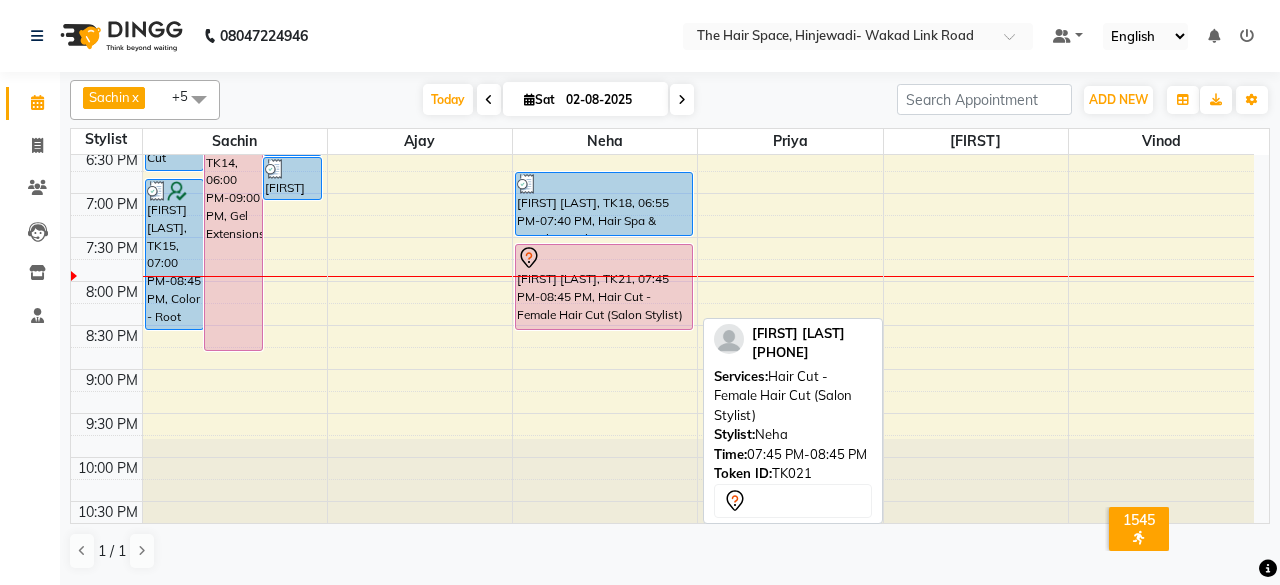 click at bounding box center [604, 258] 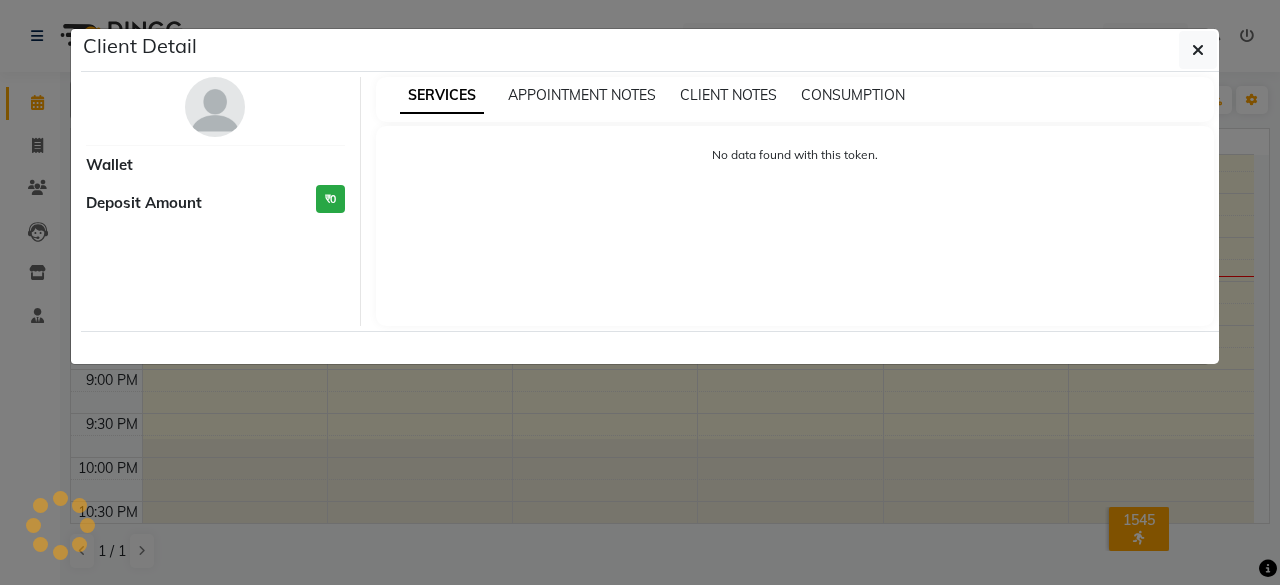 select on "7" 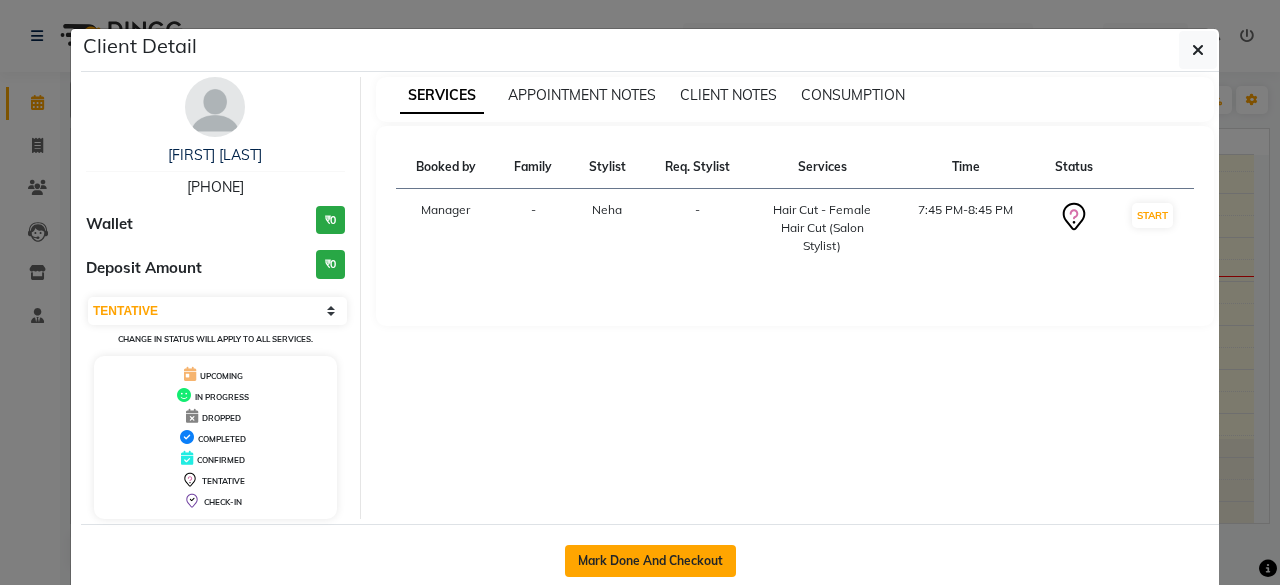 click on "Mark Done And Checkout" 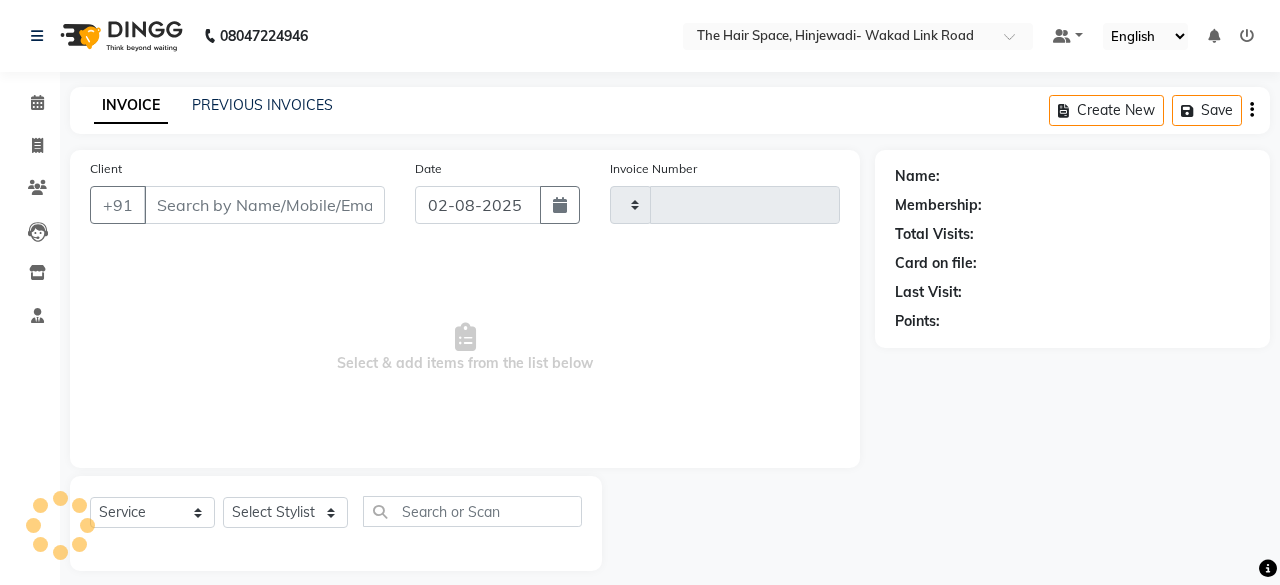 type on "1686" 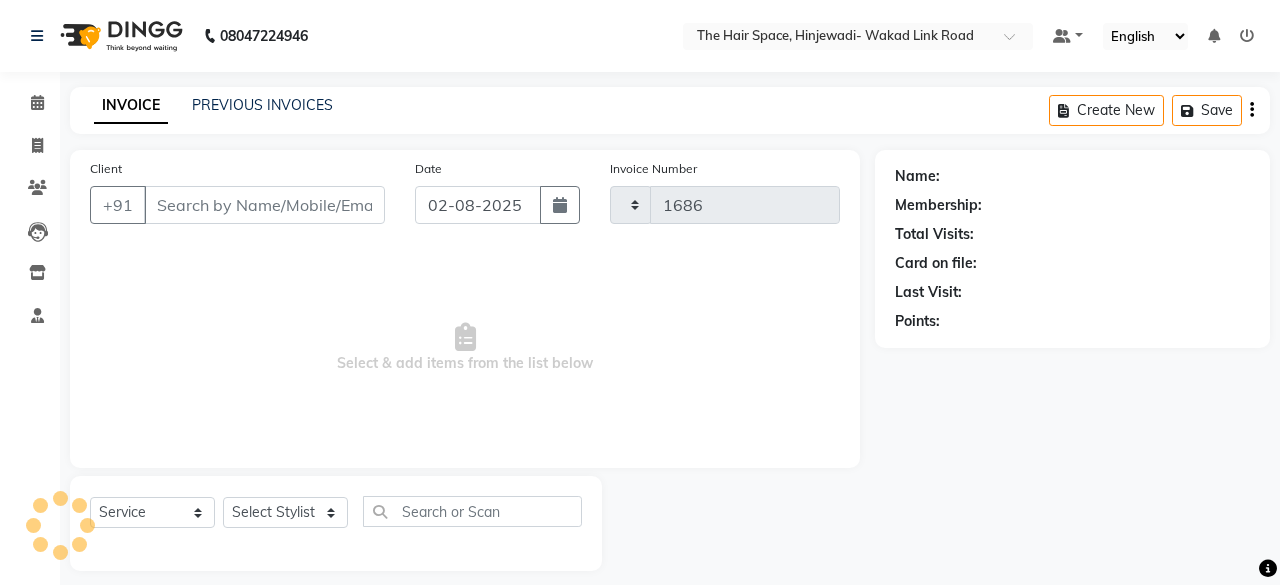 select on "3" 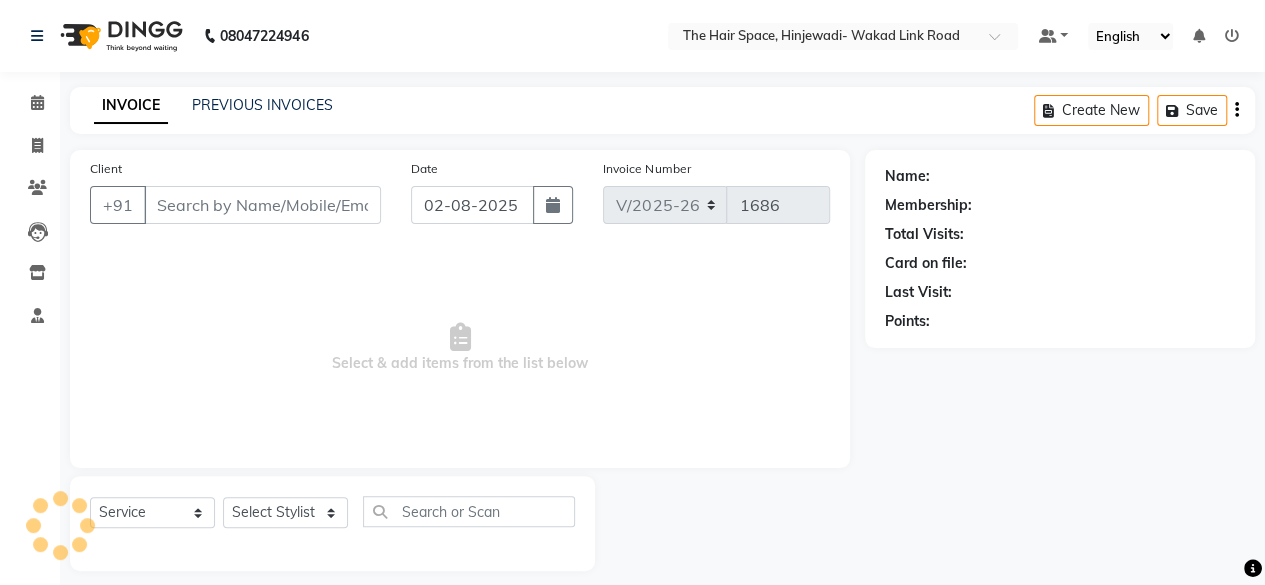 type on "[PHONE]" 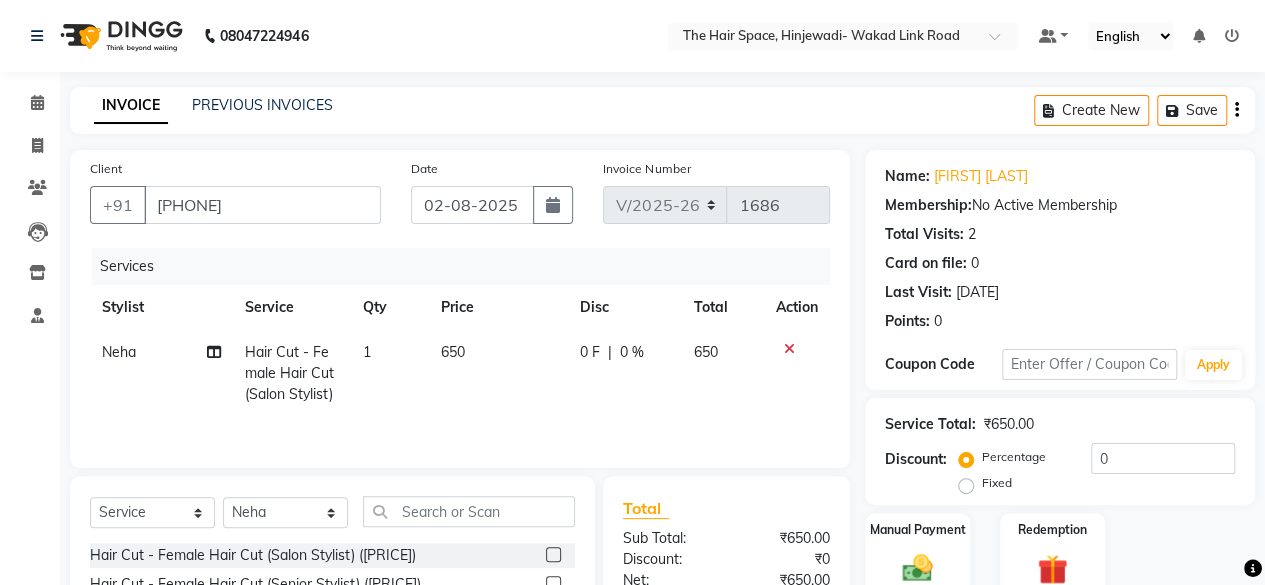 click on "650" 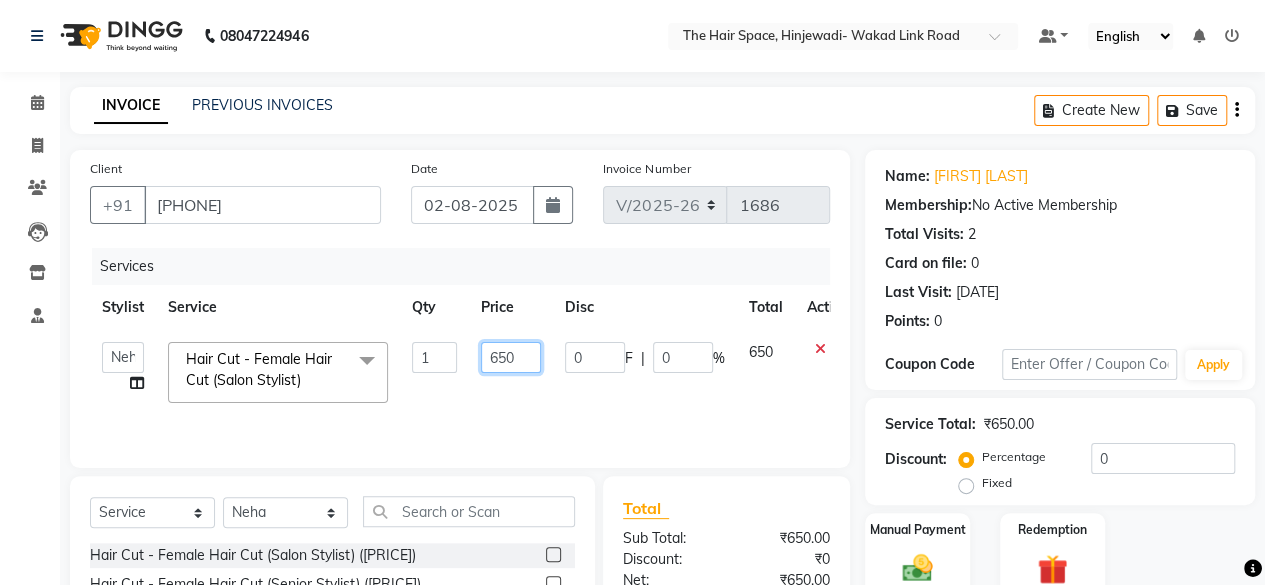 click on "650" 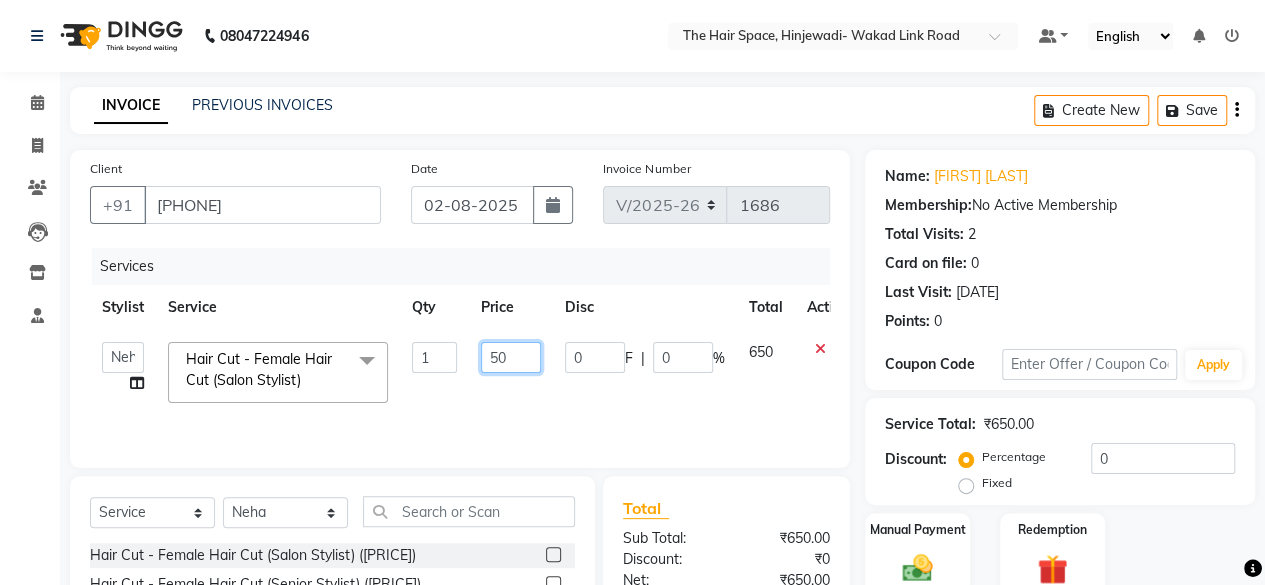 type on "550" 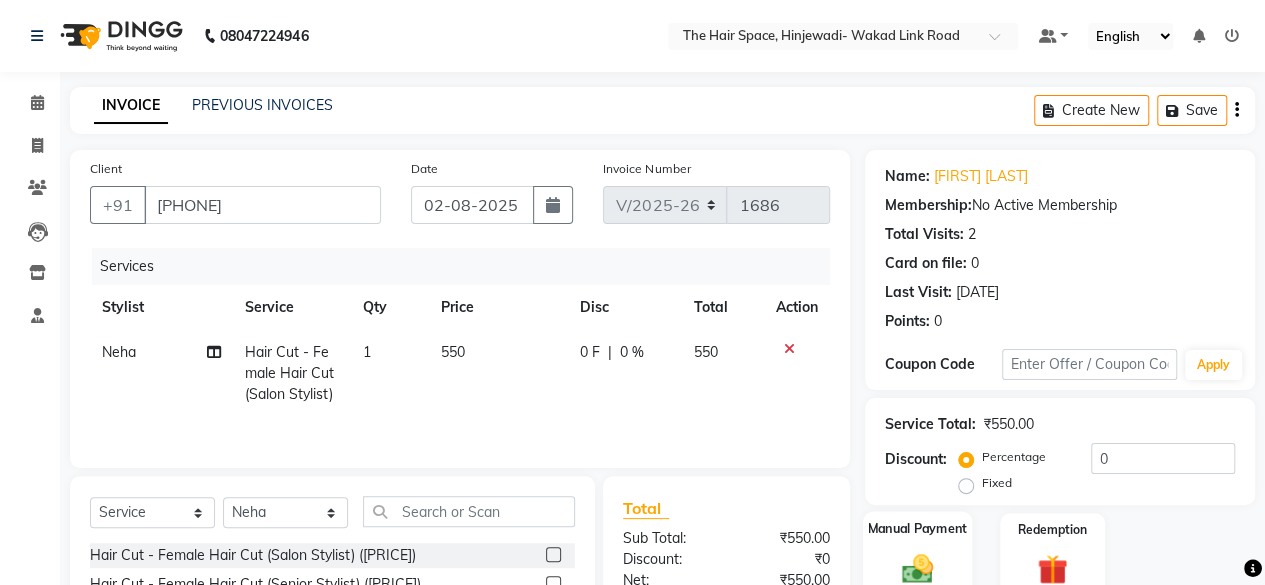 click on "Manual Payment" 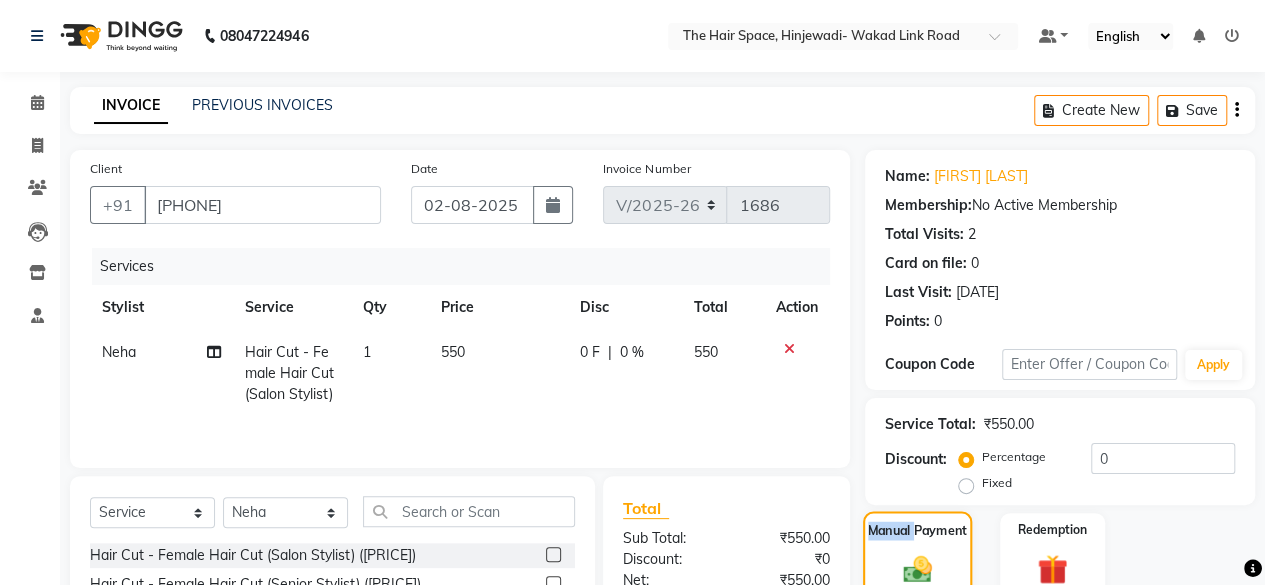 click 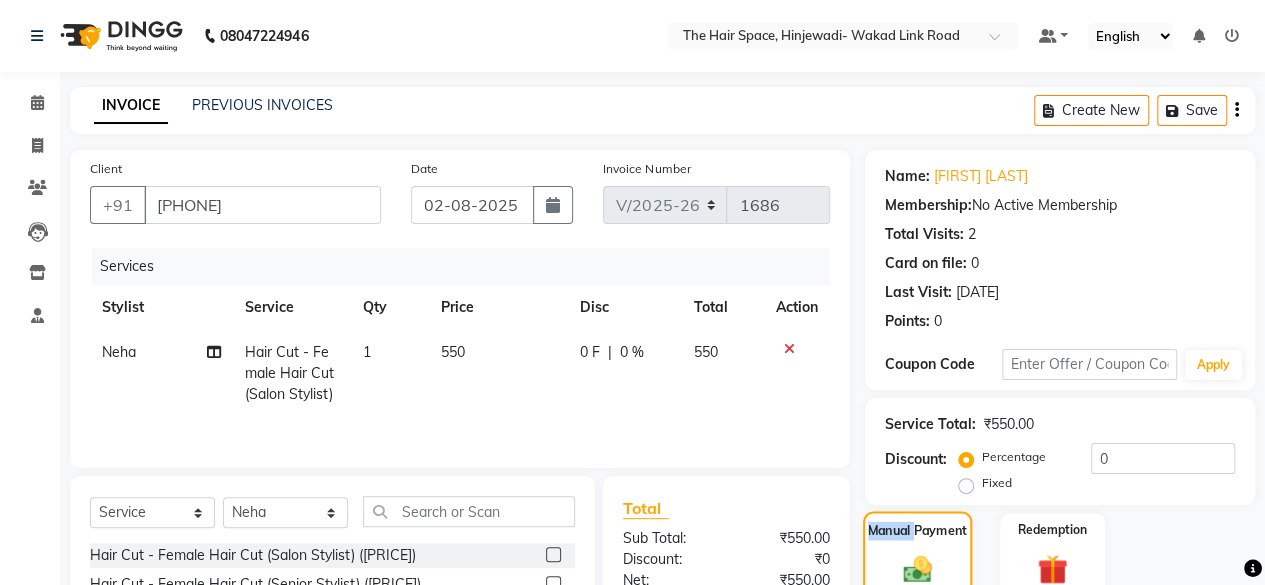 click 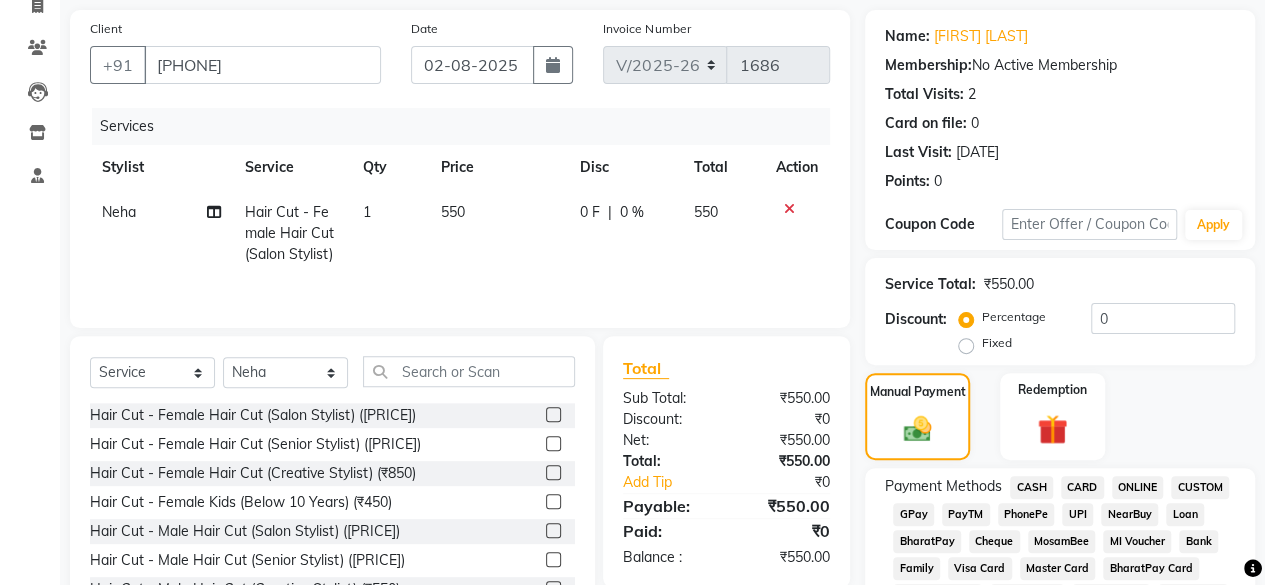 drag, startPoint x: 926, startPoint y: 559, endPoint x: 906, endPoint y: 513, distance: 50.159744 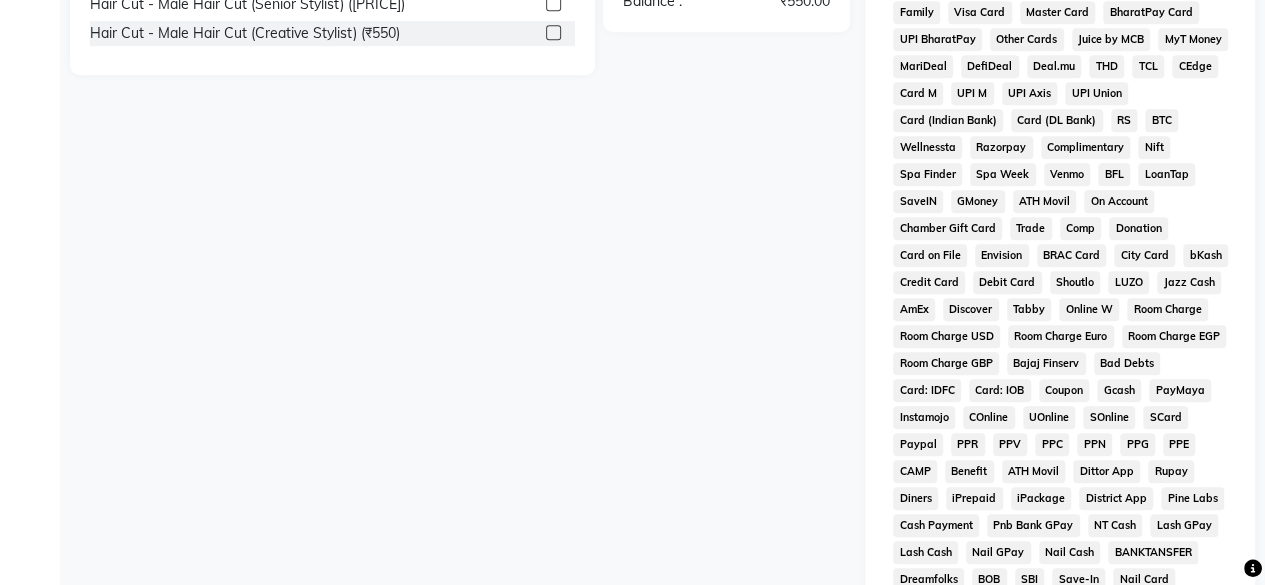 scroll, scrollTop: 999, scrollLeft: 0, axis: vertical 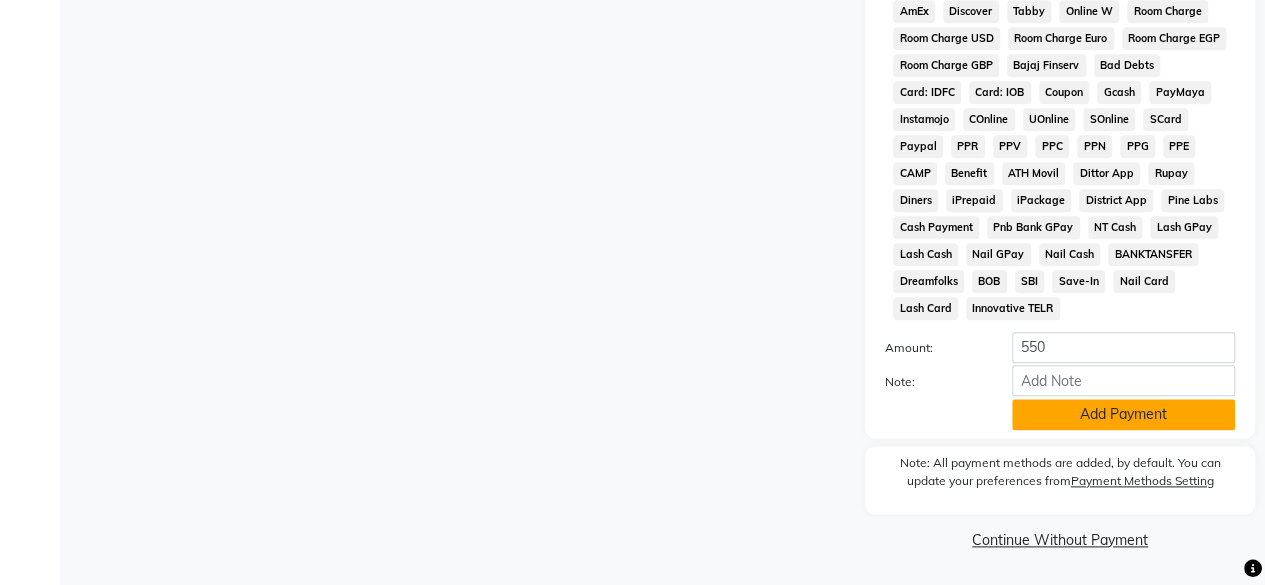 click on "Add Payment" 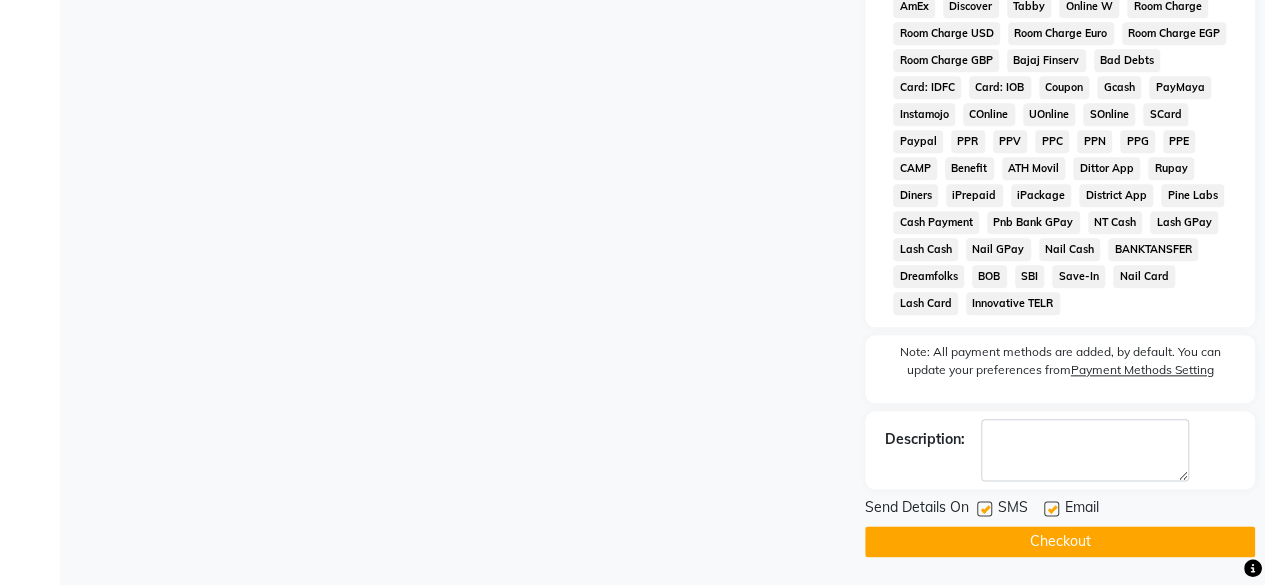 click 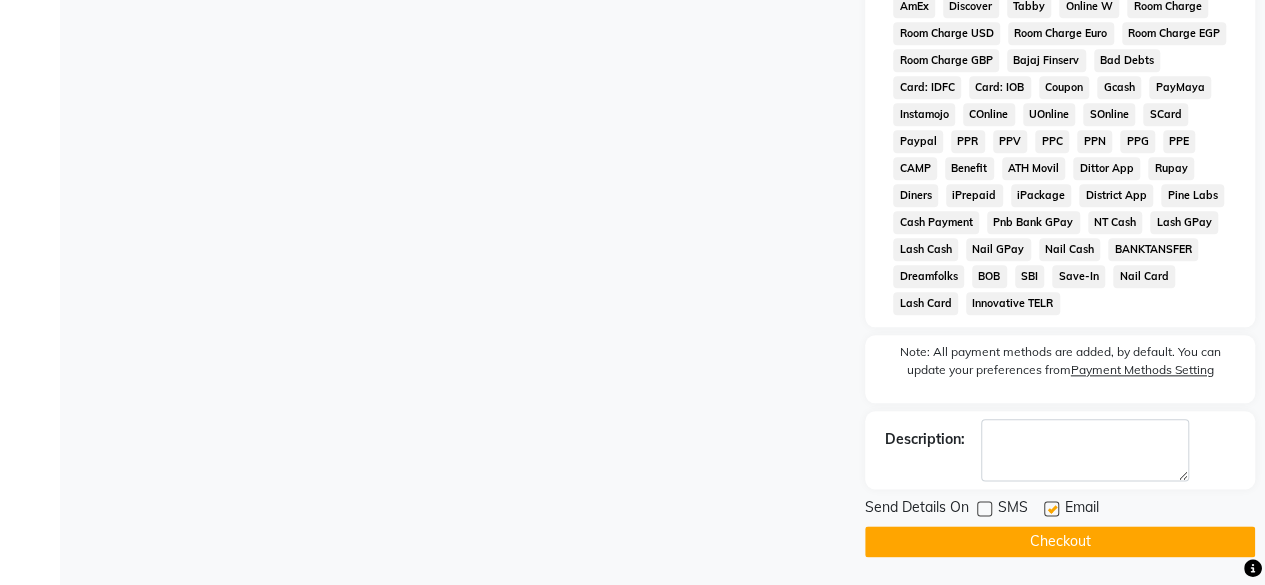 click 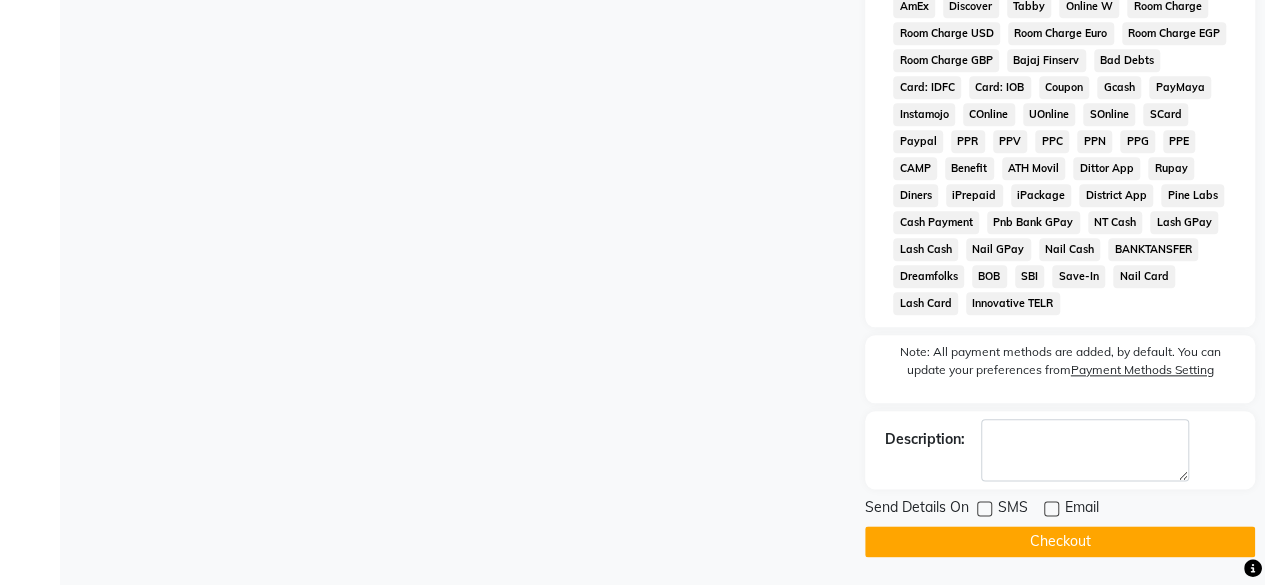 click on "Checkout" 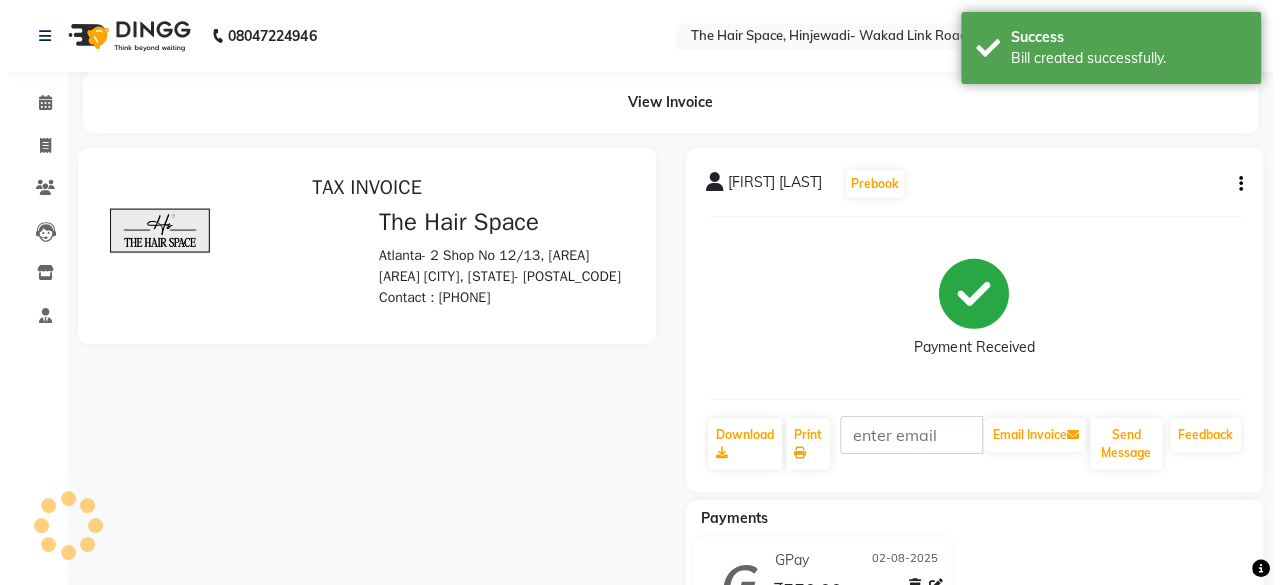 scroll, scrollTop: 0, scrollLeft: 0, axis: both 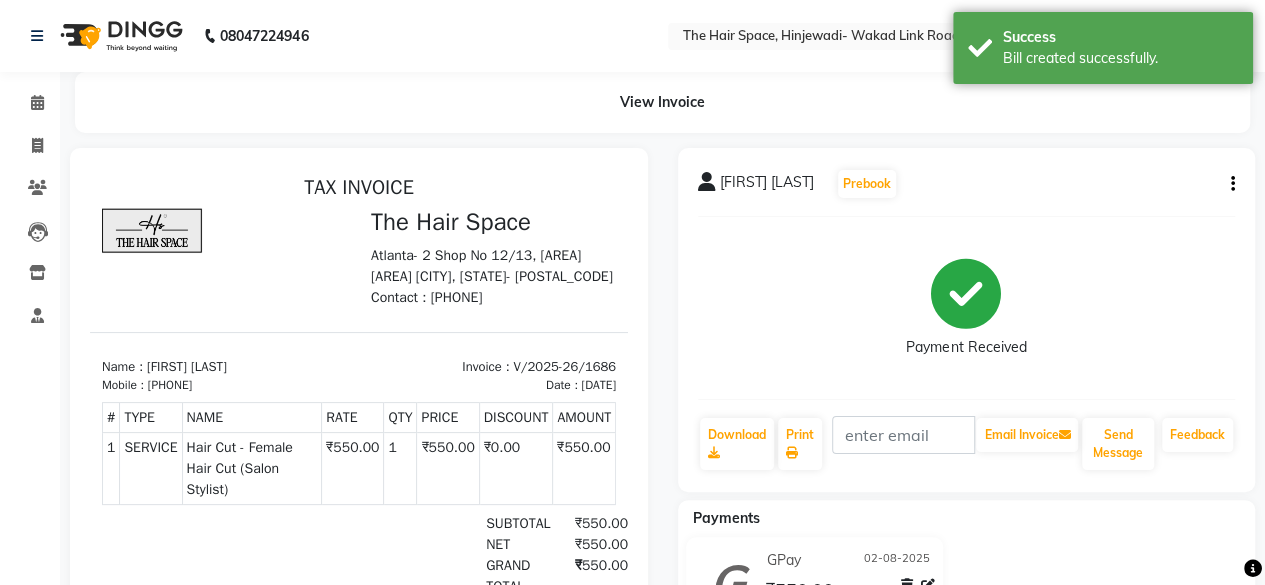 click on "The Hair Space, Hinjewadi- Wakad Link Road" at bounding box center [359, 431] 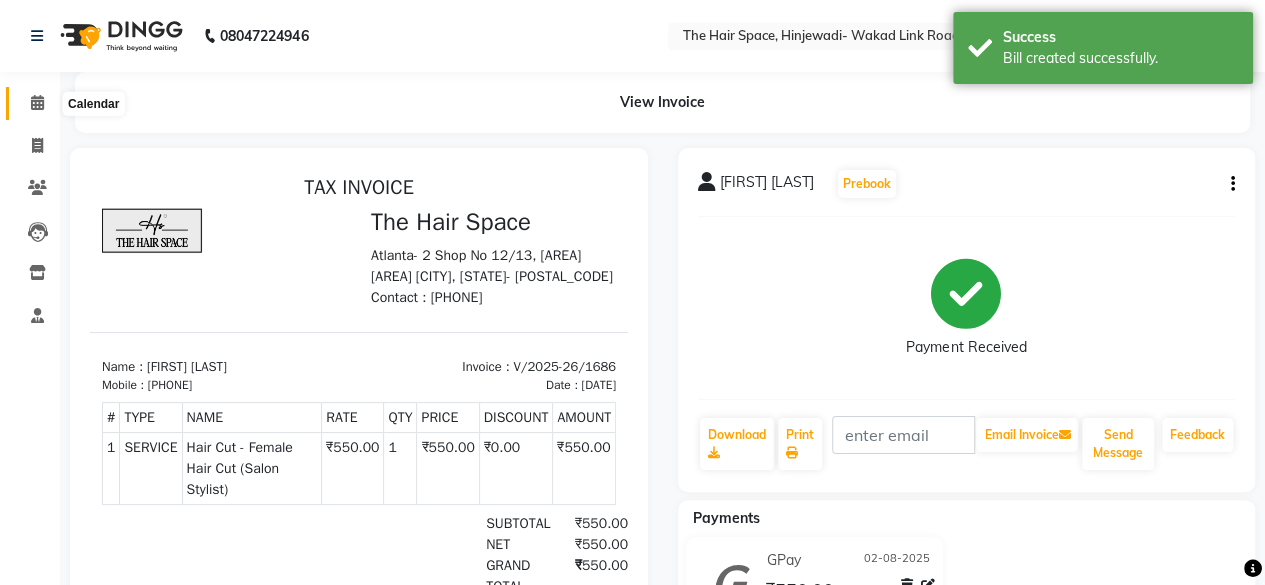 click 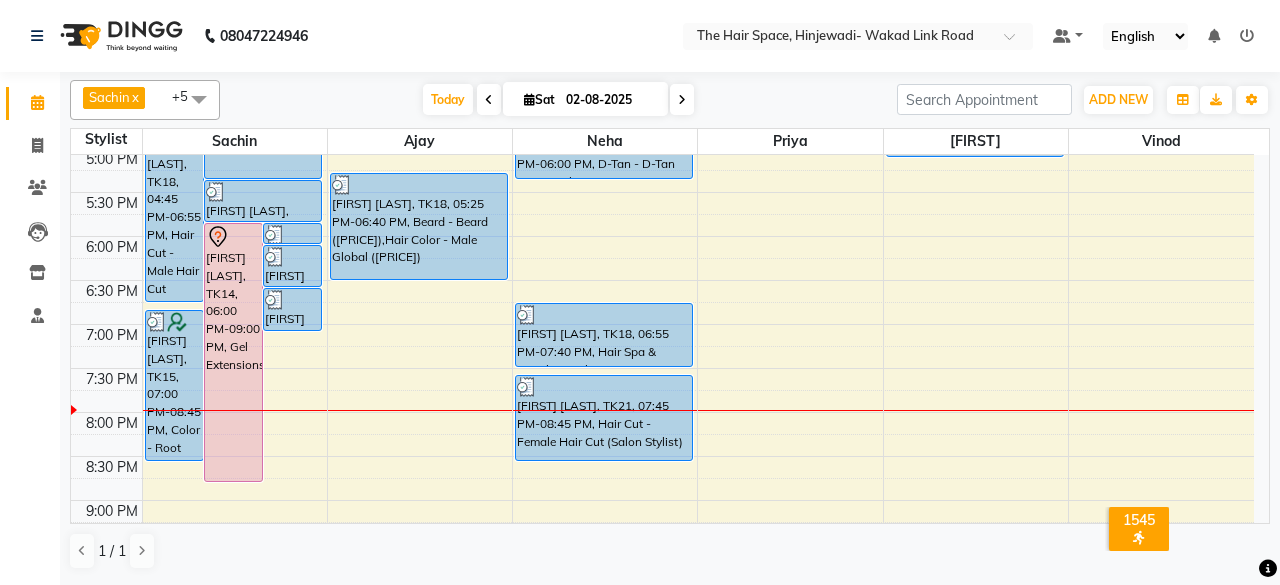 scroll, scrollTop: 736, scrollLeft: 0, axis: vertical 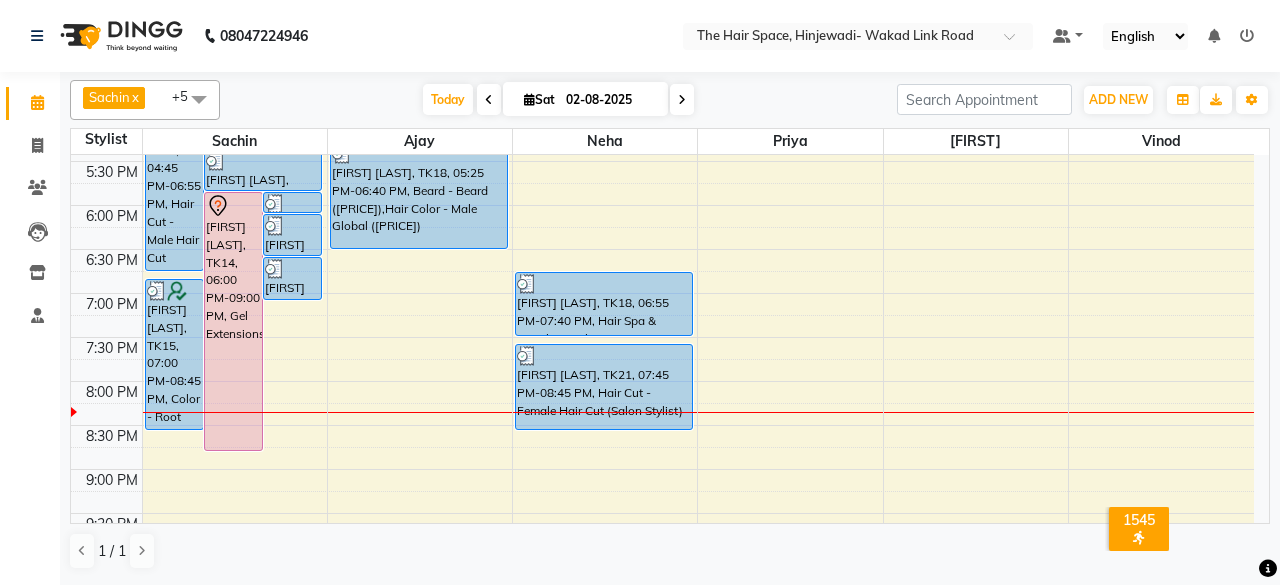 click at bounding box center (698, 502) 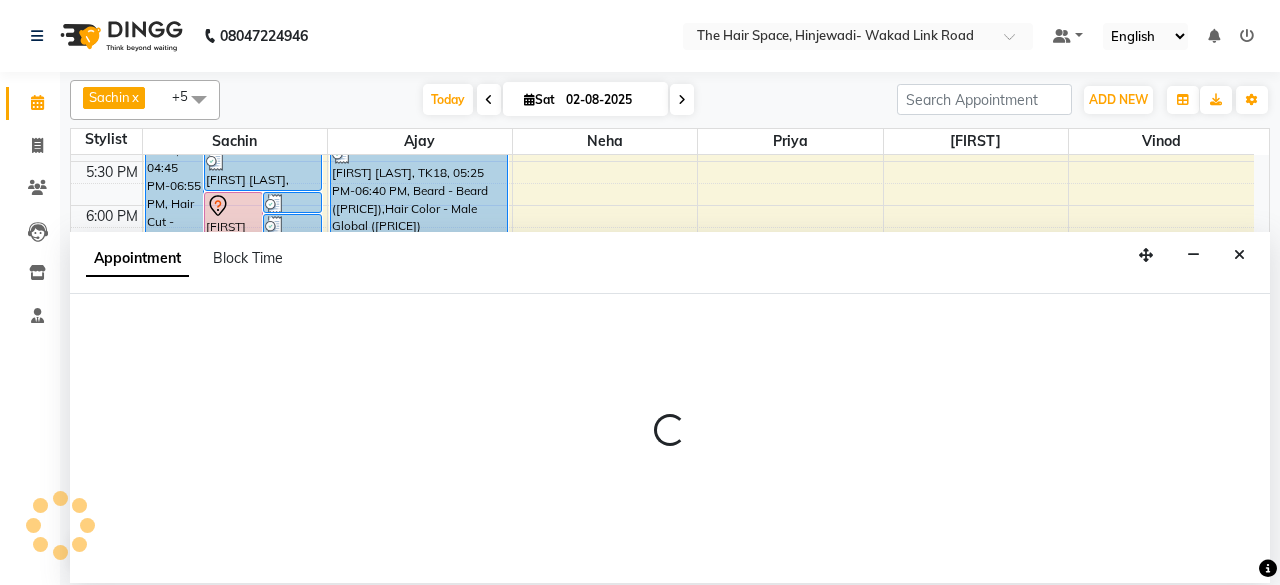 select on "52403" 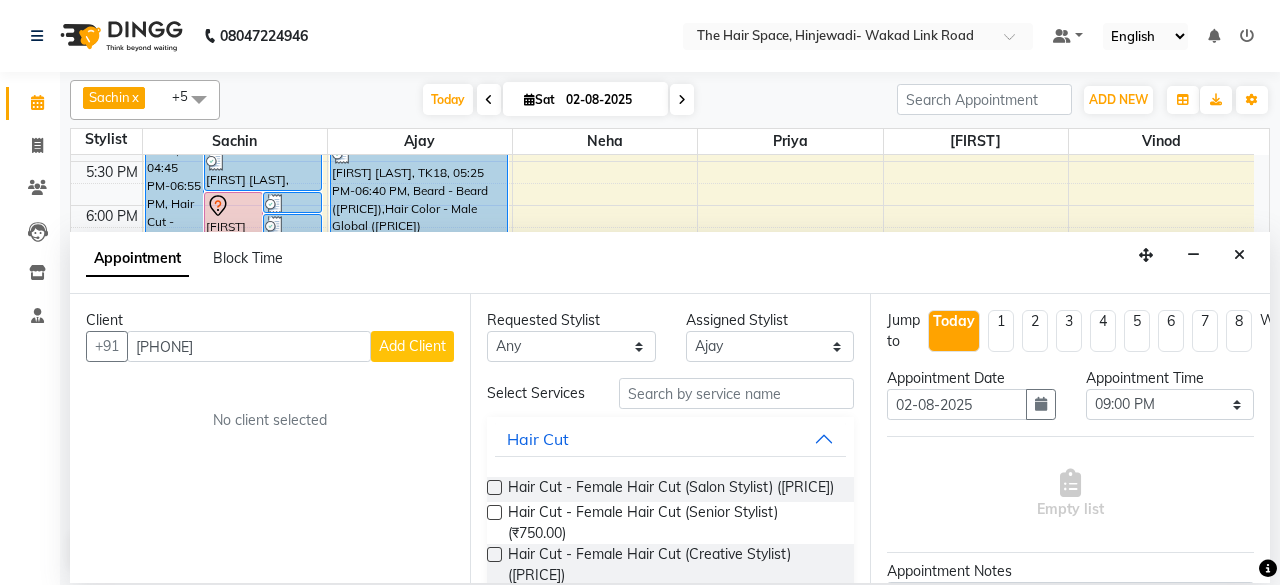 type on "[PHONE]" 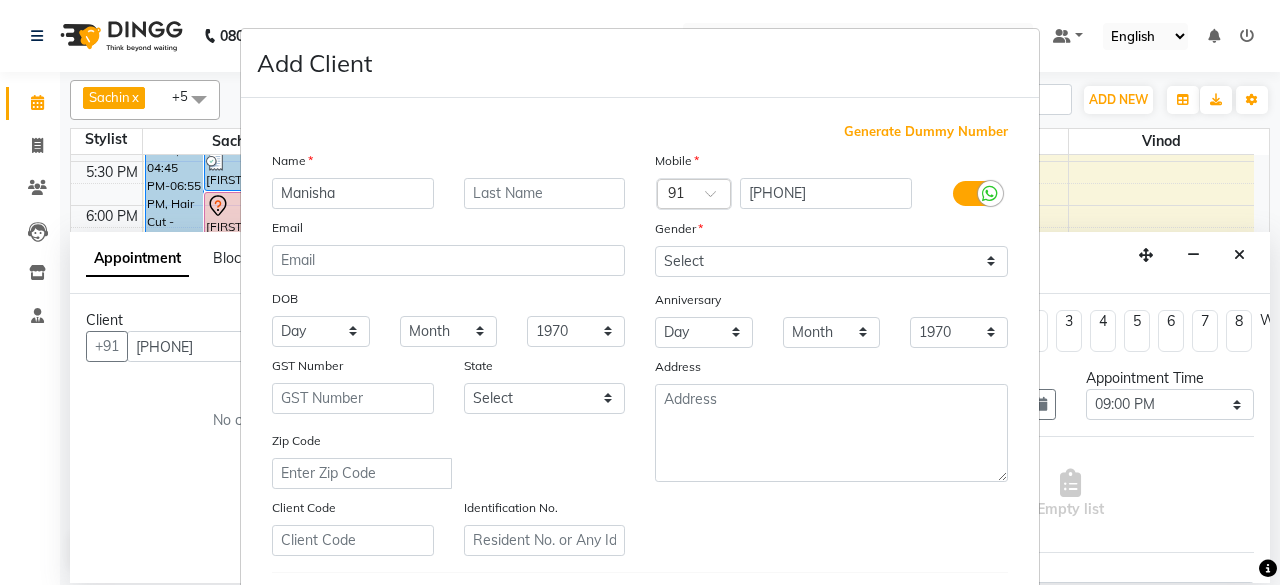 type on "Manisha" 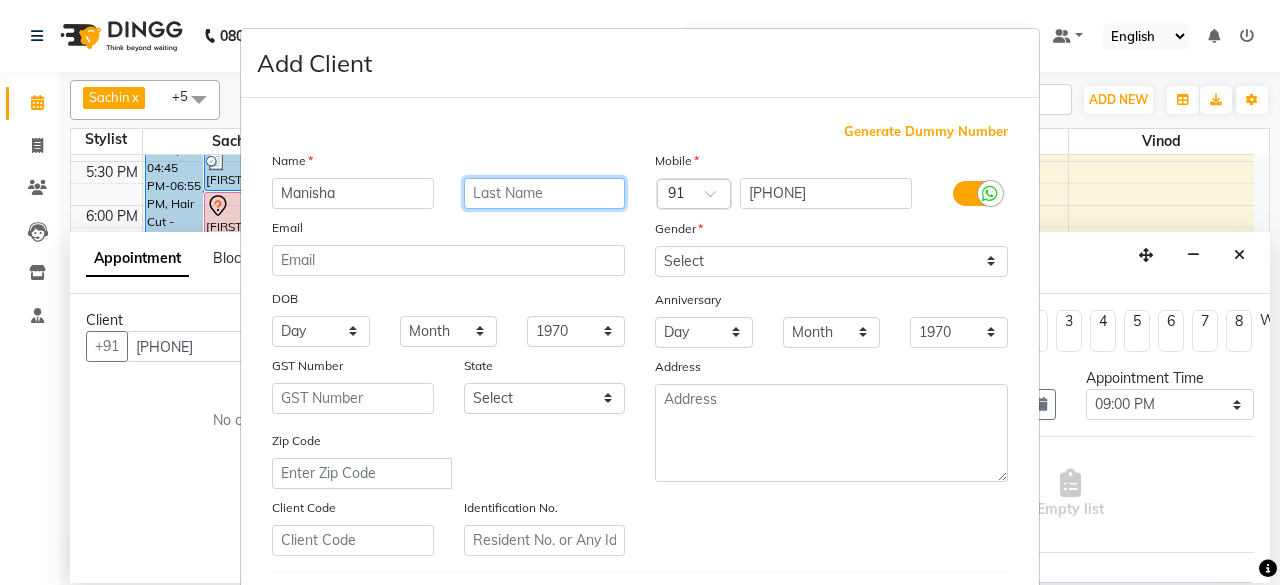 click at bounding box center (545, 193) 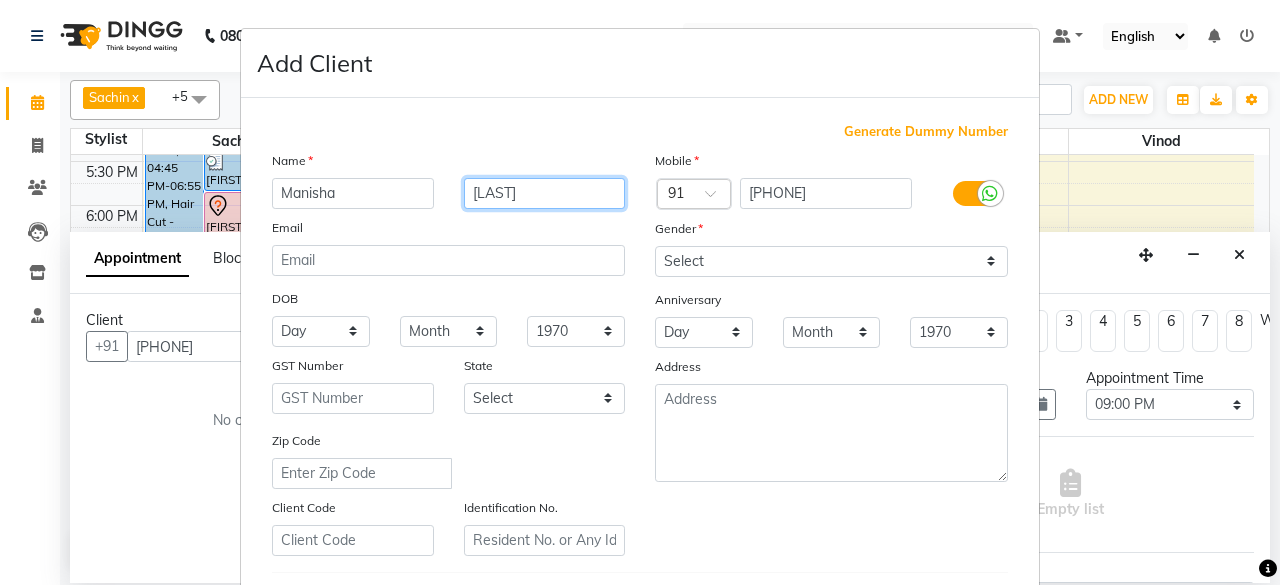 type on "[LAST]" 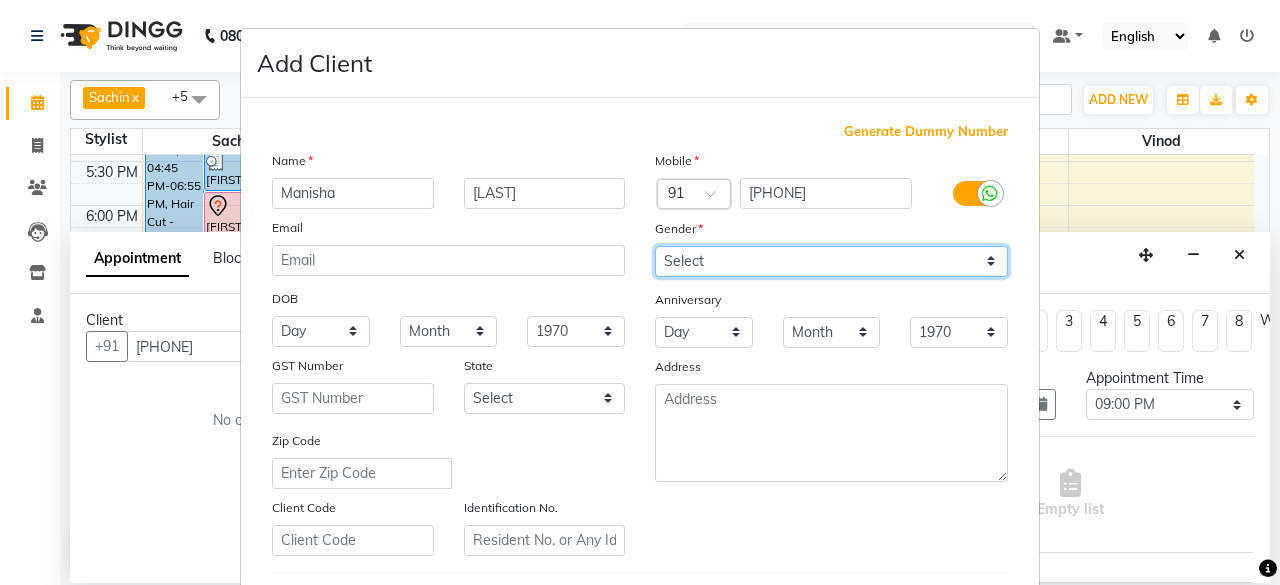 click on "Select Male Female Other Prefer Not To Say" at bounding box center (831, 261) 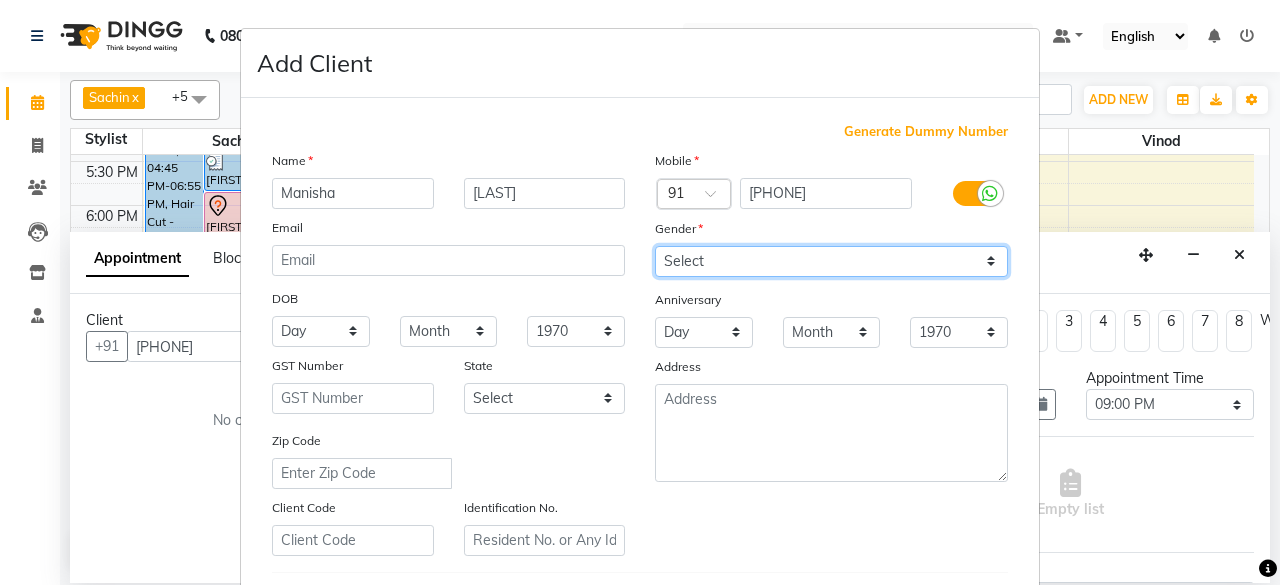 select on "female" 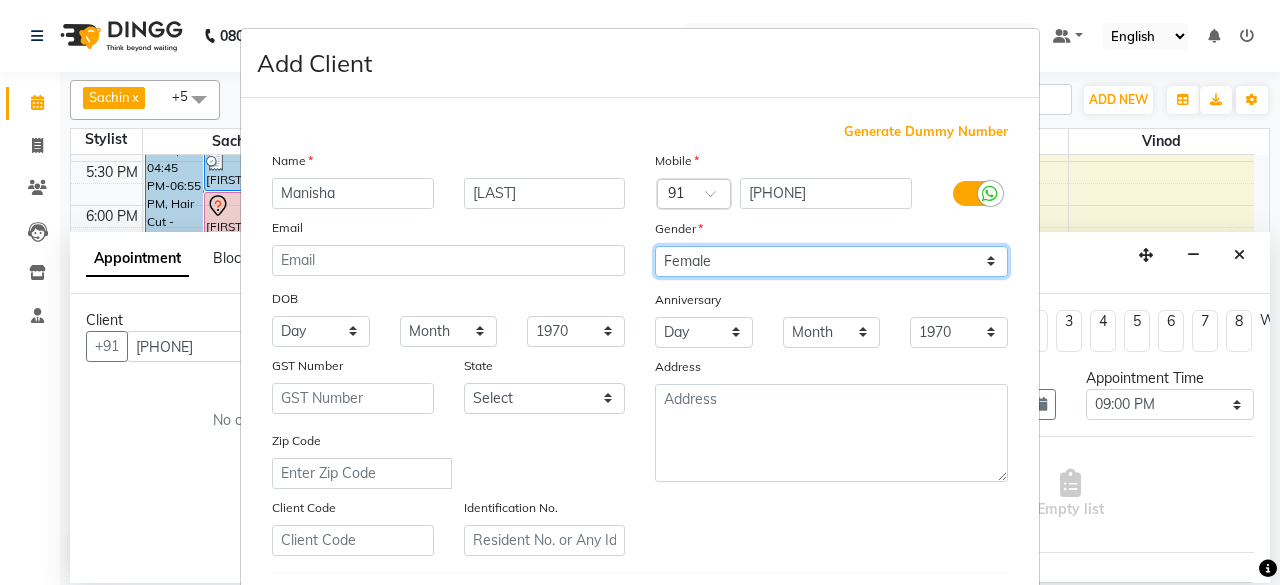 click on "Select Male Female Other Prefer Not To Say" at bounding box center [831, 261] 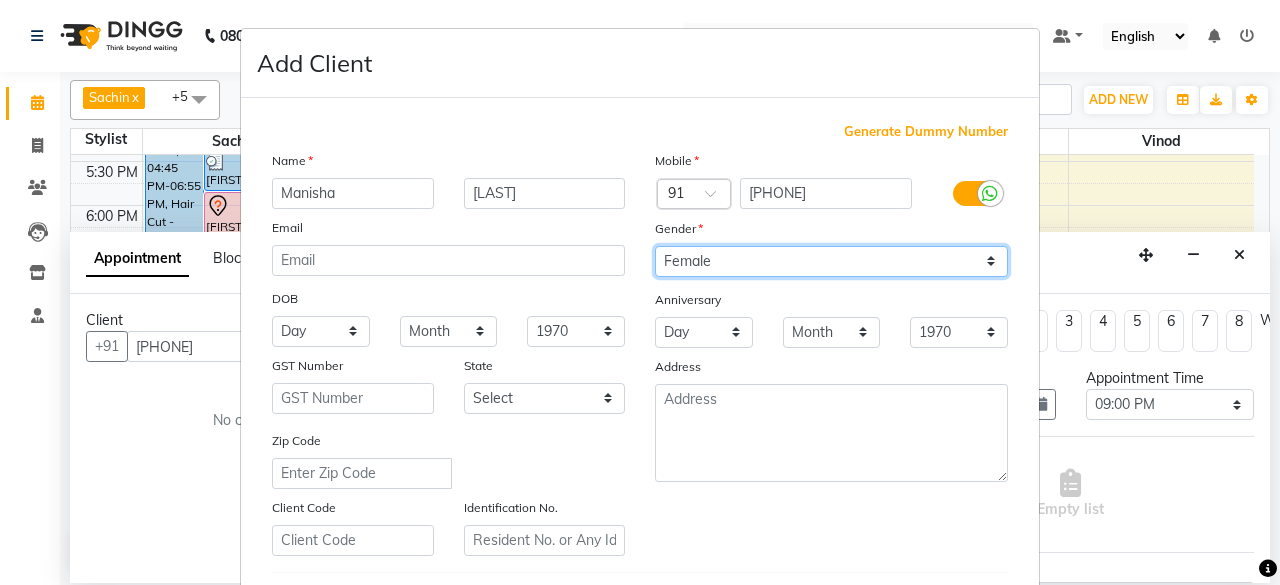scroll, scrollTop: 334, scrollLeft: 0, axis: vertical 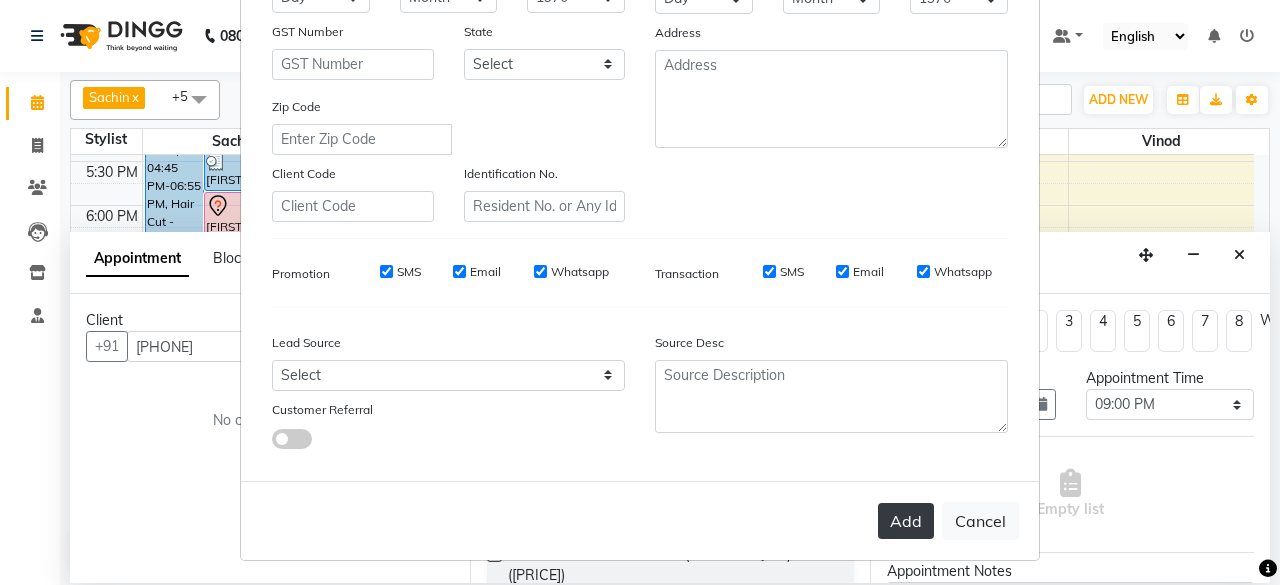 click on "Add" at bounding box center [906, 521] 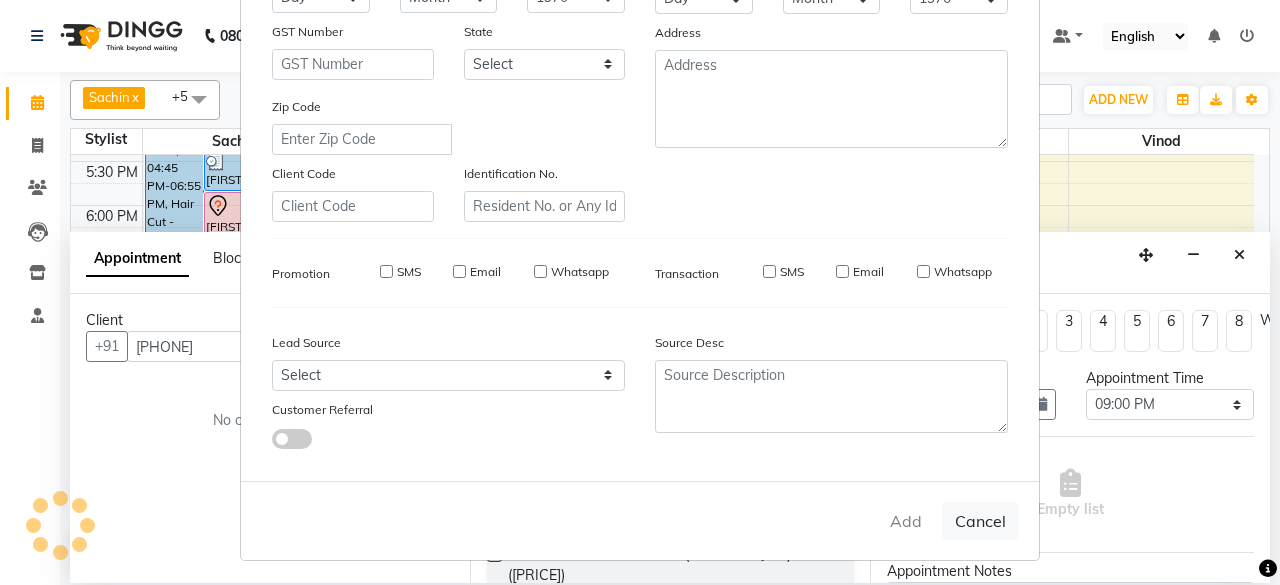 type 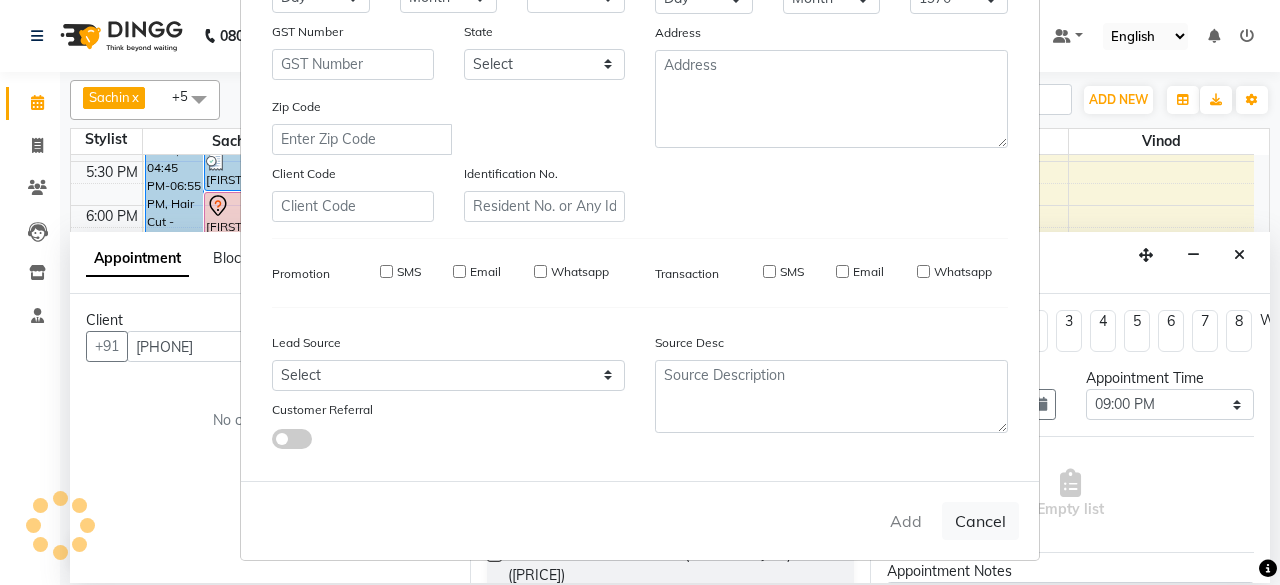 select 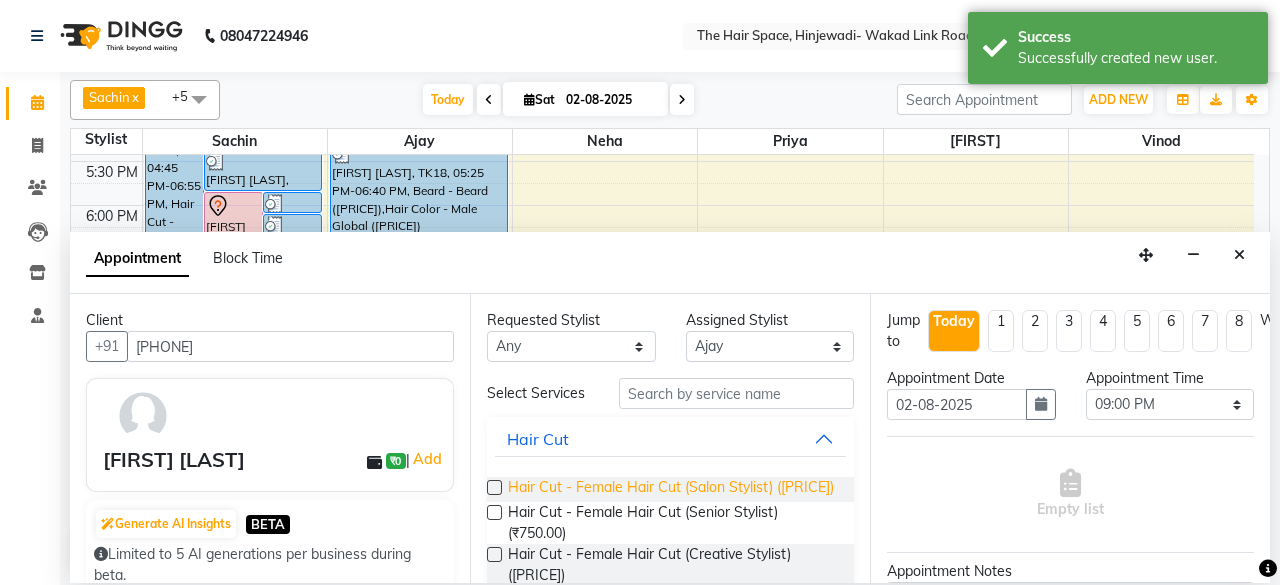 click on "Hair Cut - Female Hair Cut (Salon Stylist) ([PRICE])" at bounding box center (671, 489) 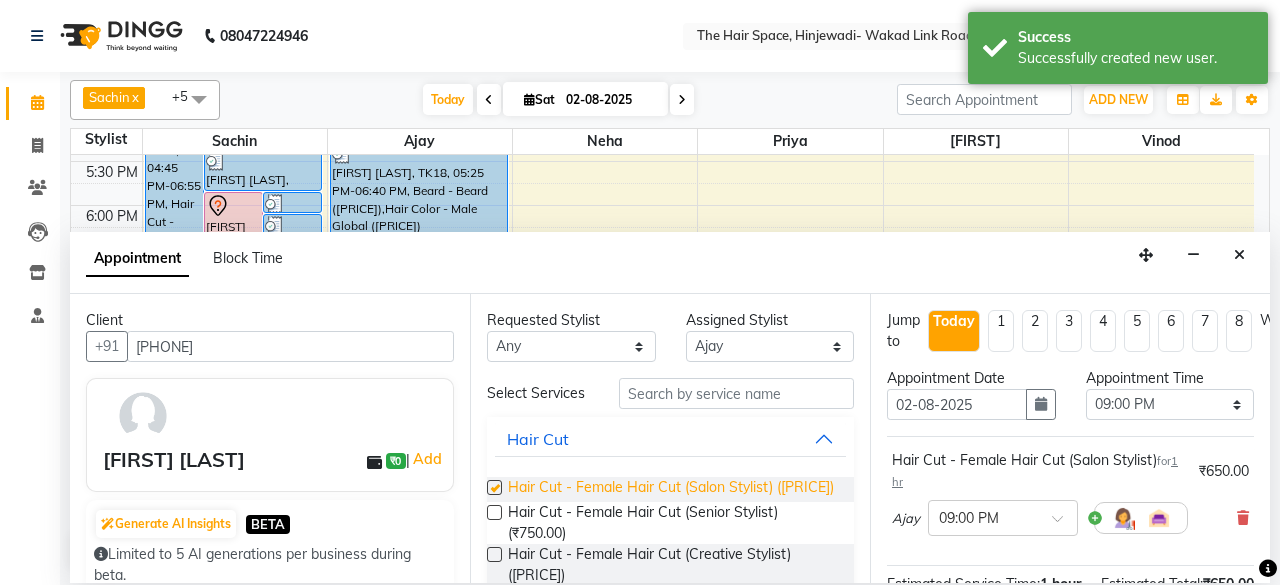 checkbox on "false" 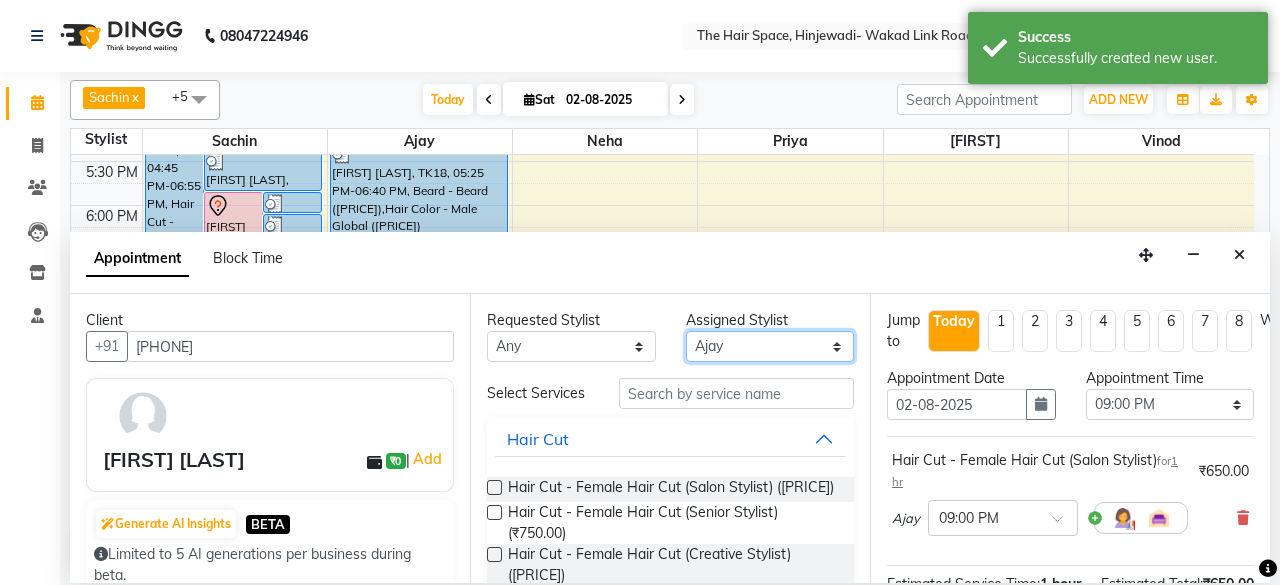 click on "Select [FIRST] [FIRST] [FIRST] [FIRST] [FIRST] [FIRST] [FIRST] [FIRST] [FIRST] [FIRST]" at bounding box center (770, 346) 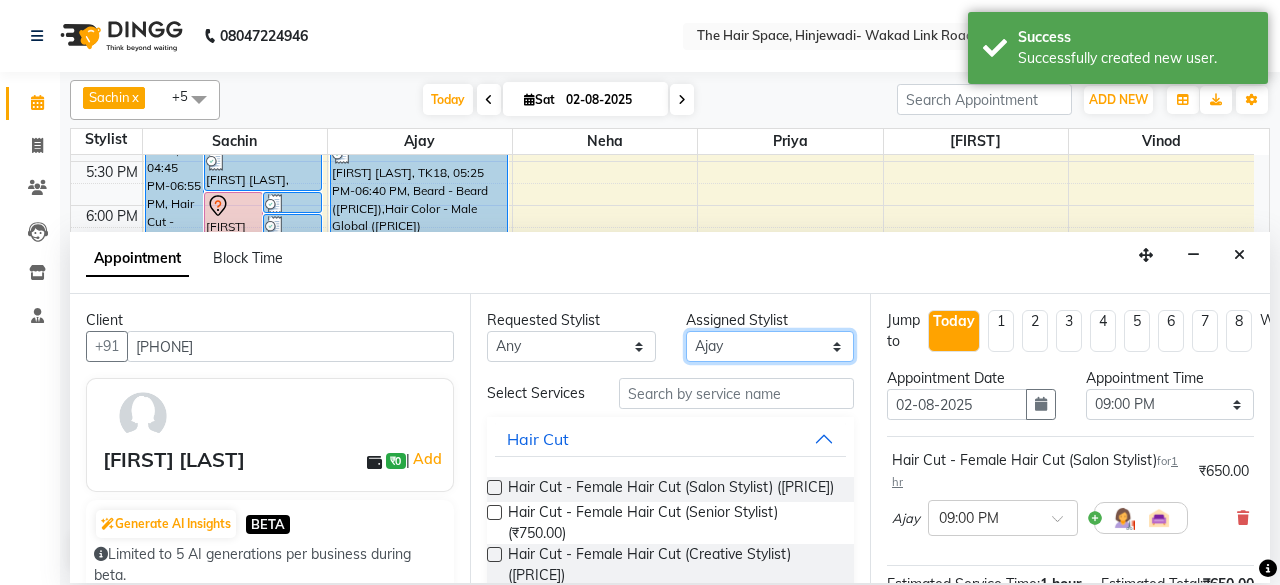 select on "84666" 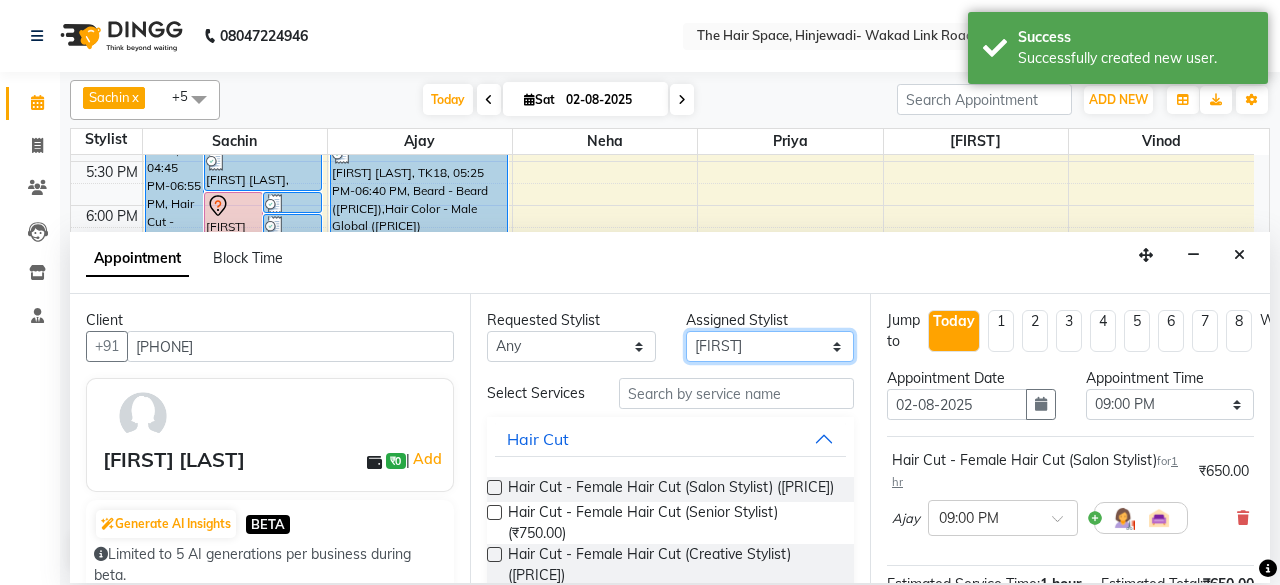 click on "Select [FIRST] [FIRST] [FIRST] [FIRST] [FIRST] [FIRST] [FIRST] [FIRST] [FIRST] [FIRST]" at bounding box center [770, 346] 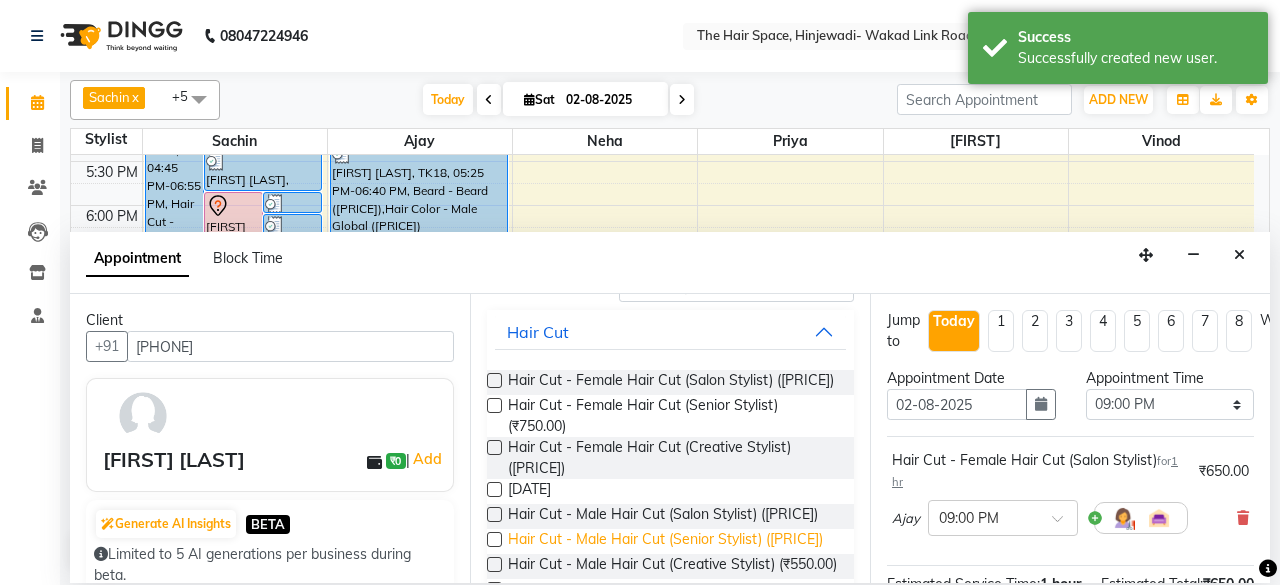 scroll, scrollTop: 200, scrollLeft: 0, axis: vertical 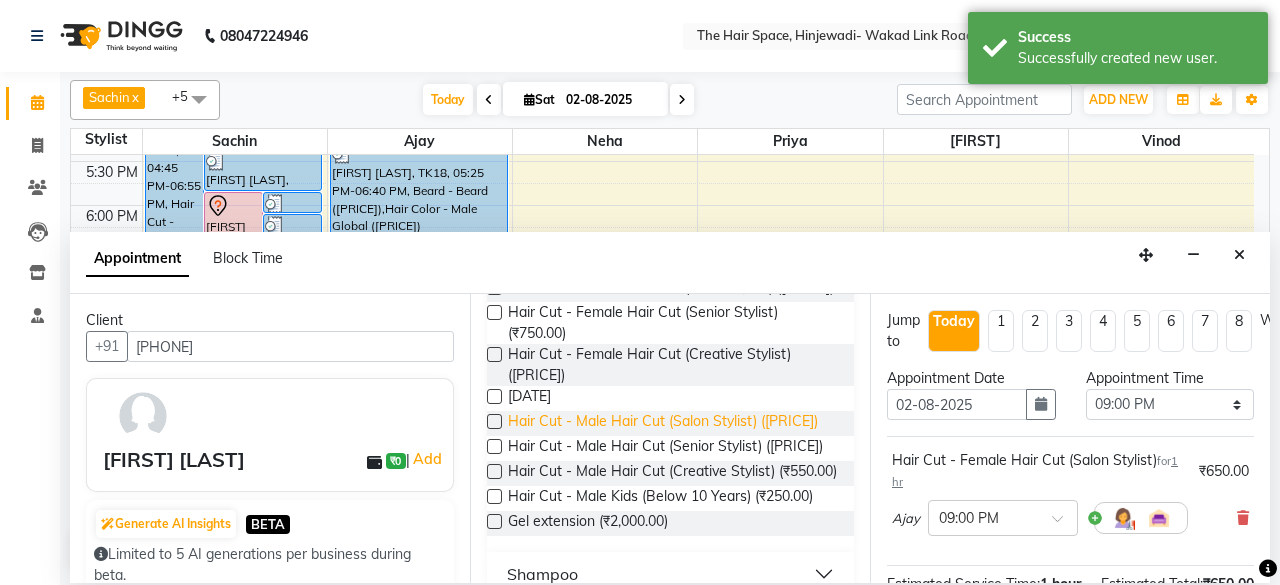 click on "Hair Cut - Male Hair Cut (Salon Stylist) ([PRICE])" at bounding box center (663, 423) 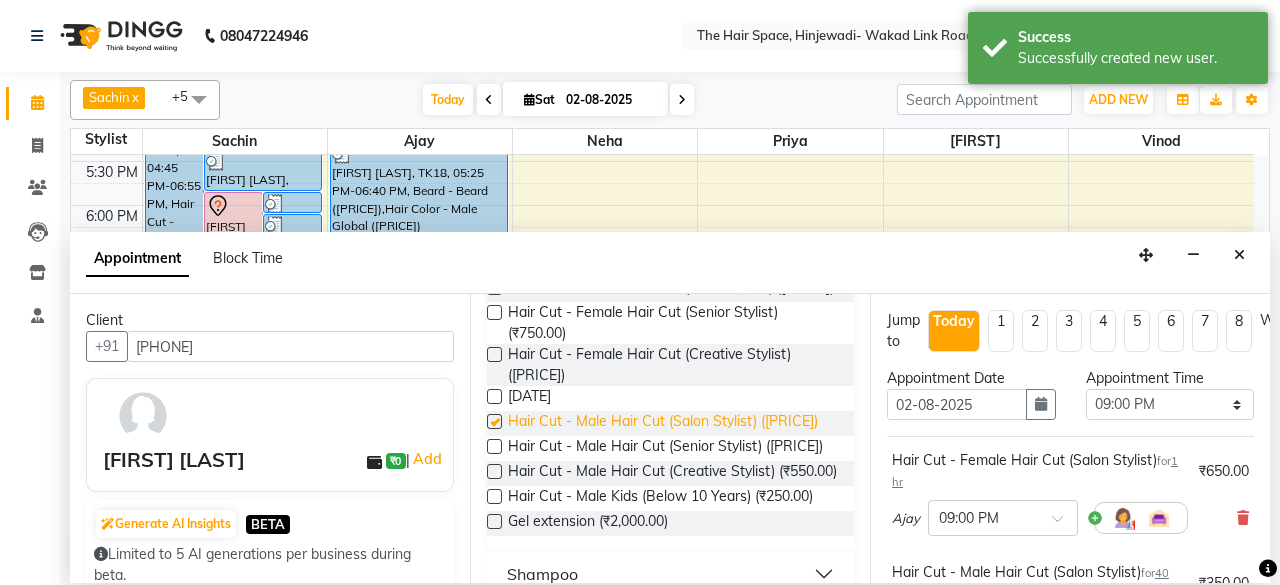 checkbox on "false" 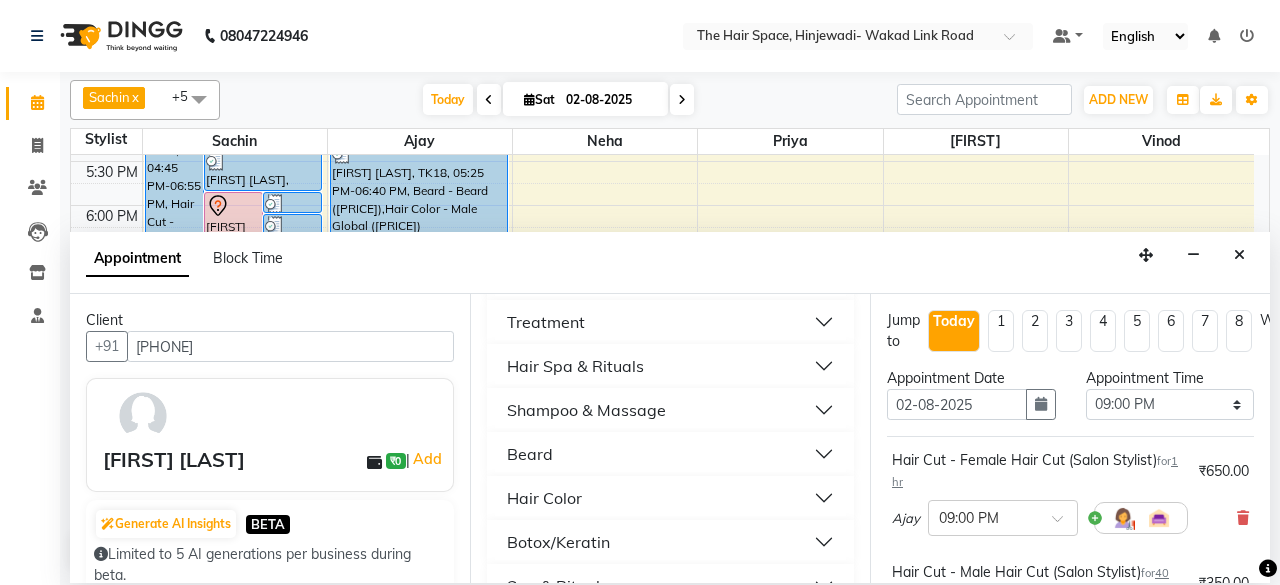 scroll, scrollTop: 600, scrollLeft: 0, axis: vertical 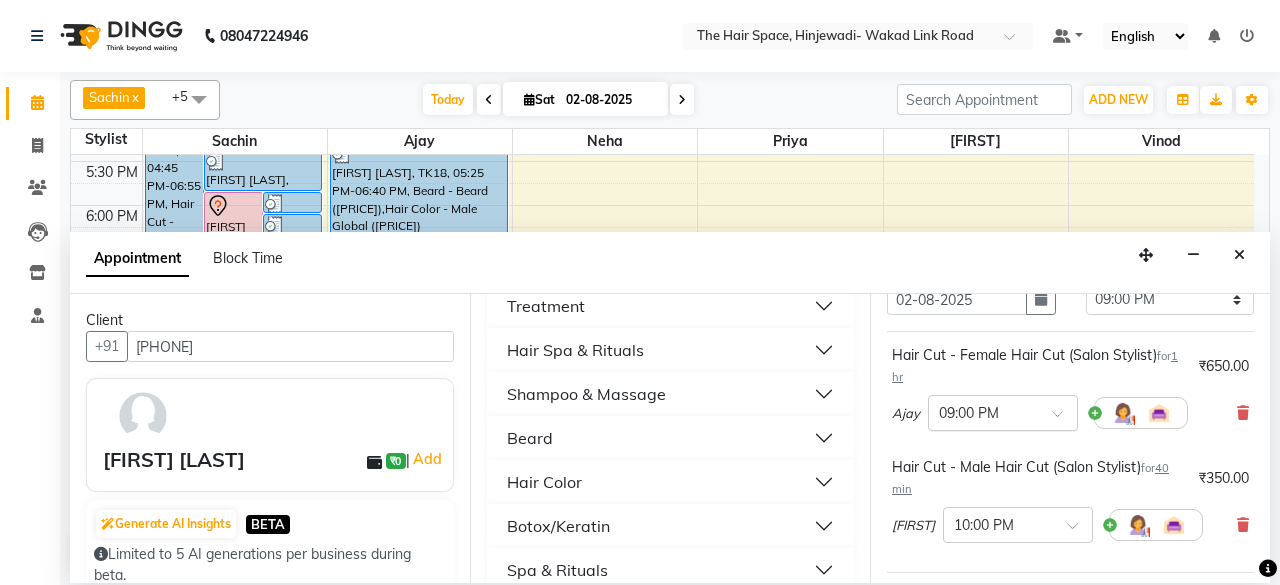 click at bounding box center [1064, 419] 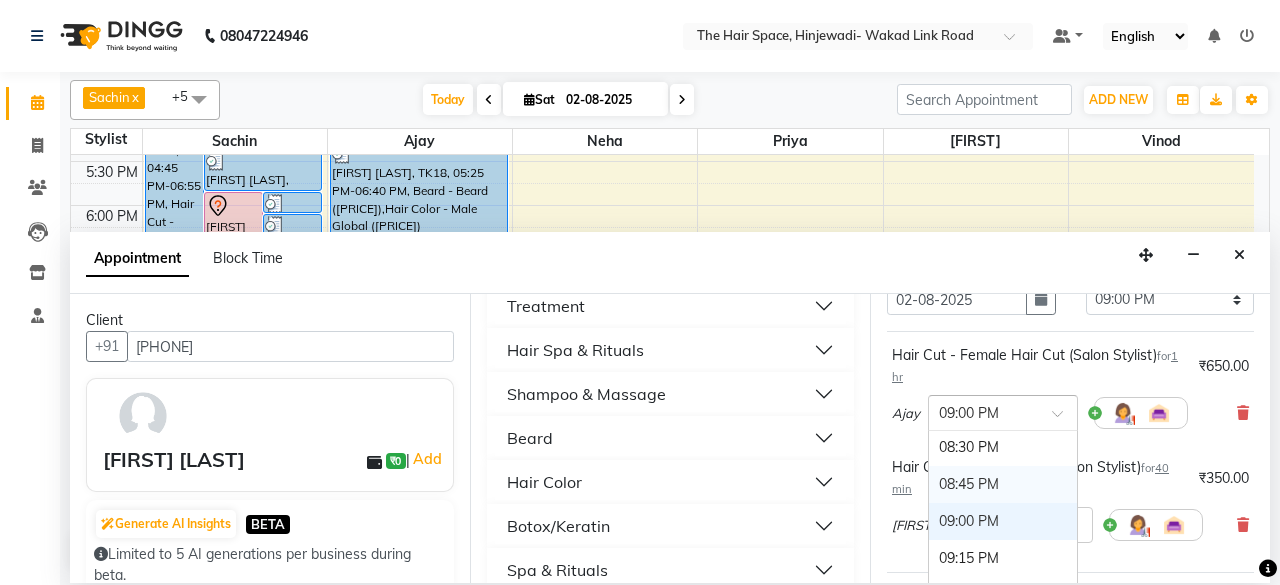scroll, scrollTop: 1758, scrollLeft: 0, axis: vertical 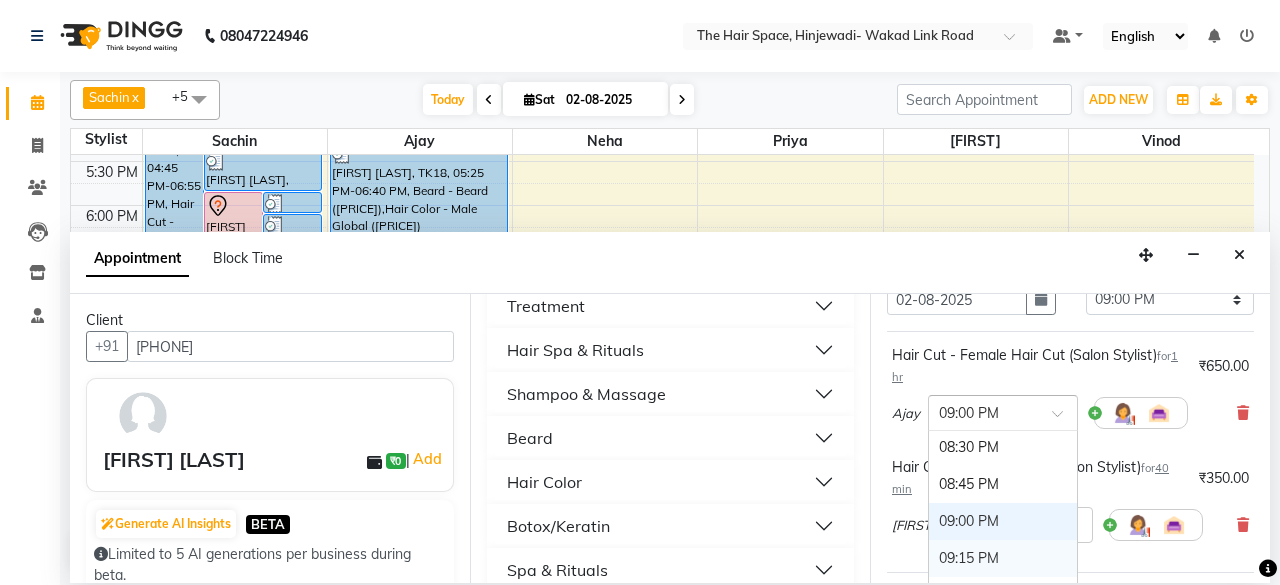 click on "09:15 PM" at bounding box center [1003, 558] 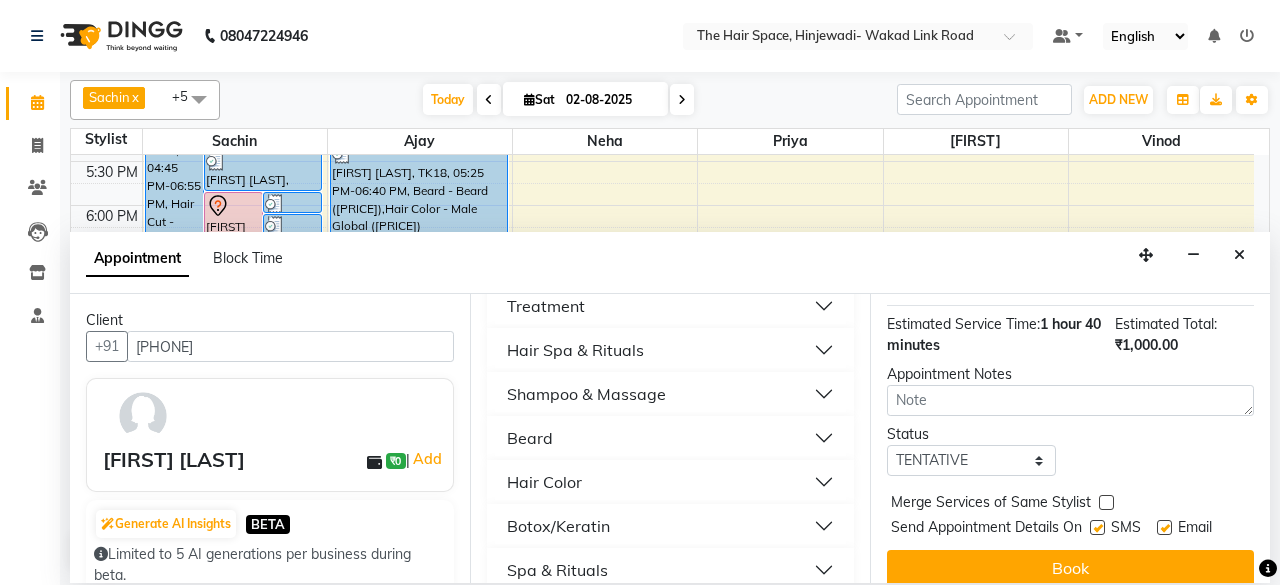 scroll, scrollTop: 405, scrollLeft: 0, axis: vertical 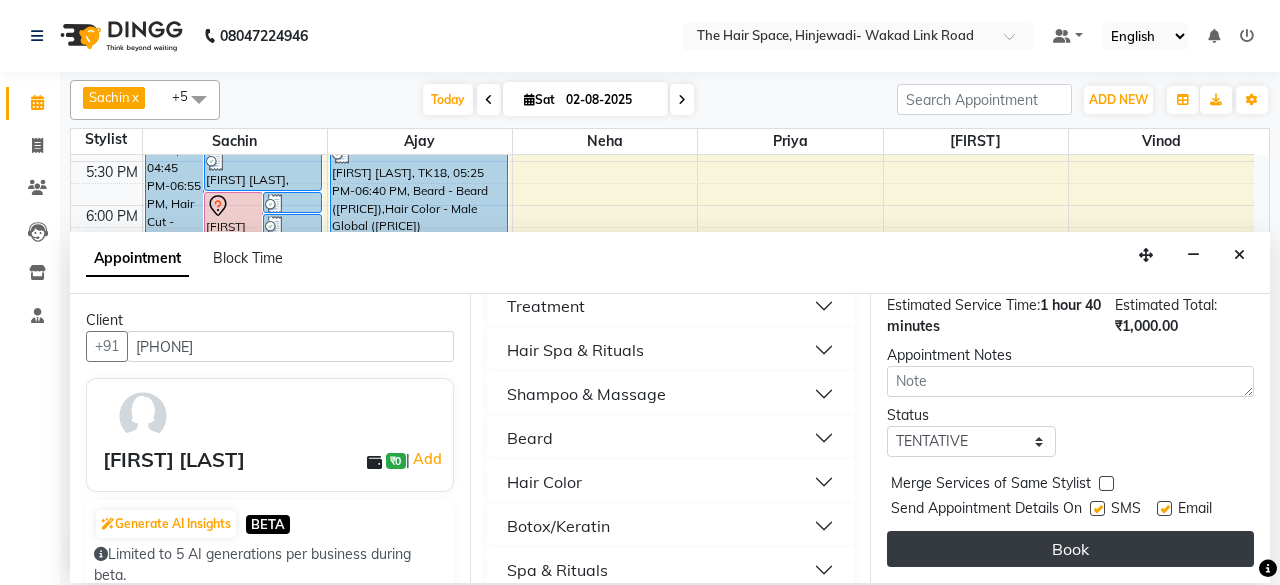 click on "Book" at bounding box center [1070, 549] 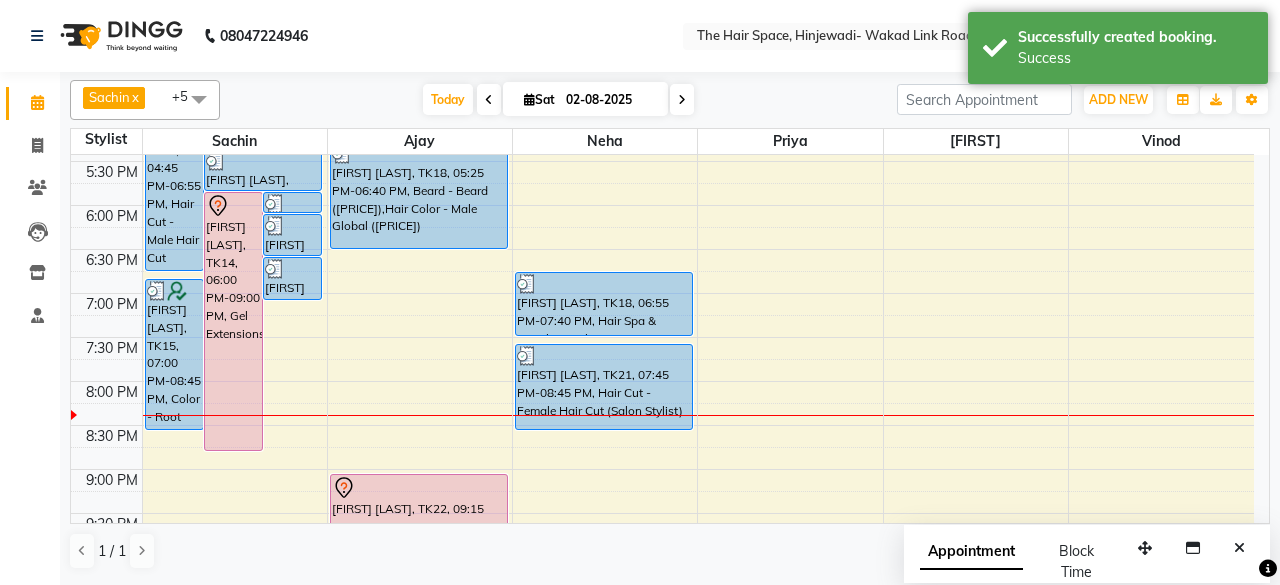 scroll, scrollTop: 929, scrollLeft: 0, axis: vertical 